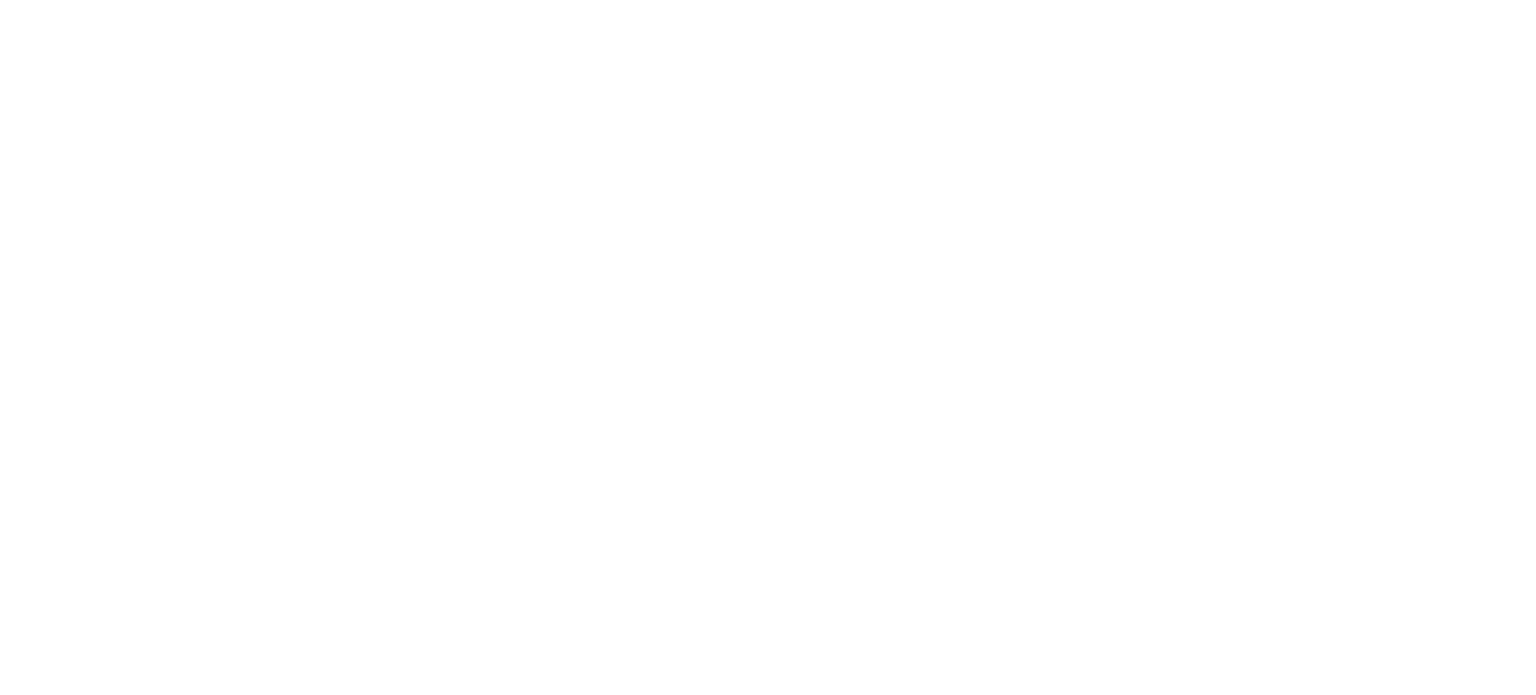 scroll, scrollTop: 0, scrollLeft: 0, axis: both 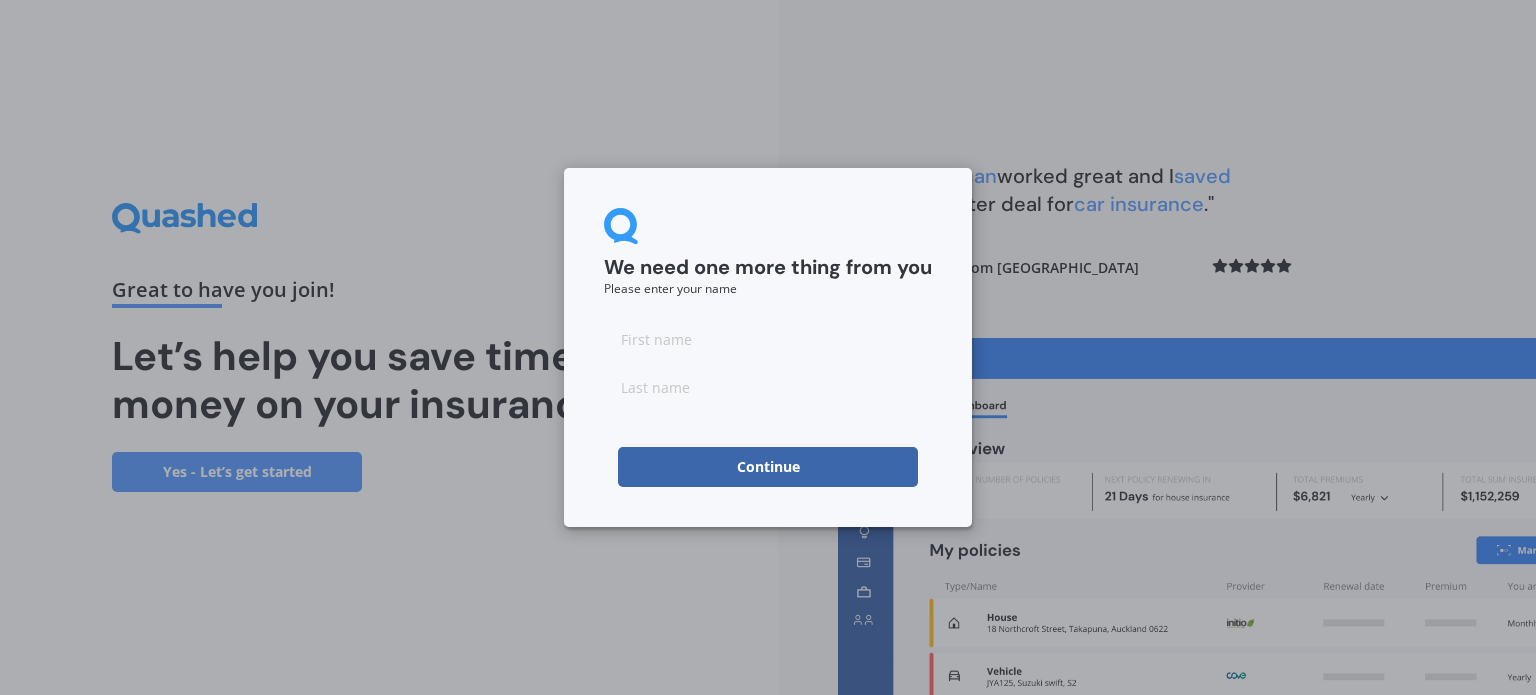 click at bounding box center [768, 339] 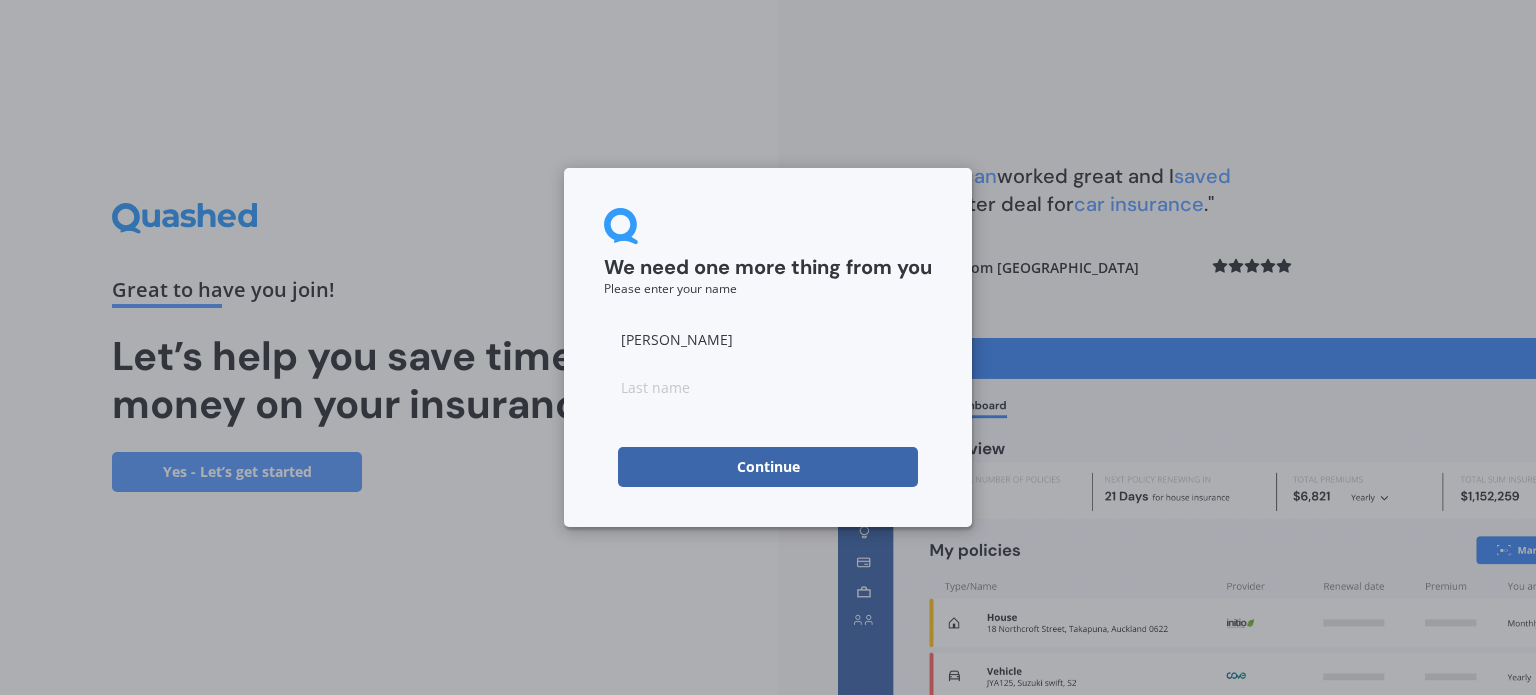 click at bounding box center [768, 387] 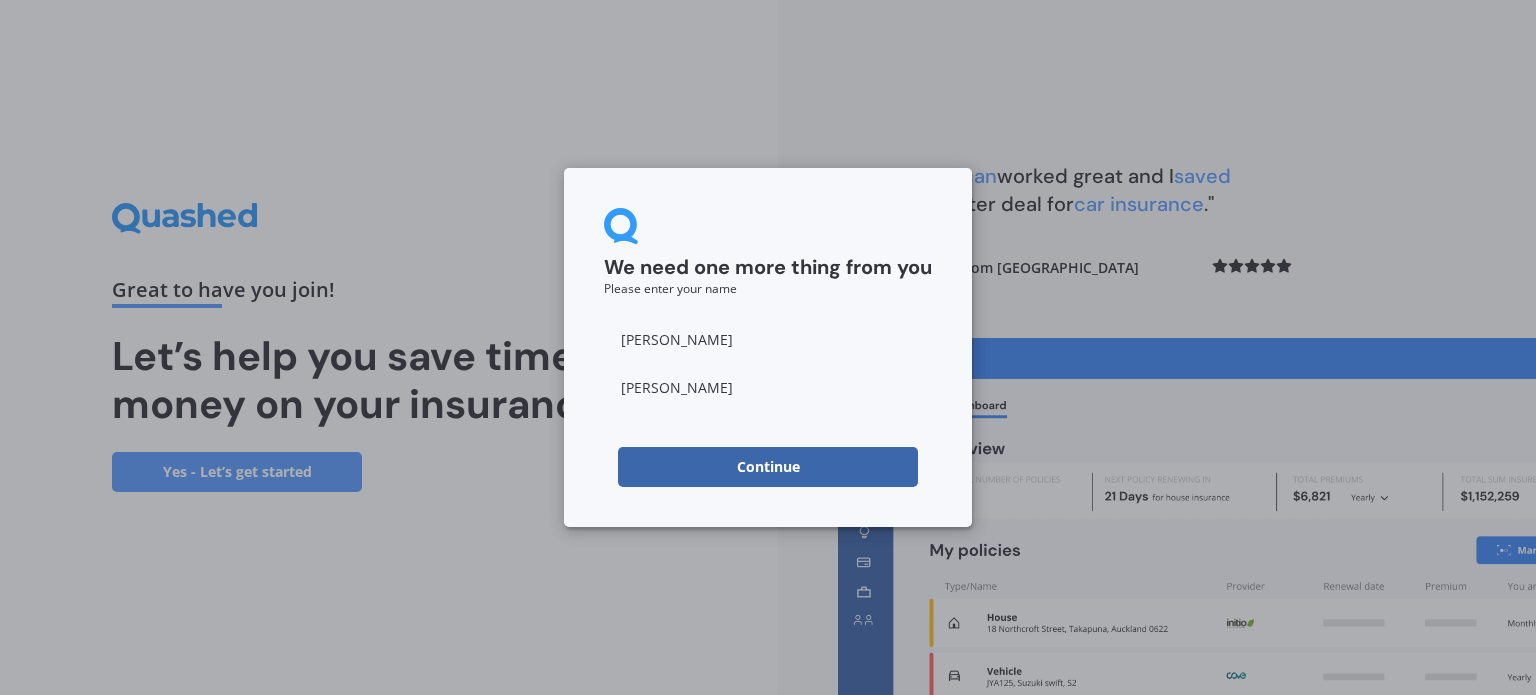 click on "Continue" at bounding box center [768, 467] 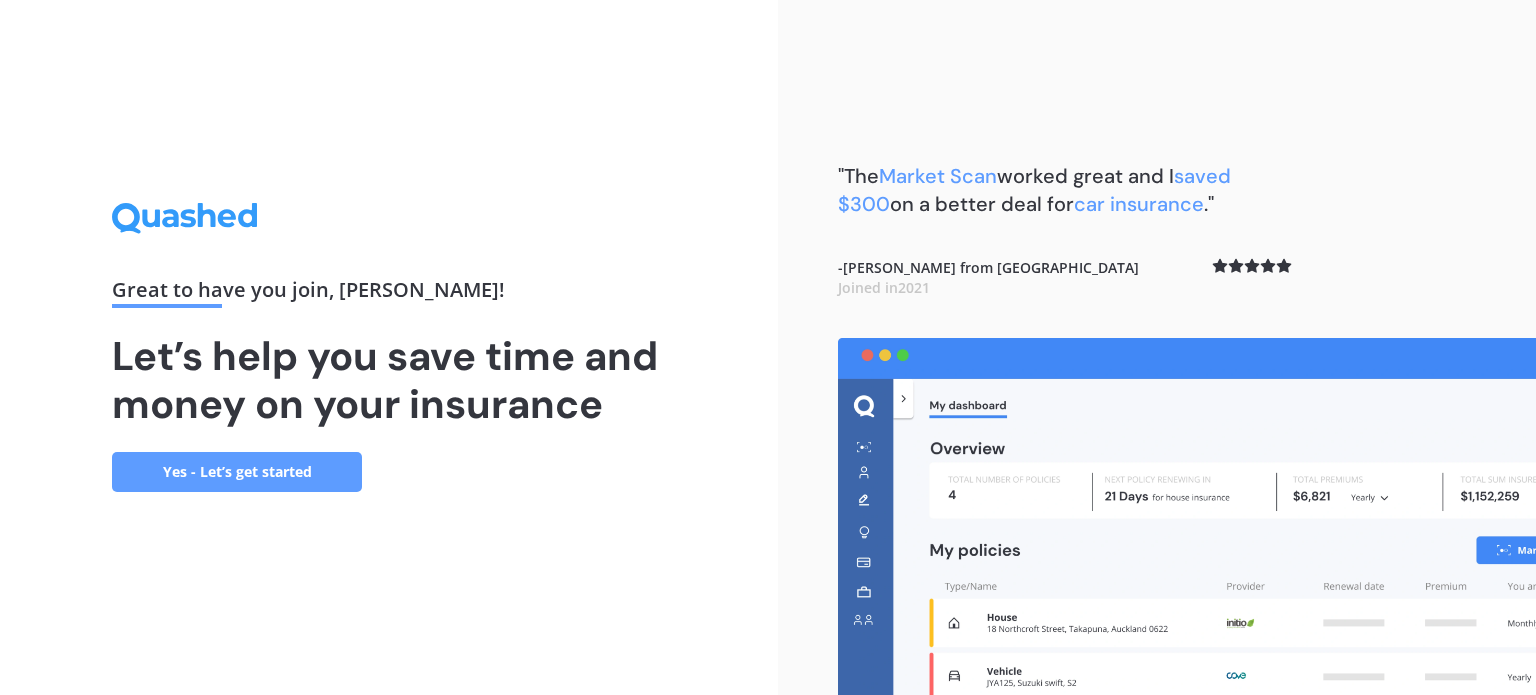 click on "Yes - Let’s get started" at bounding box center (237, 472) 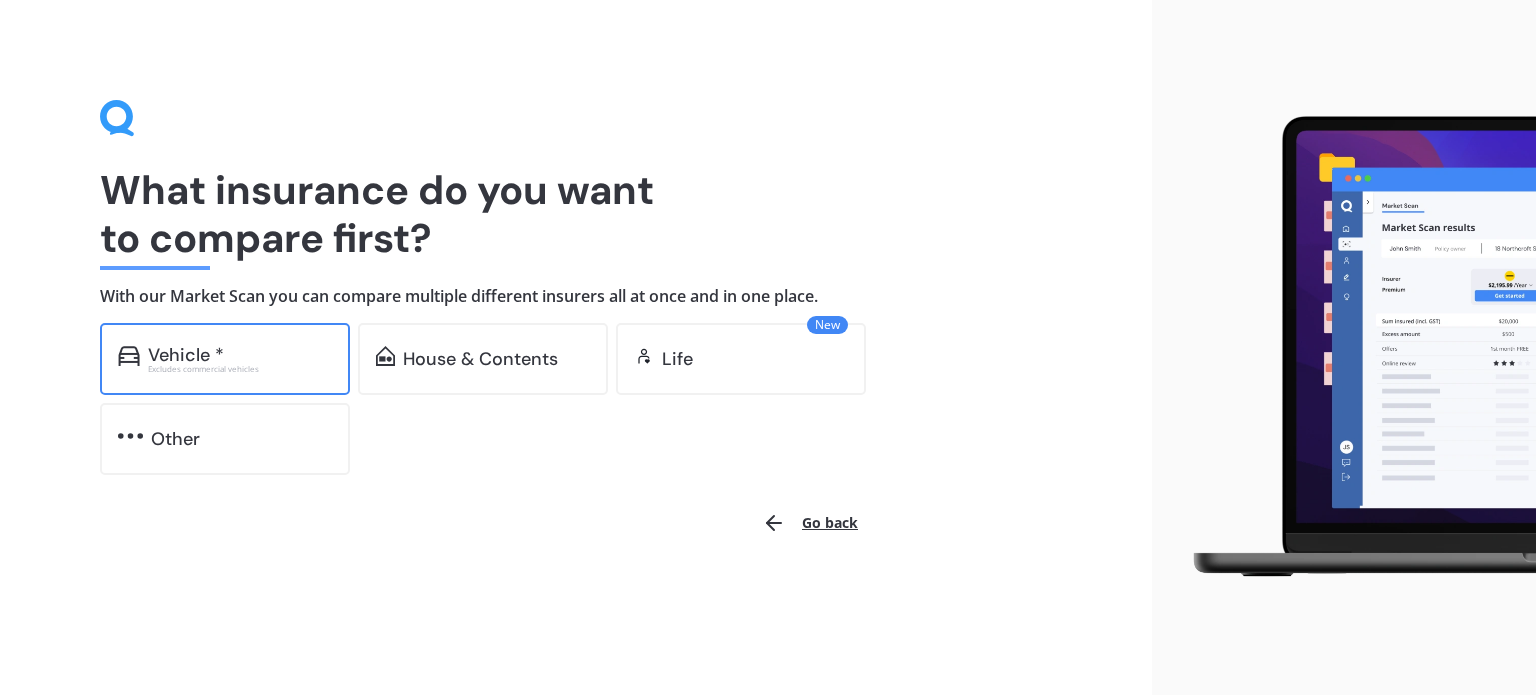 click on "Vehicle *" at bounding box center (186, 355) 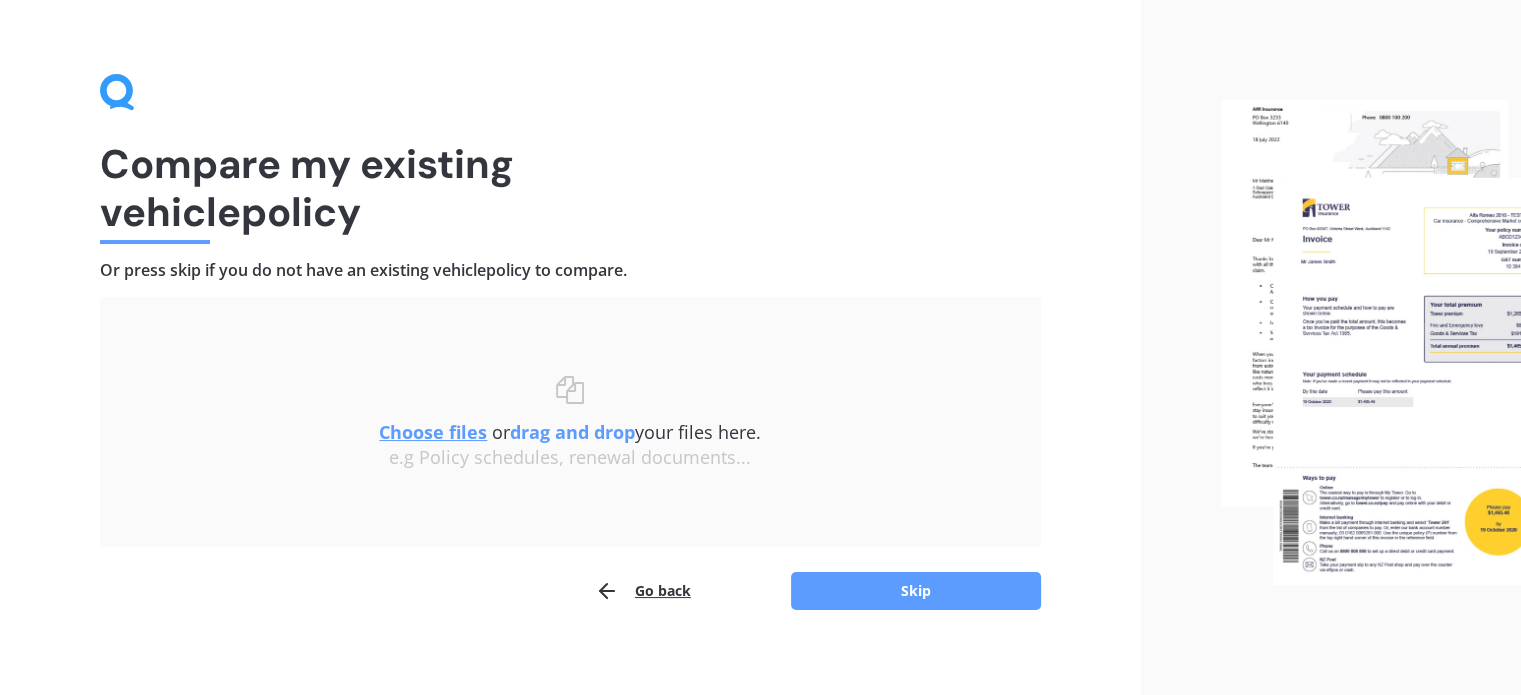 scroll, scrollTop: 41, scrollLeft: 0, axis: vertical 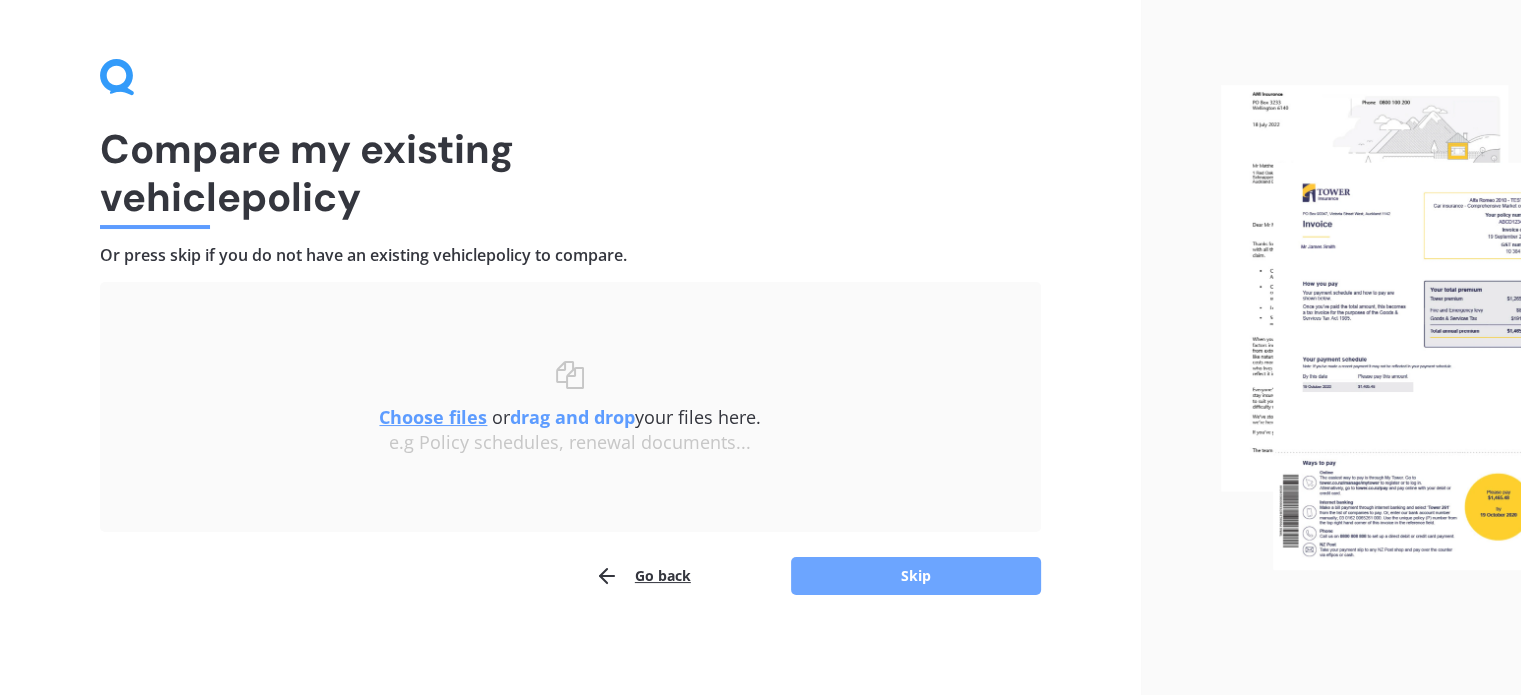 click on "Skip" at bounding box center [916, 576] 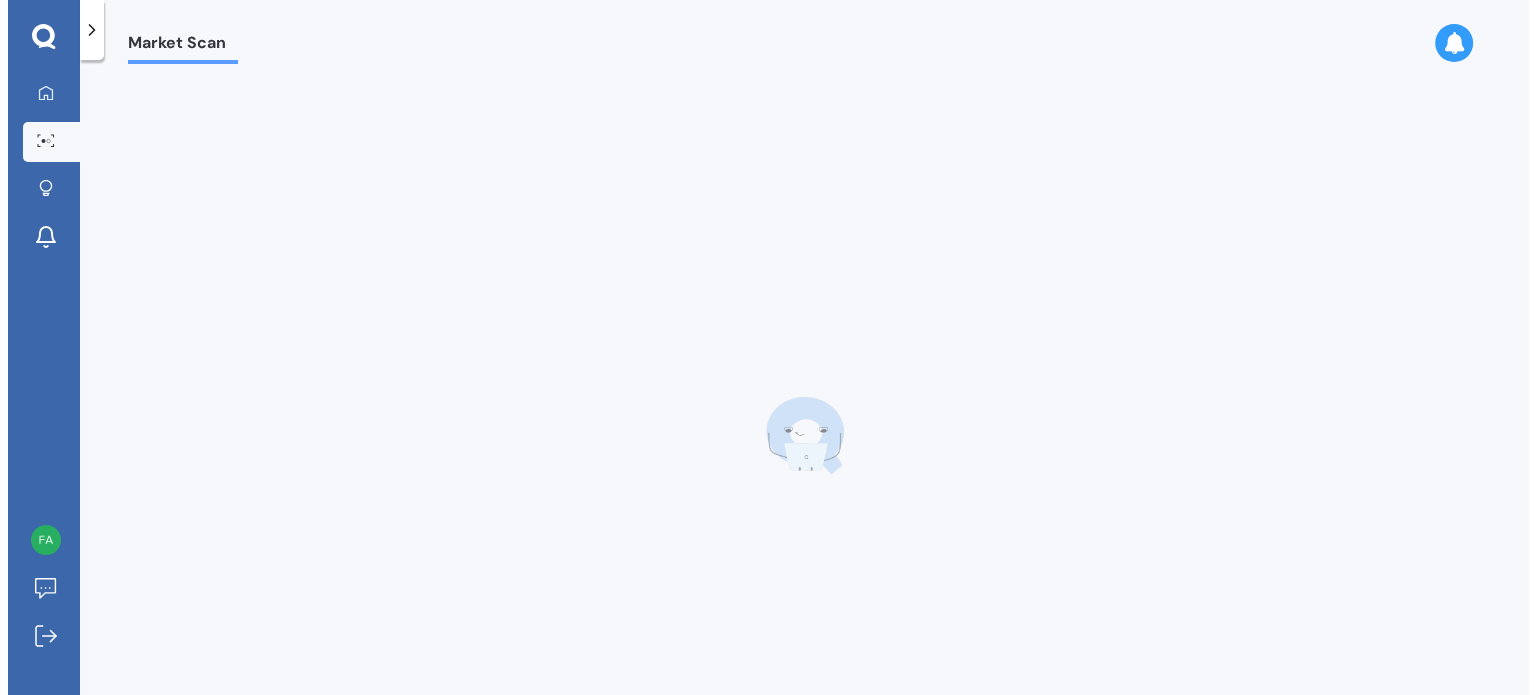 scroll, scrollTop: 0, scrollLeft: 0, axis: both 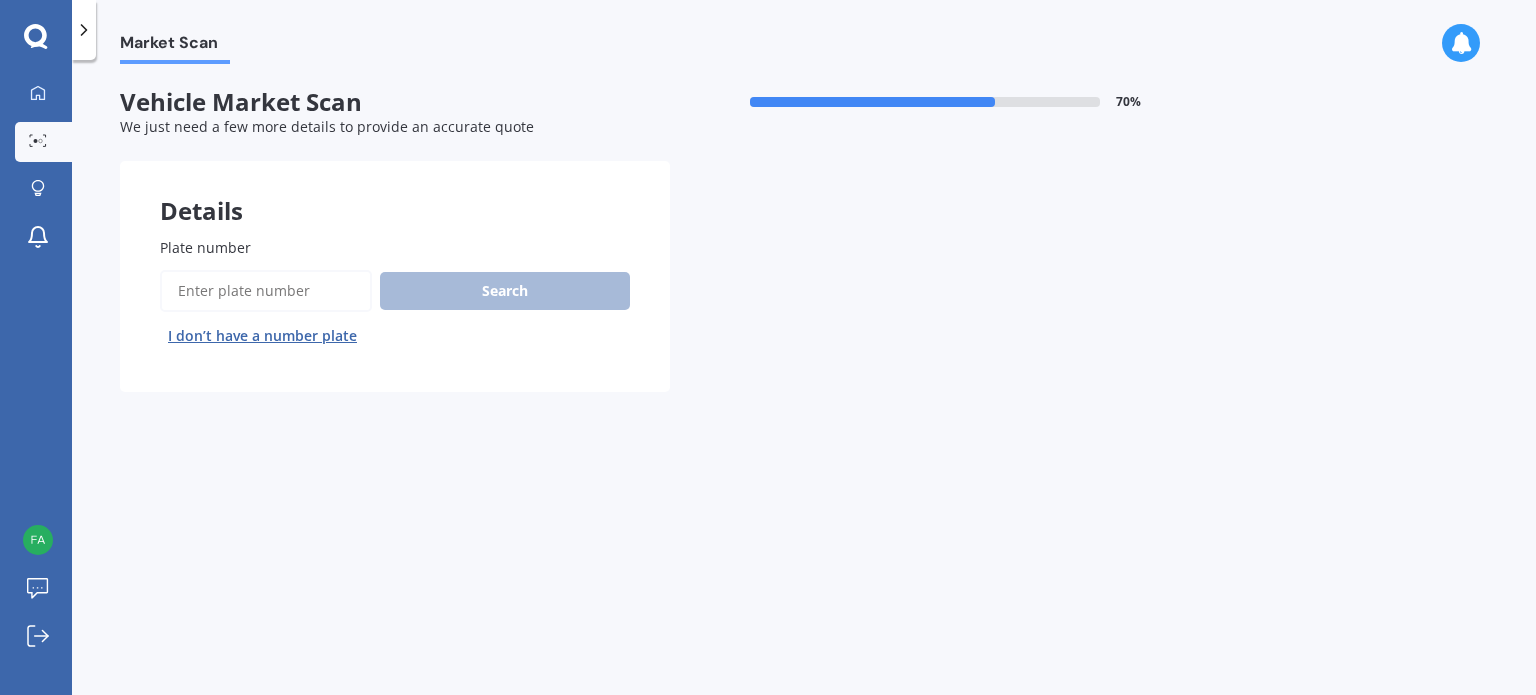 click on "Plate number" at bounding box center [266, 291] 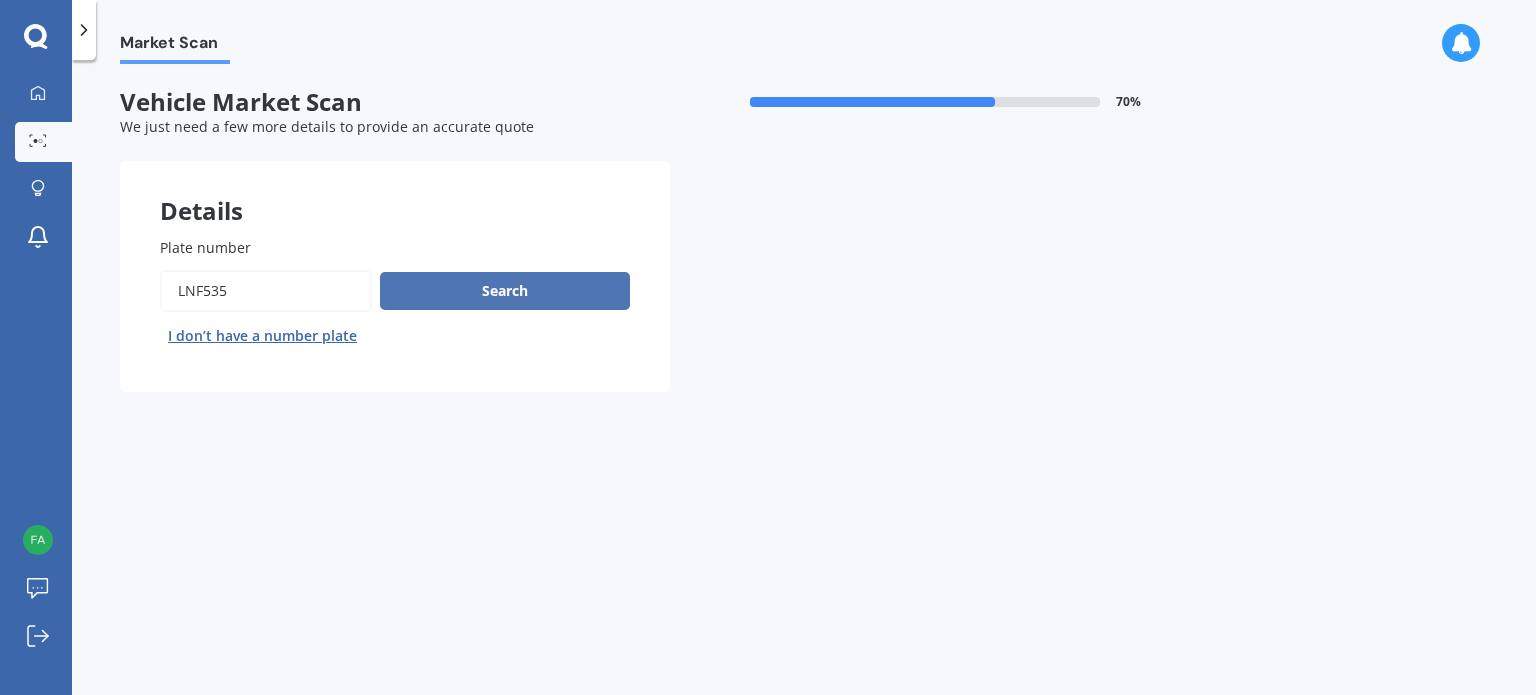 type on "lnf535" 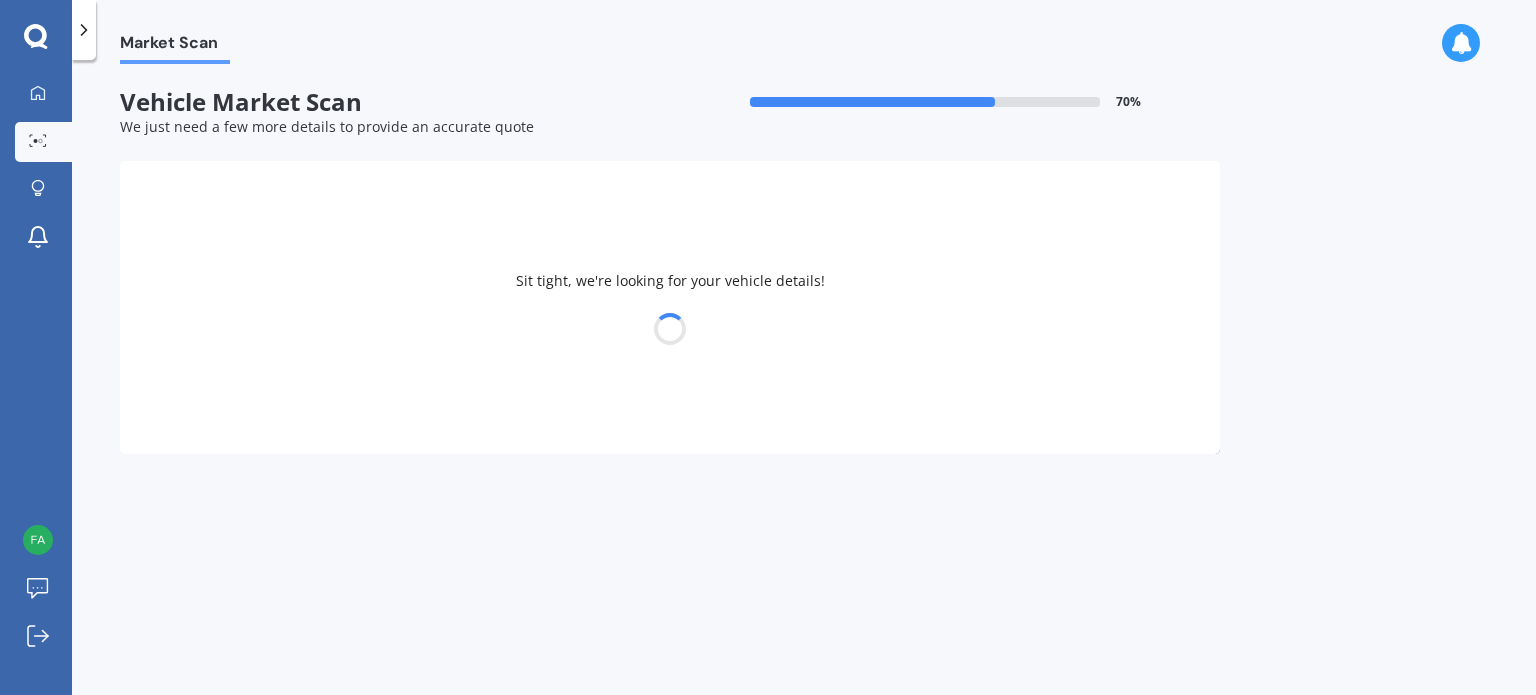 select on "JAGUAR" 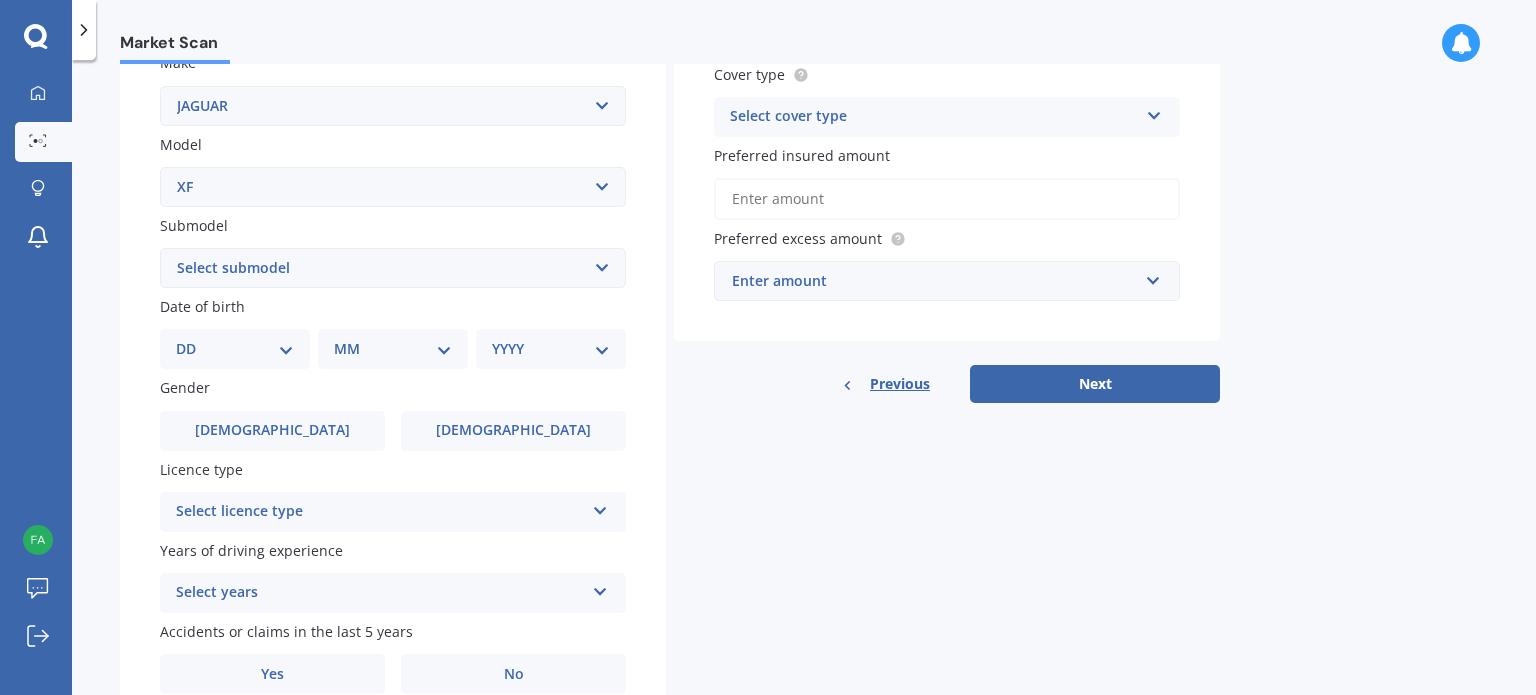 scroll, scrollTop: 400, scrollLeft: 0, axis: vertical 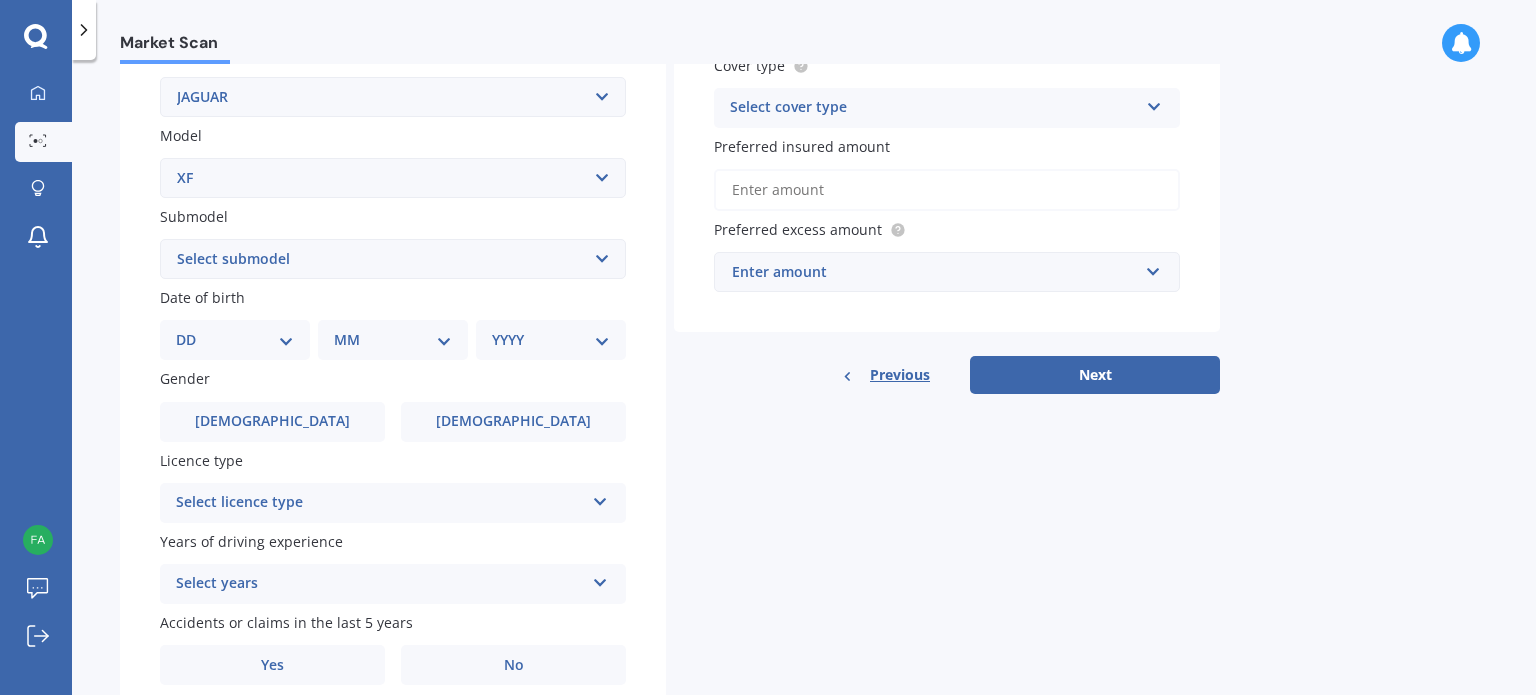 click on "Select submodel Diesel Petrol SV8" at bounding box center [393, 259] 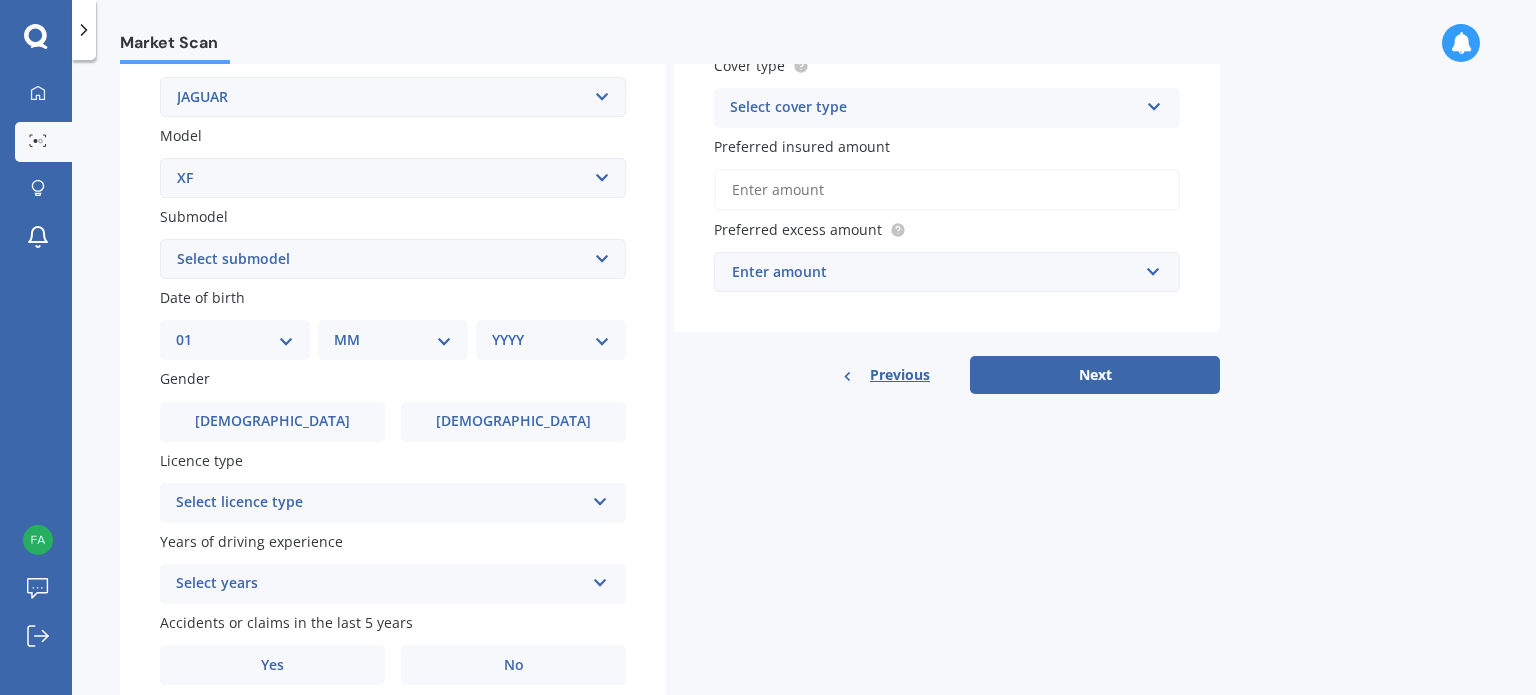 click on "DD 01 02 03 04 05 06 07 08 09 10 11 12 13 14 15 16 17 18 19 20 21 22 23 24 25 26 27 28 29 30 31" at bounding box center [235, 340] 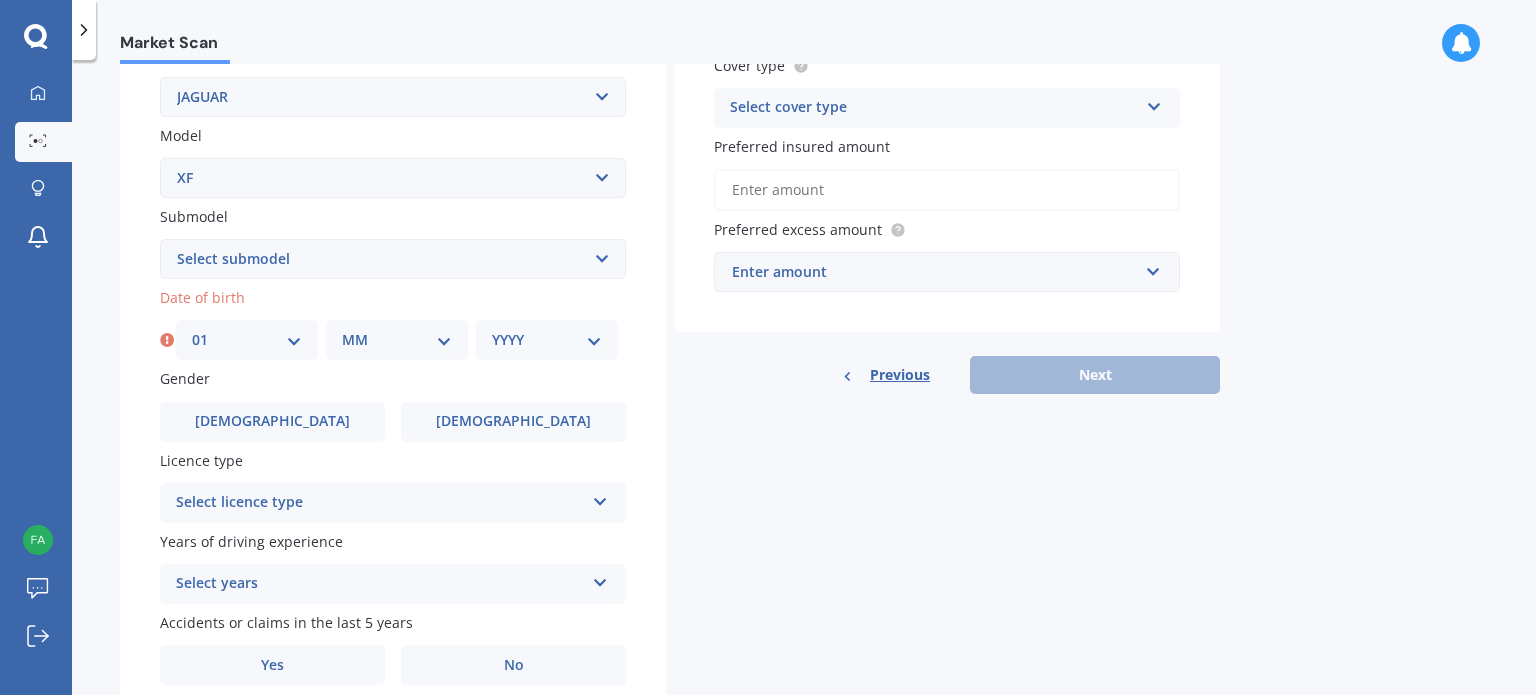 click on "MM 01 02 03 04 05 06 07 08 09 10 11 12" at bounding box center (397, 340) 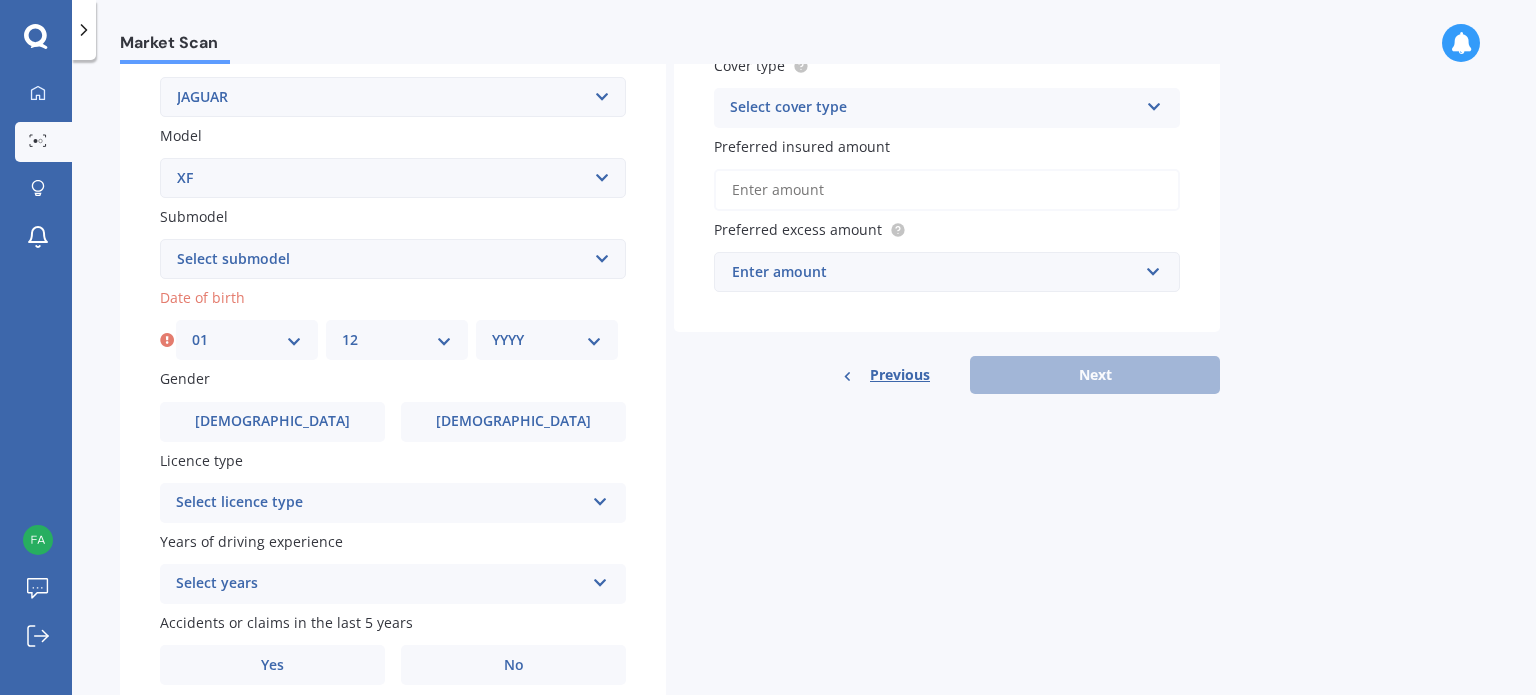 click on "MM 01 02 03 04 05 06 07 08 09 10 11 12" at bounding box center (397, 340) 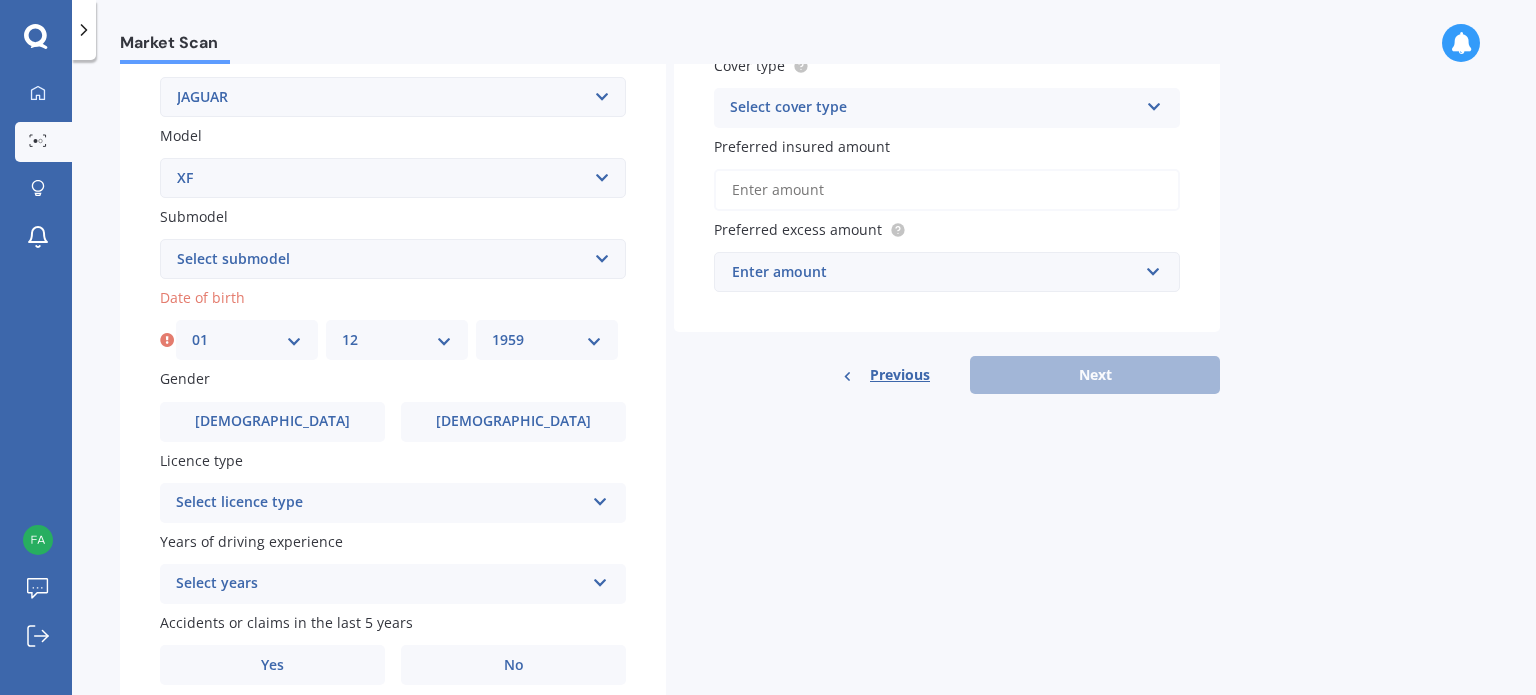 click on "YYYY 2025 2024 2023 2022 2021 2020 2019 2018 2017 2016 2015 2014 2013 2012 2011 2010 2009 2008 2007 2006 2005 2004 2003 2002 2001 2000 1999 1998 1997 1996 1995 1994 1993 1992 1991 1990 1989 1988 1987 1986 1985 1984 1983 1982 1981 1980 1979 1978 1977 1976 1975 1974 1973 1972 1971 1970 1969 1968 1967 1966 1965 1964 1963 1962 1961 1960 1959 1958 1957 1956 1955 1954 1953 1952 1951 1950 1949 1948 1947 1946 1945 1944 1943 1942 1941 1940 1939 1938 1937 1936 1935 1934 1933 1932 1931 1930 1929 1928 1927 1926" at bounding box center (547, 340) 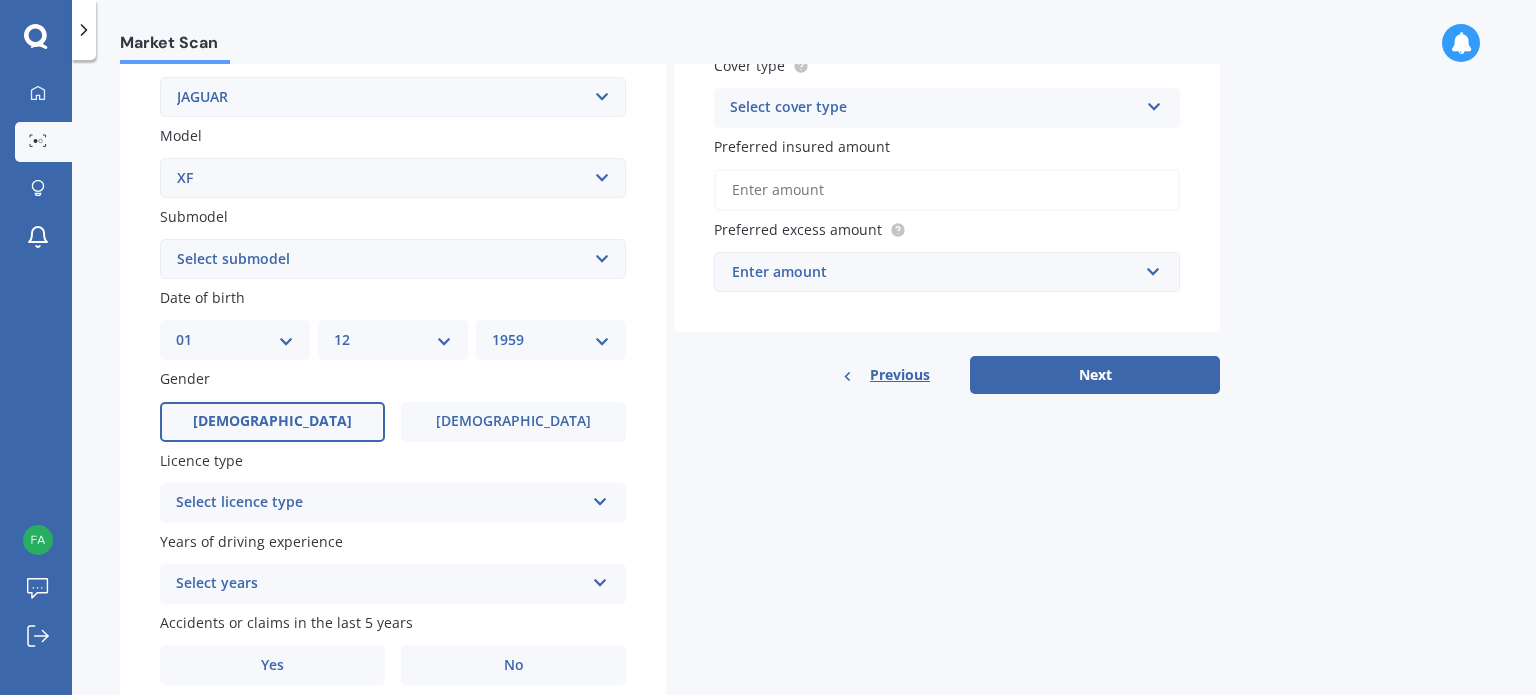 click on "[DEMOGRAPHIC_DATA]" at bounding box center [272, 421] 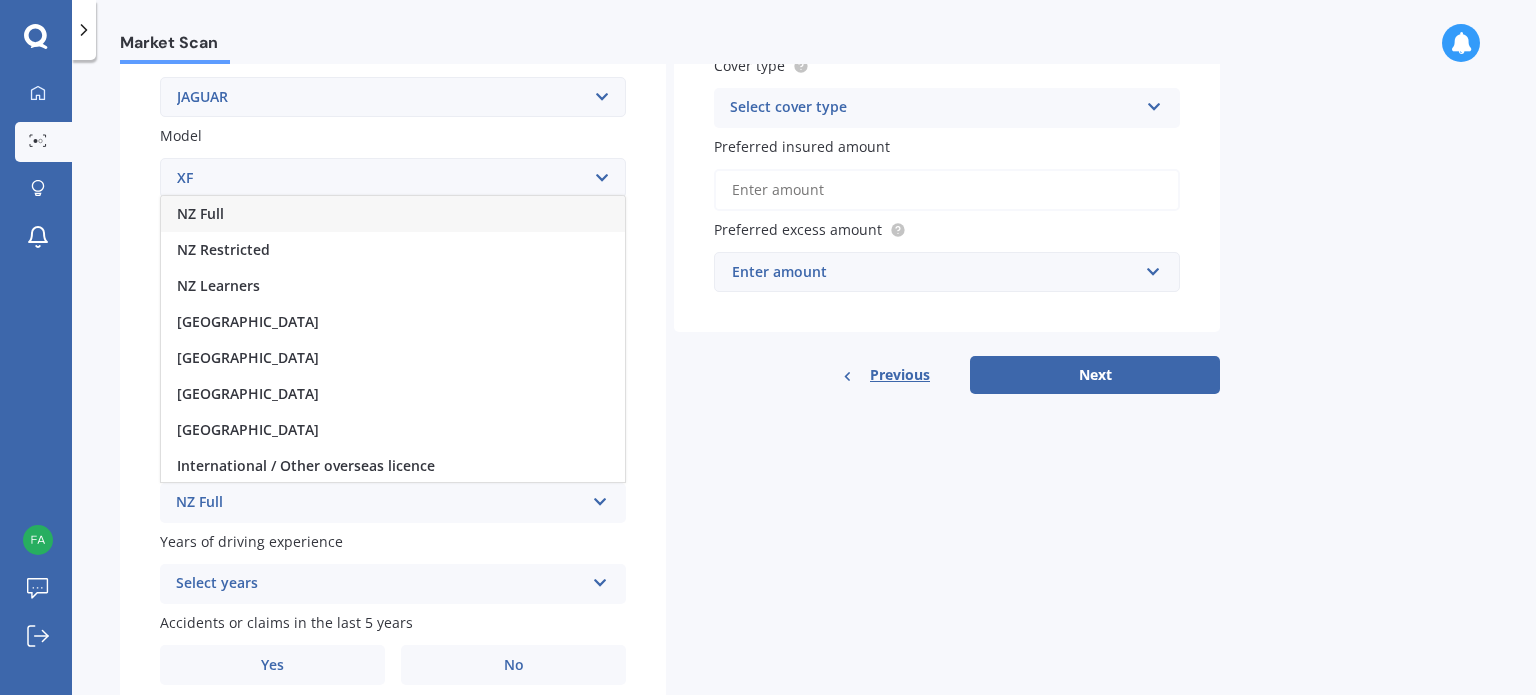 click on "NZ Full" at bounding box center (200, 213) 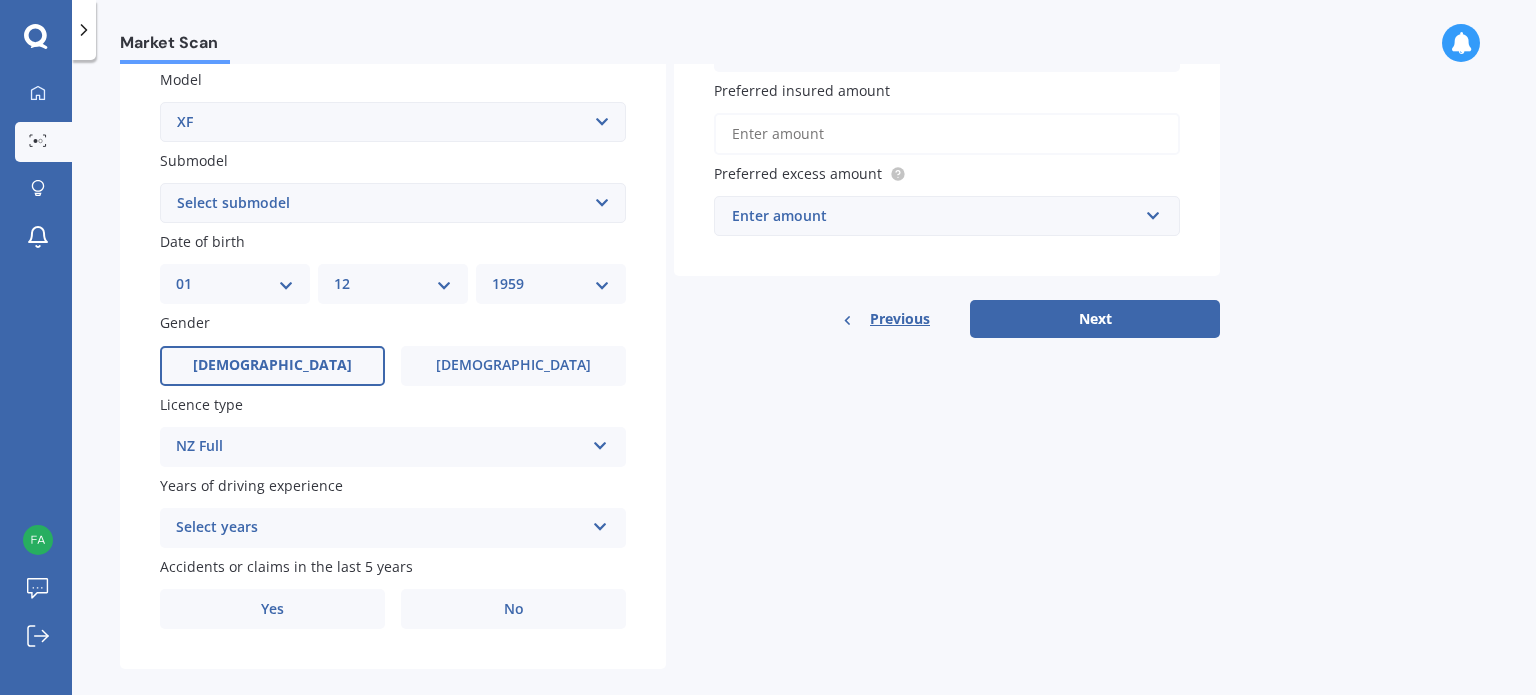 scroll, scrollTop: 482, scrollLeft: 0, axis: vertical 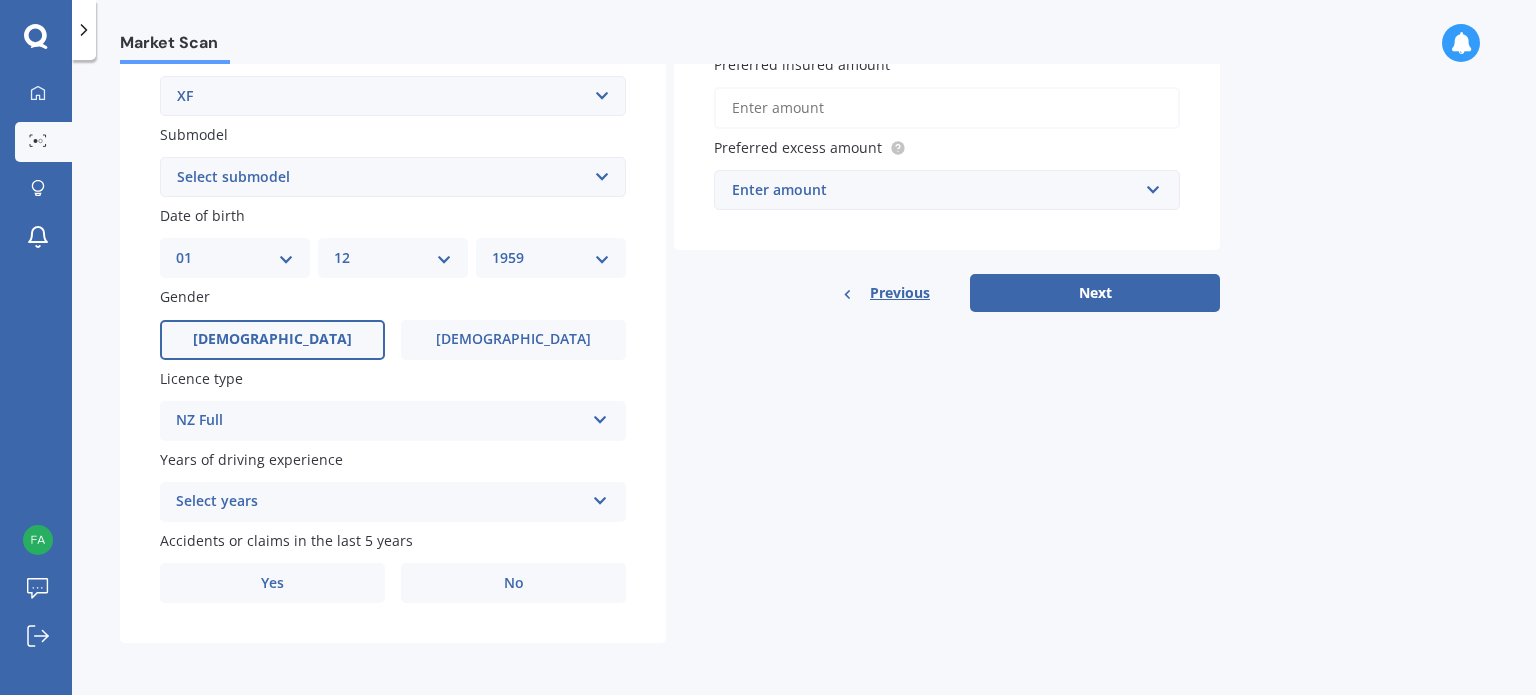 click at bounding box center (600, 497) 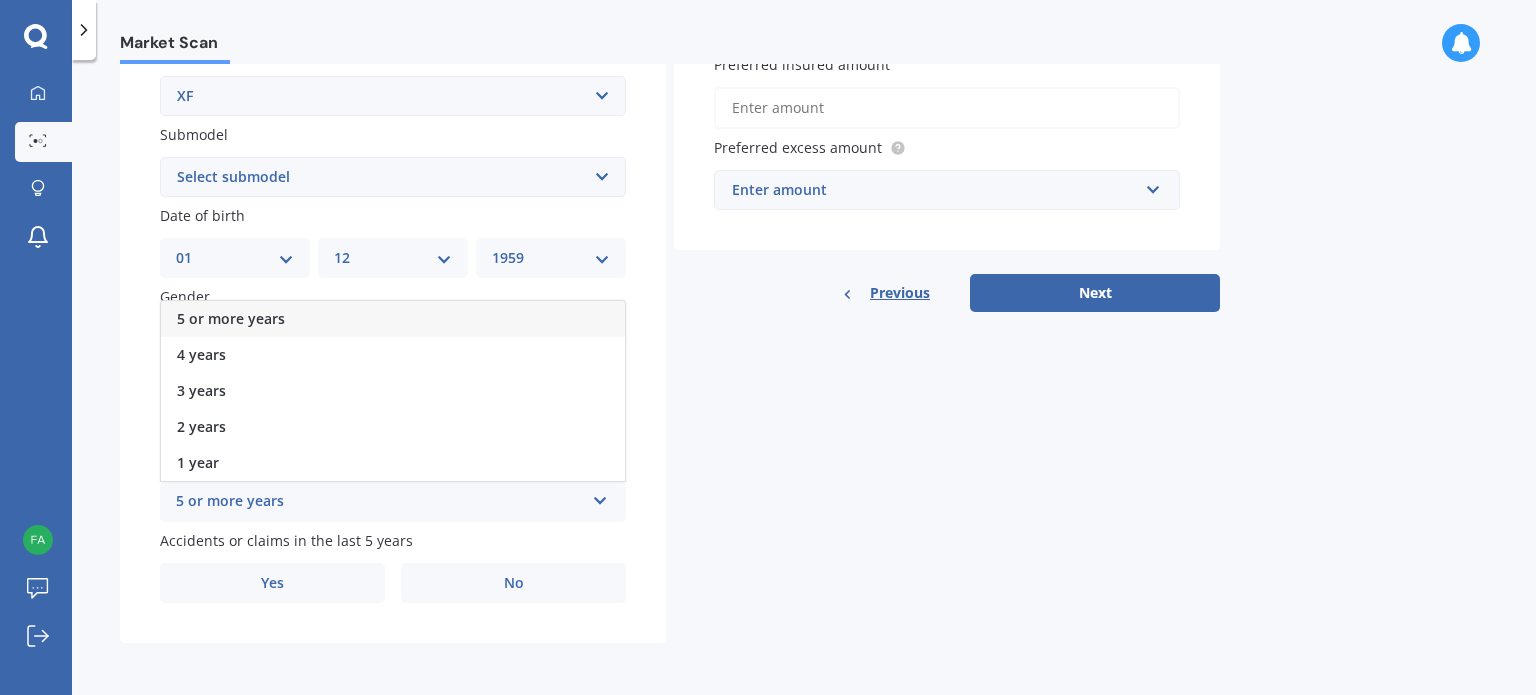 click on "5 or more years" at bounding box center (231, 318) 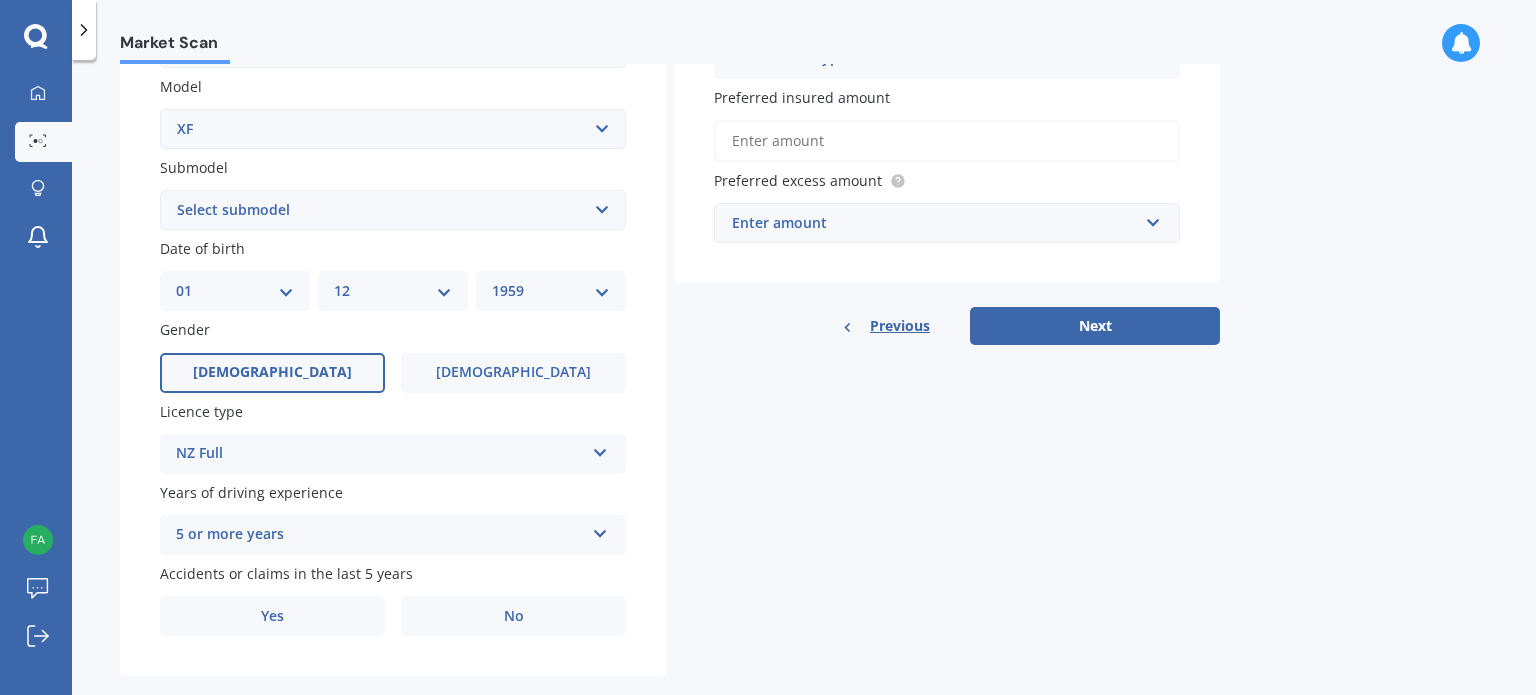 scroll, scrollTop: 482, scrollLeft: 0, axis: vertical 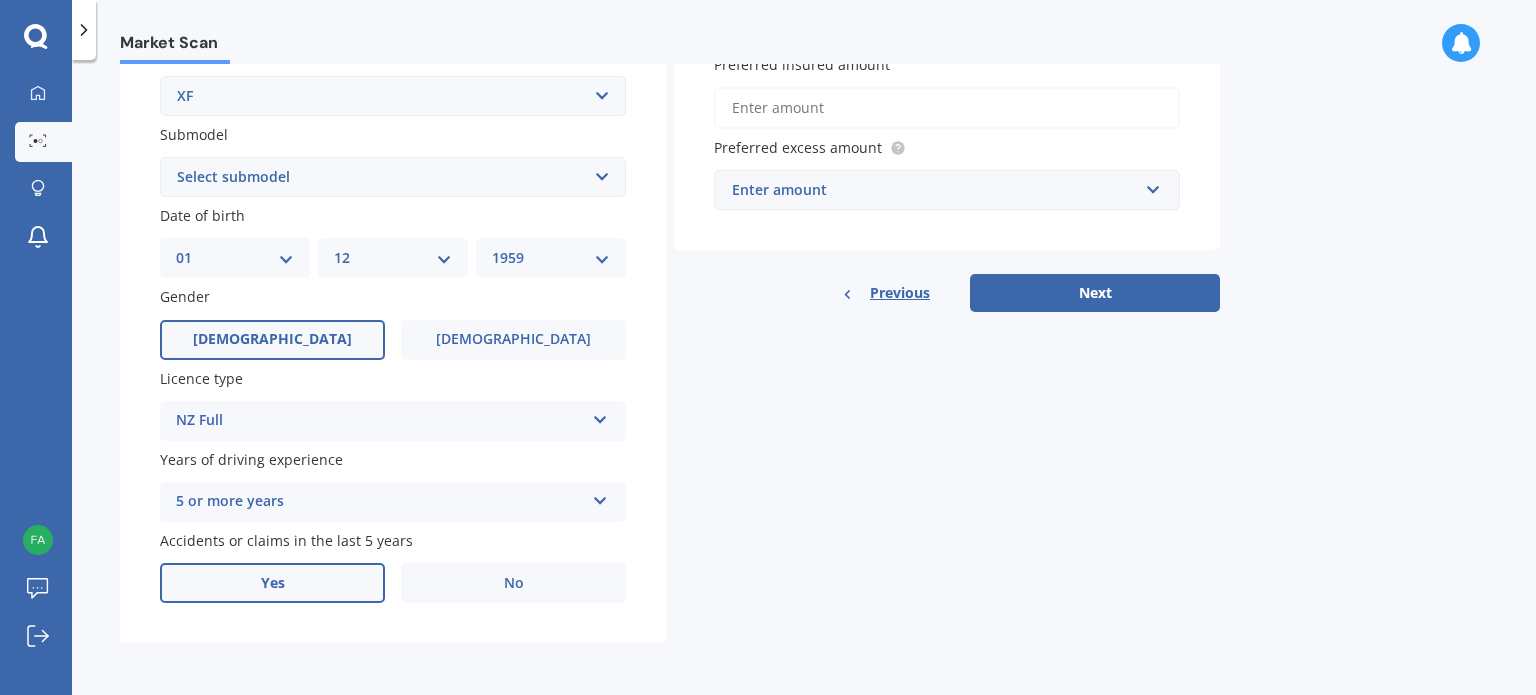 click on "Yes" at bounding box center [272, 583] 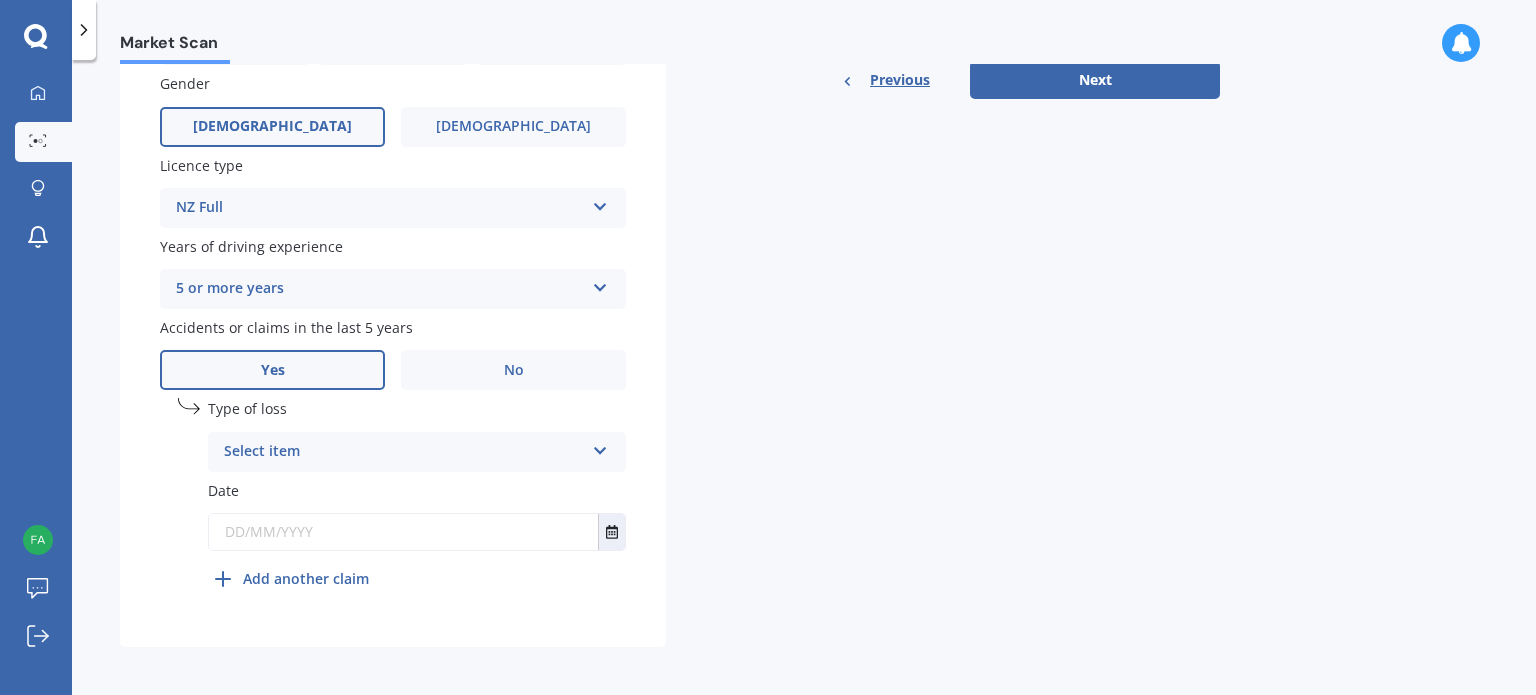 scroll, scrollTop: 699, scrollLeft: 0, axis: vertical 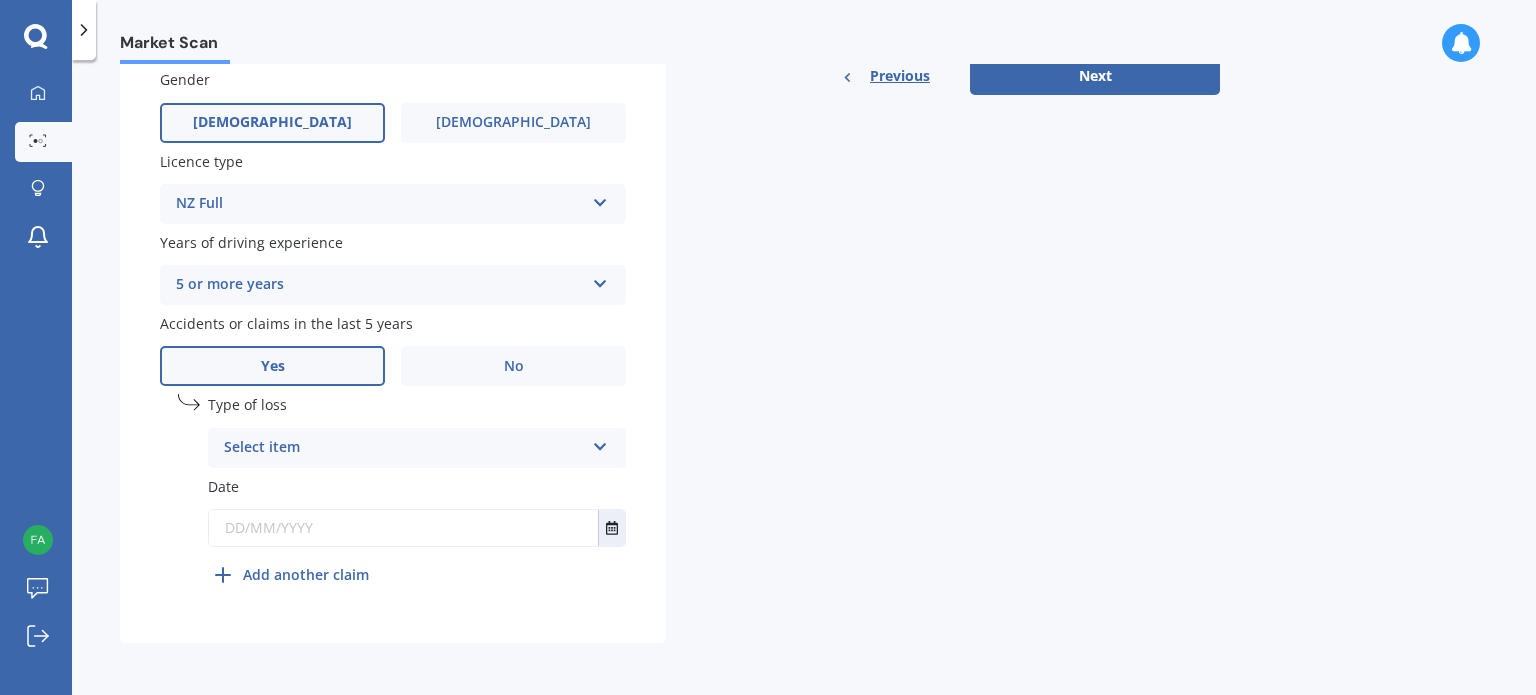 click at bounding box center (600, 443) 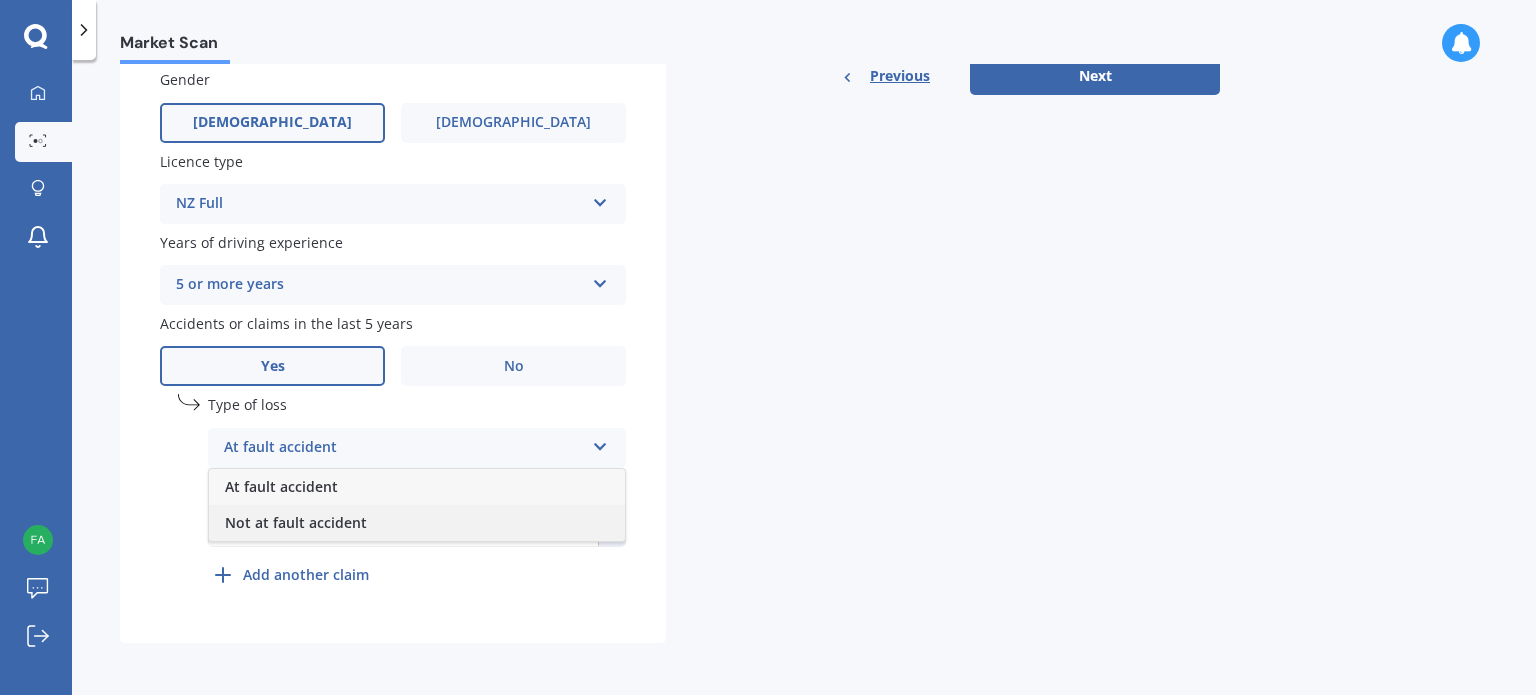 click on "Not at fault accident" at bounding box center [296, 522] 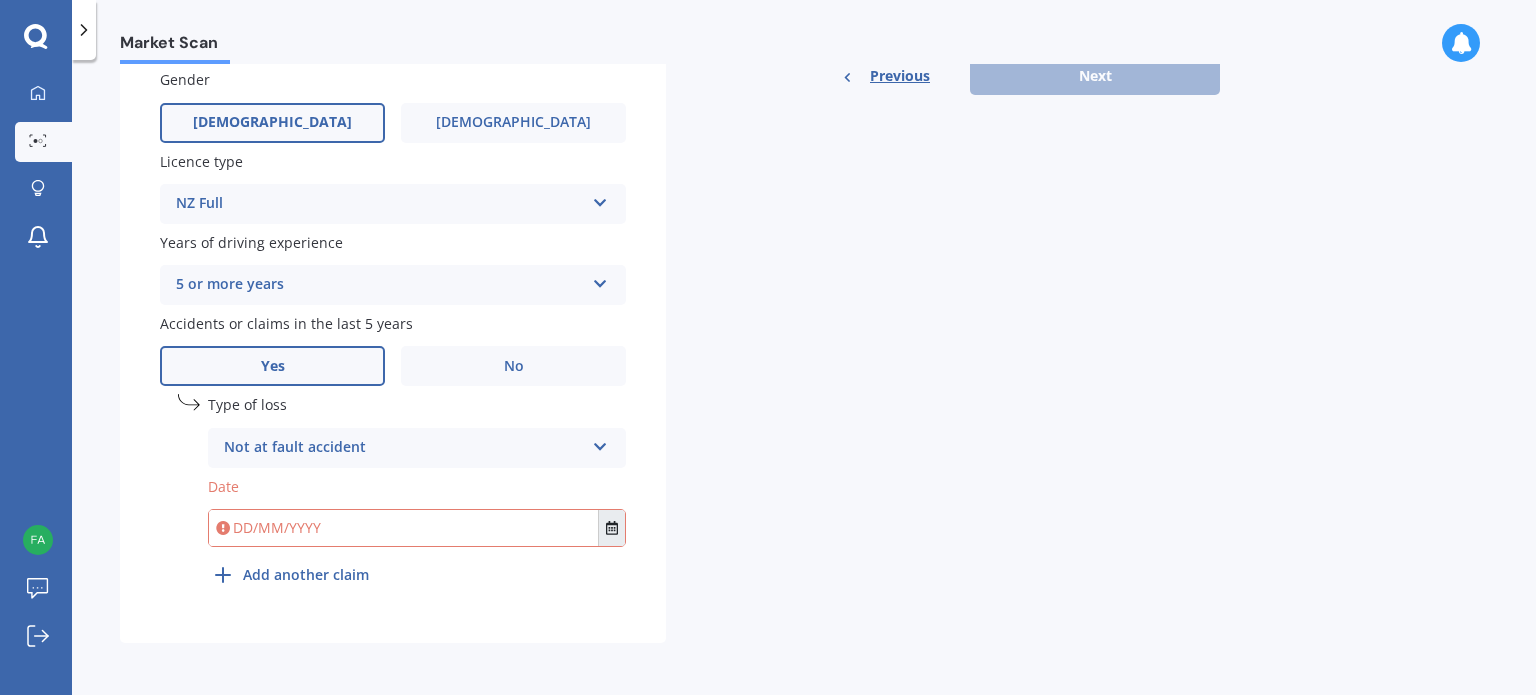 click 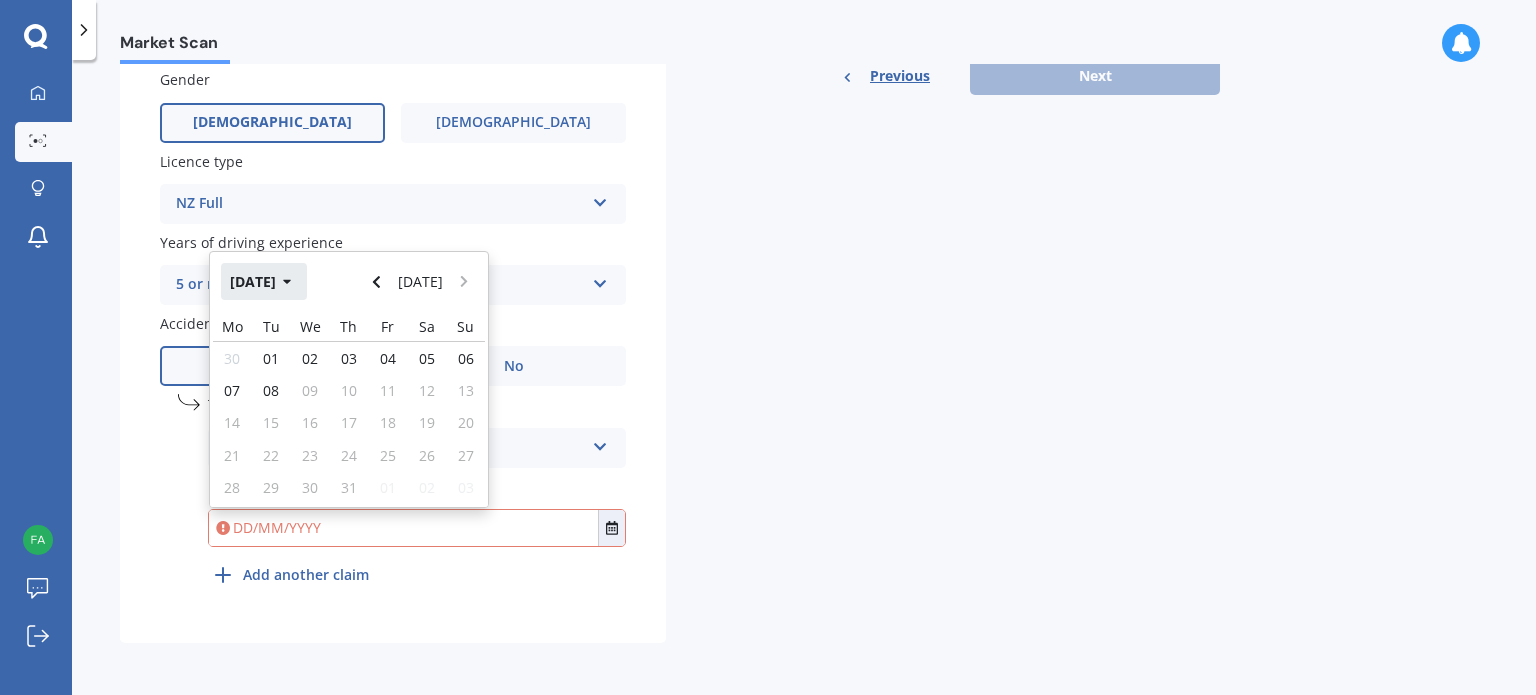 click 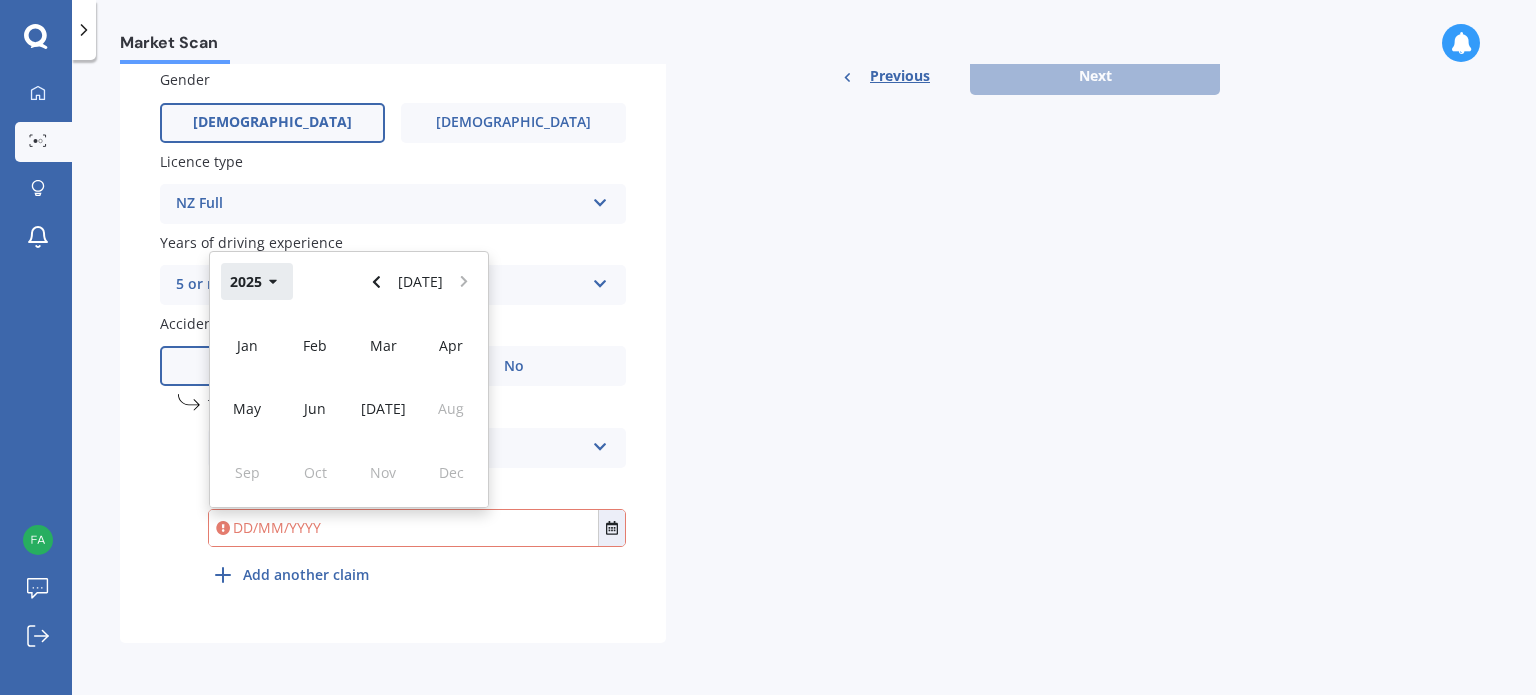 click 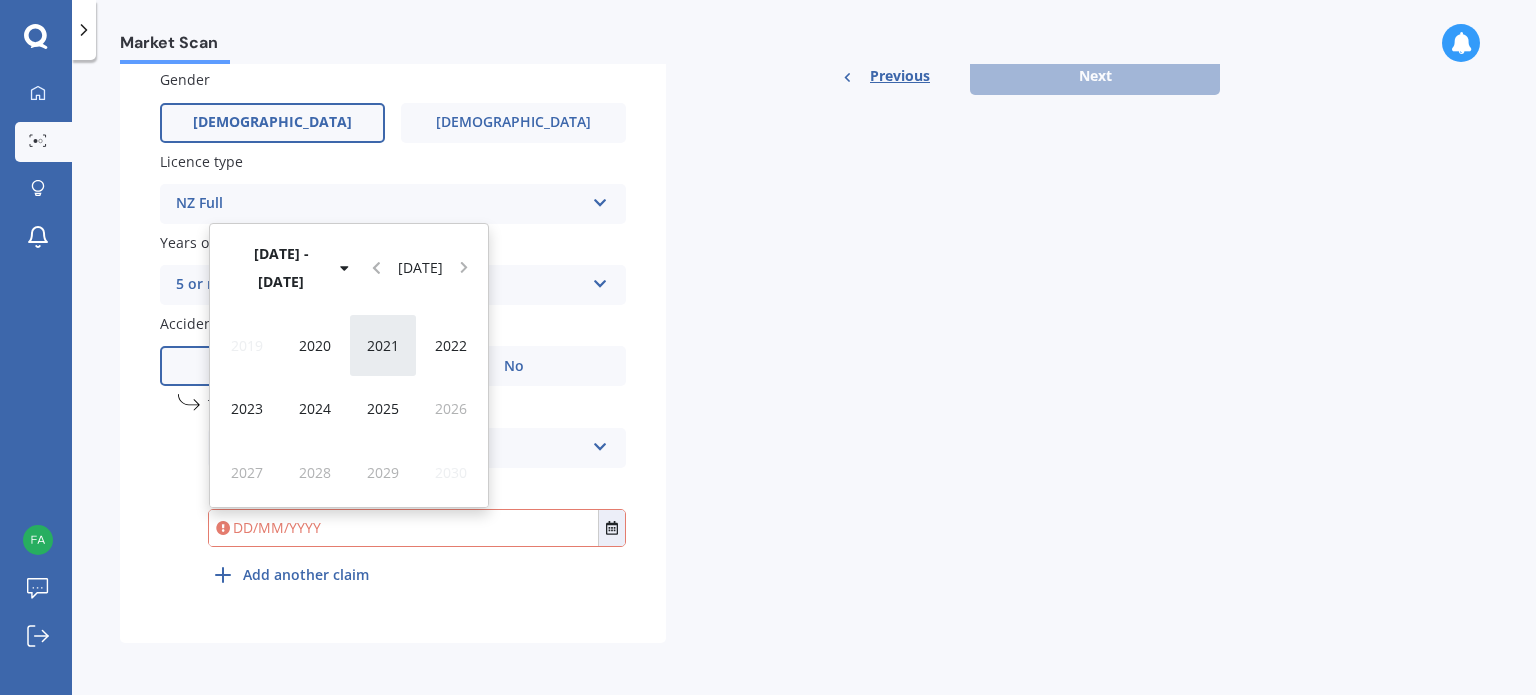 click on "2021" at bounding box center [383, 345] 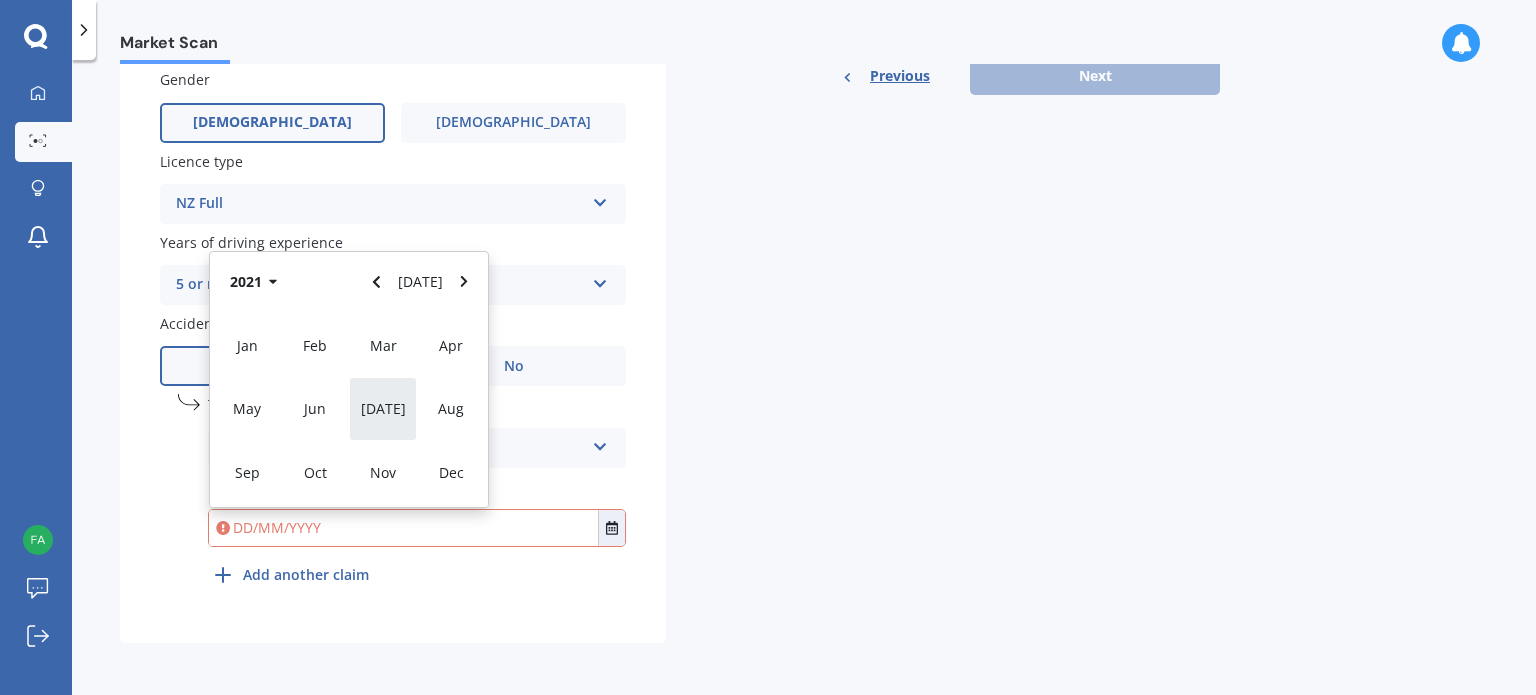 click on "[DATE]" at bounding box center [383, 408] 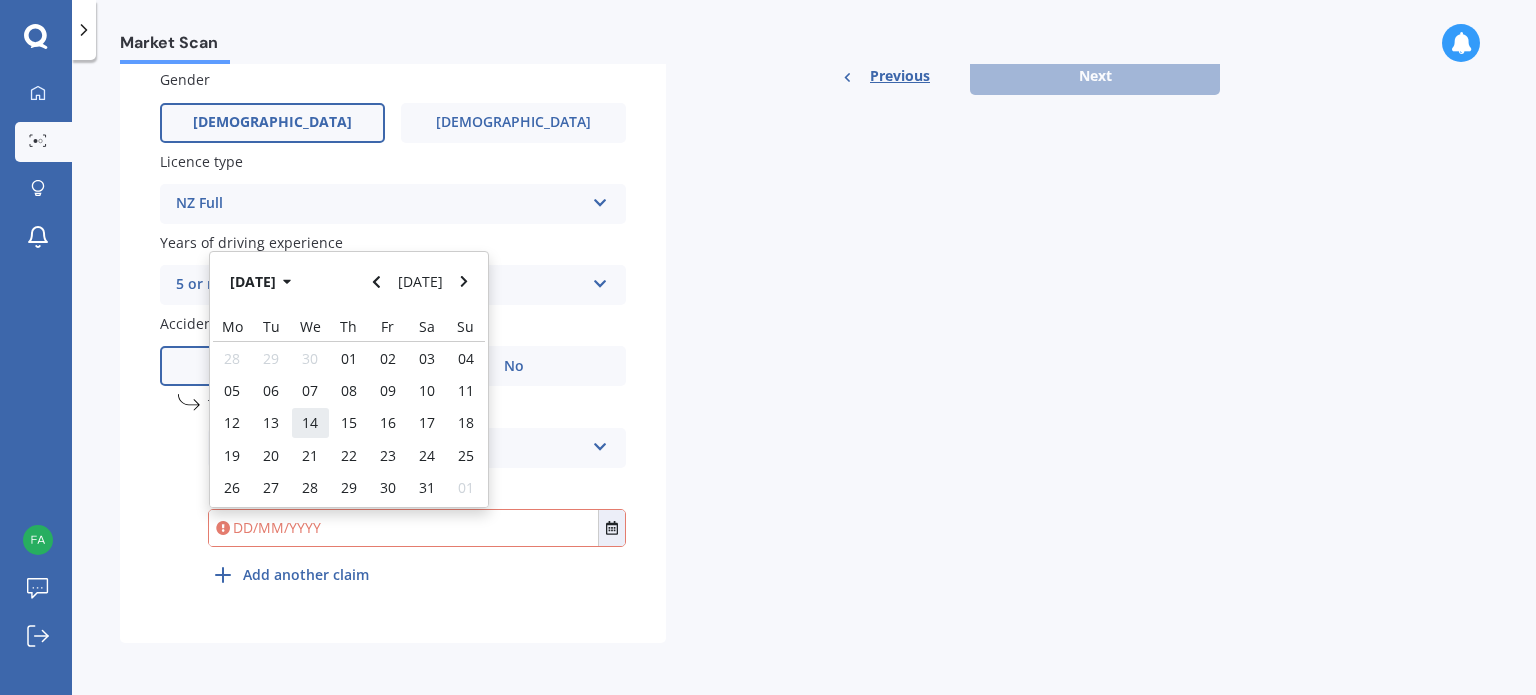 click on "14" at bounding box center [310, 422] 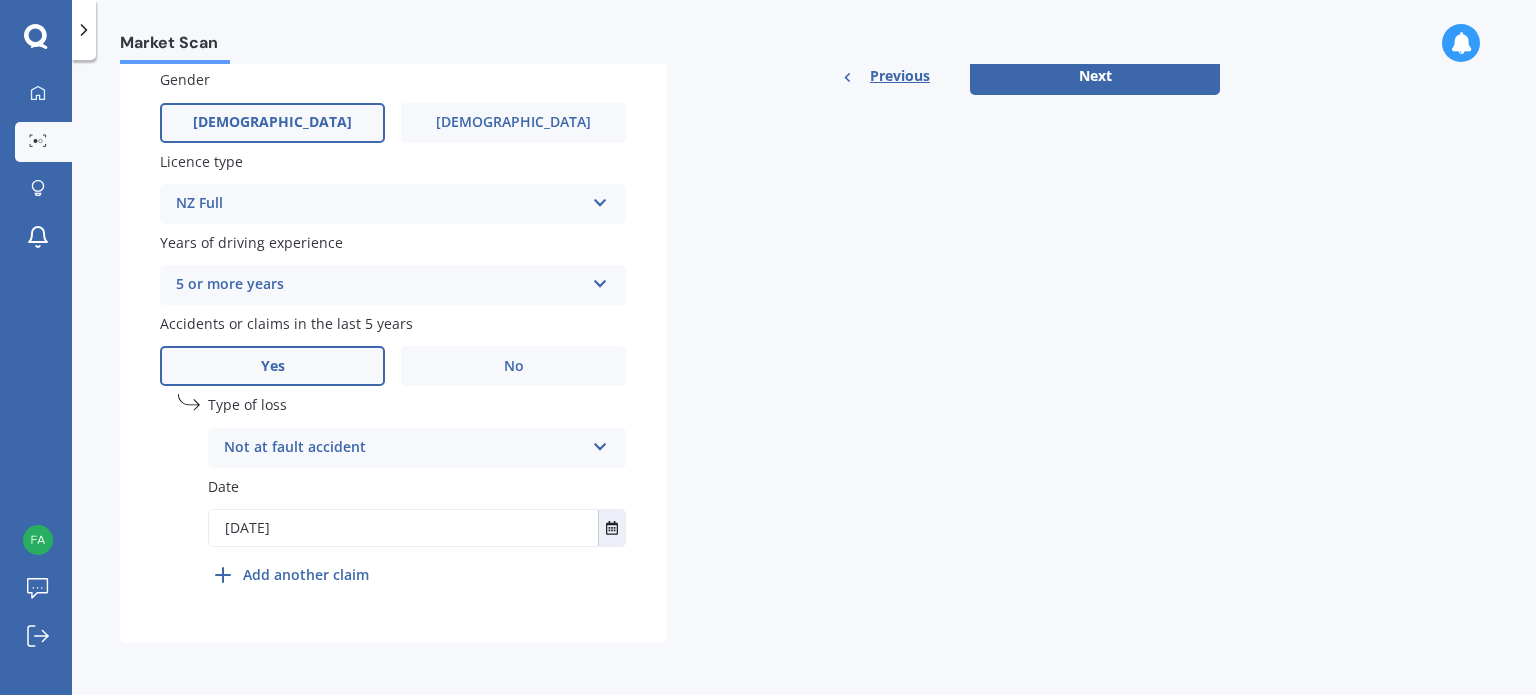 click on "[DATE]" at bounding box center (403, 528) 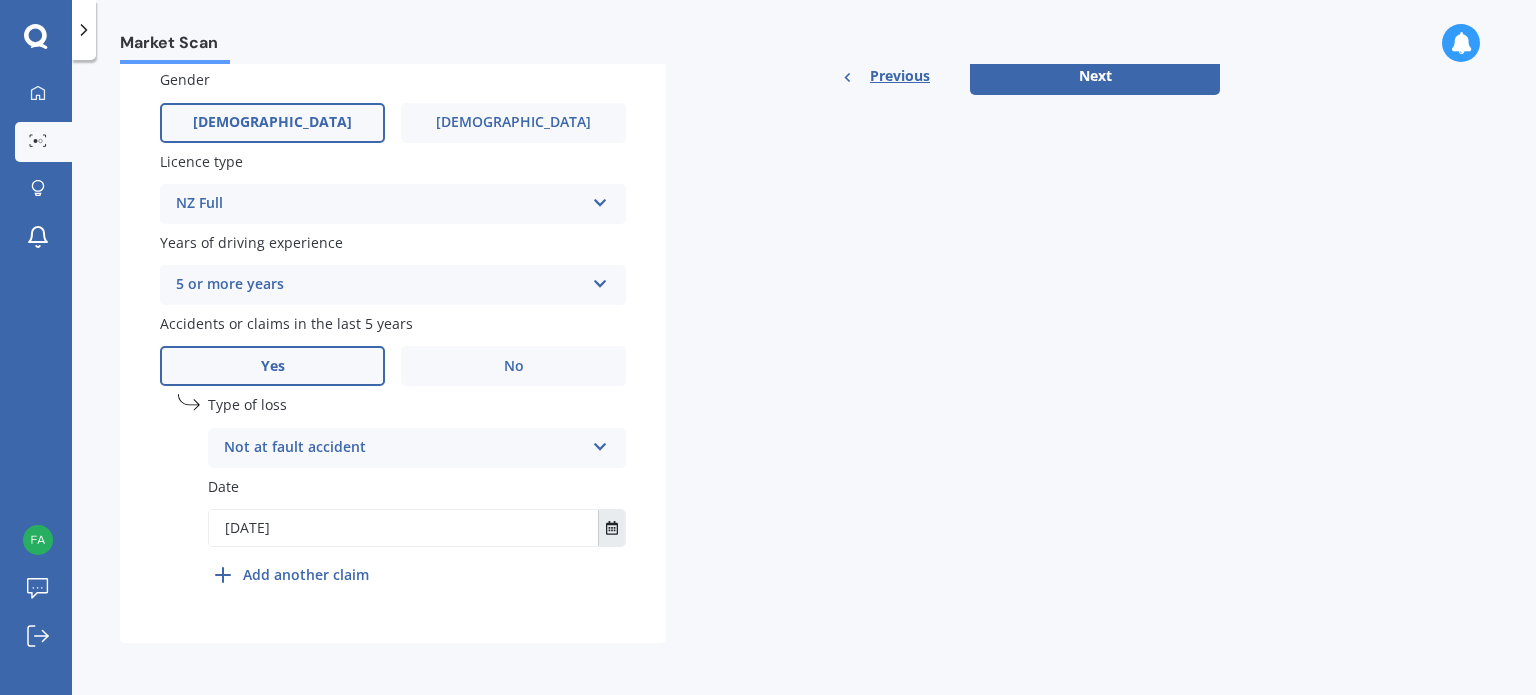 click 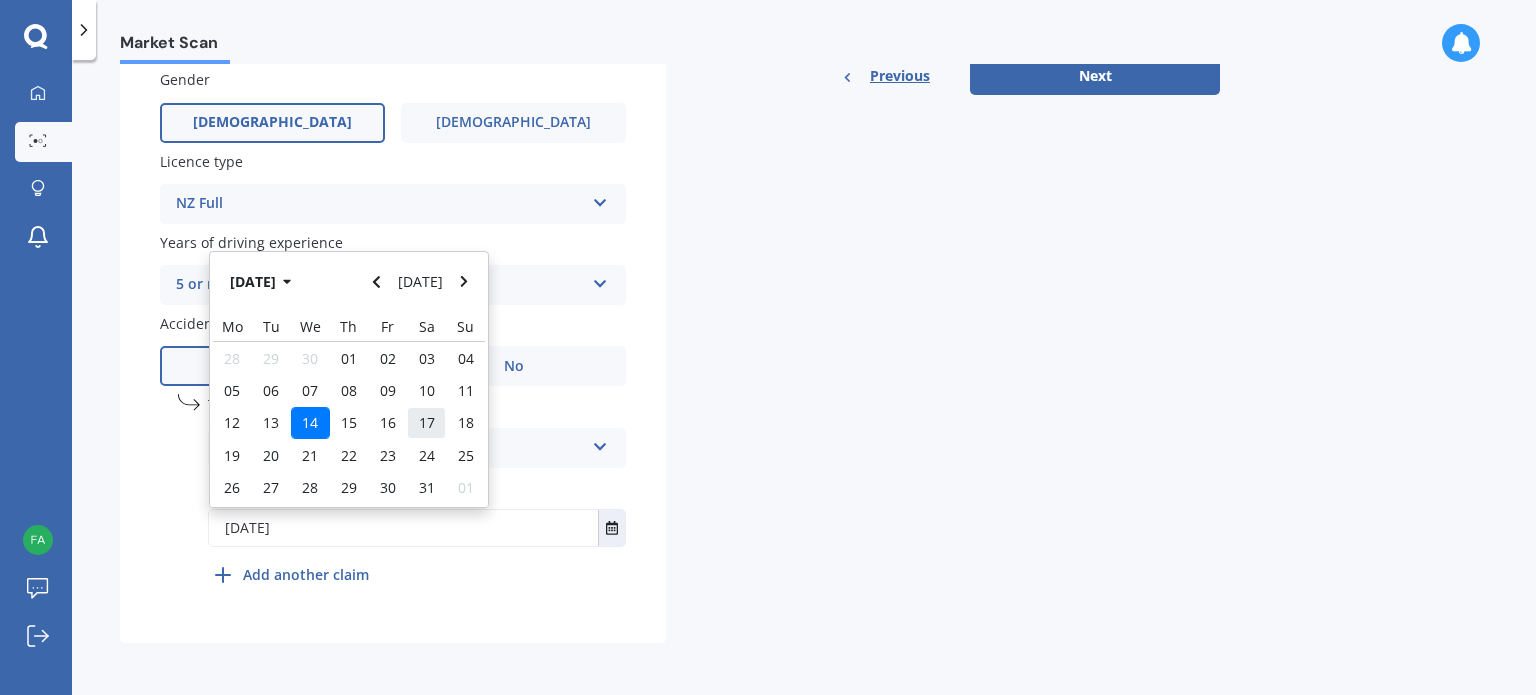 click on "17" at bounding box center [427, 422] 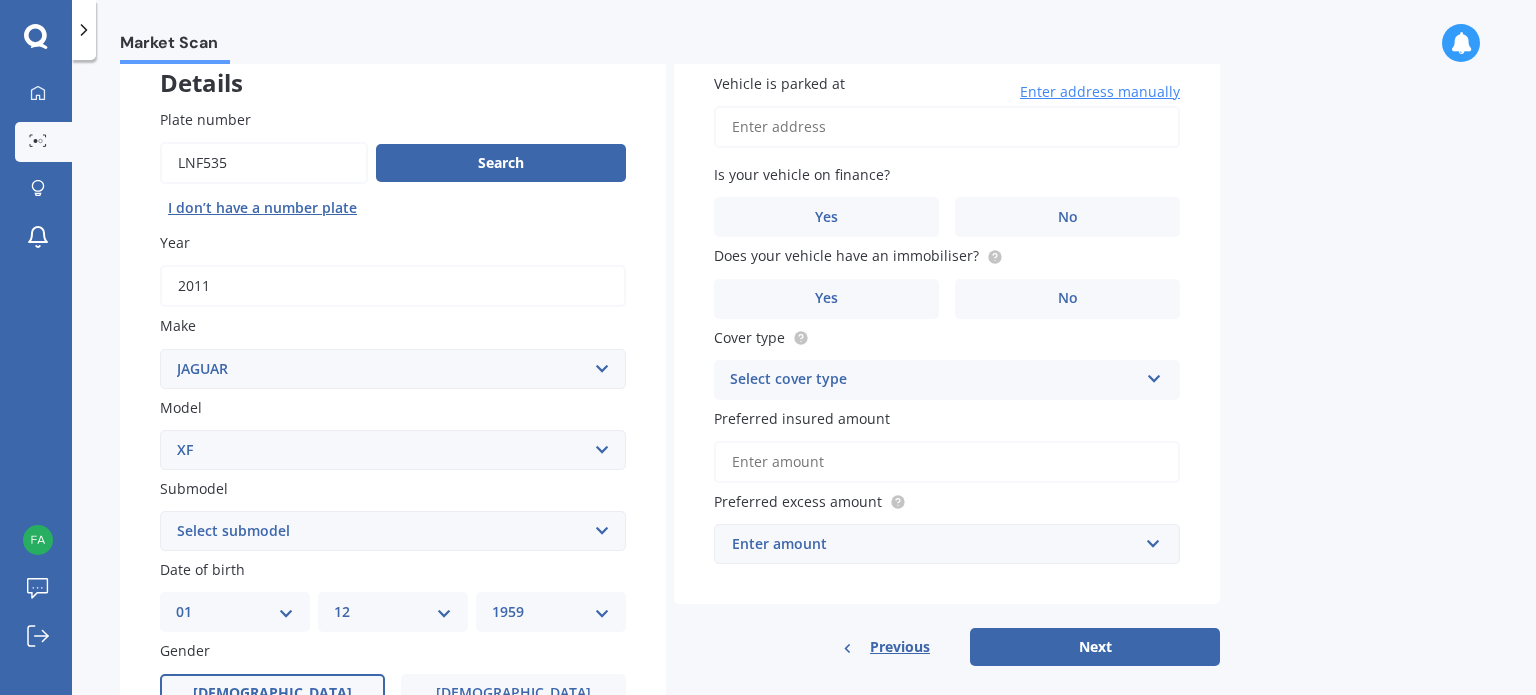 scroll, scrollTop: 0, scrollLeft: 0, axis: both 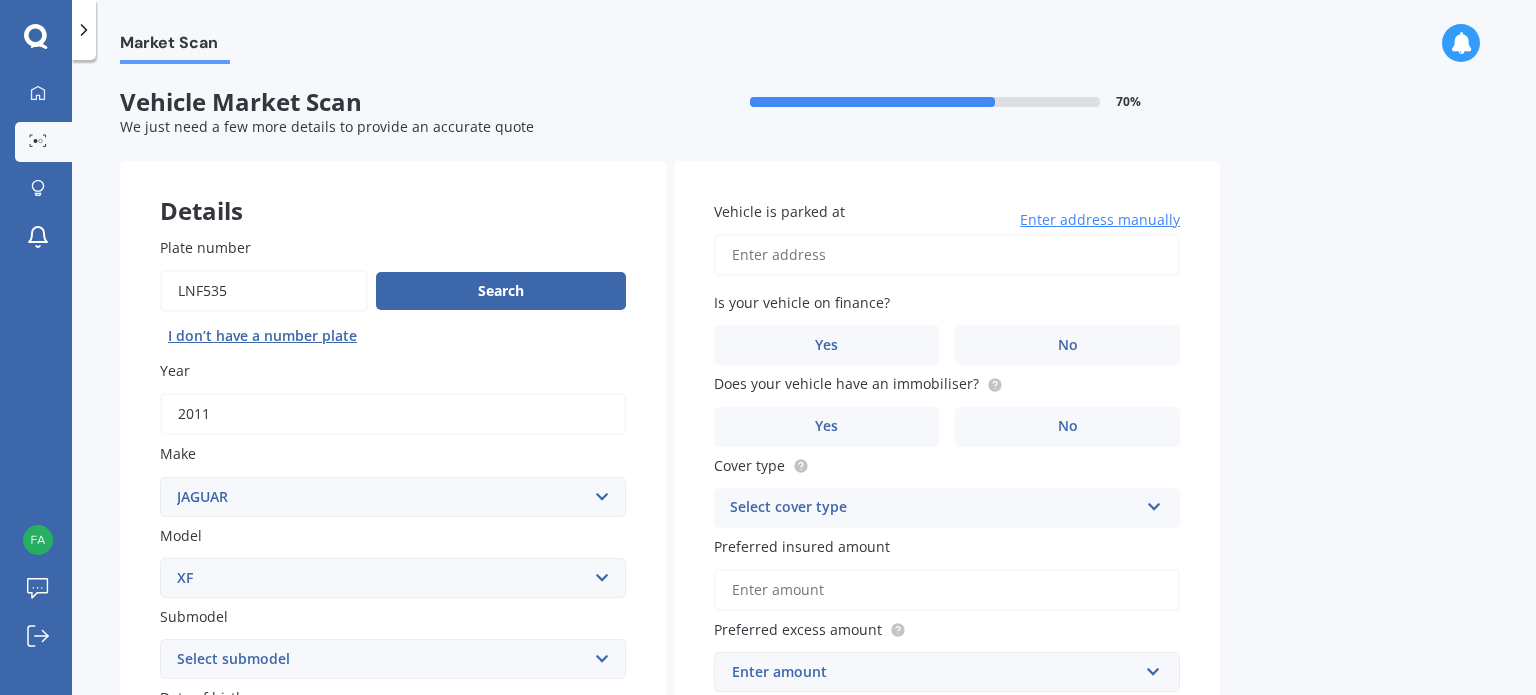 click on "Vehicle is parked at" at bounding box center (947, 255) 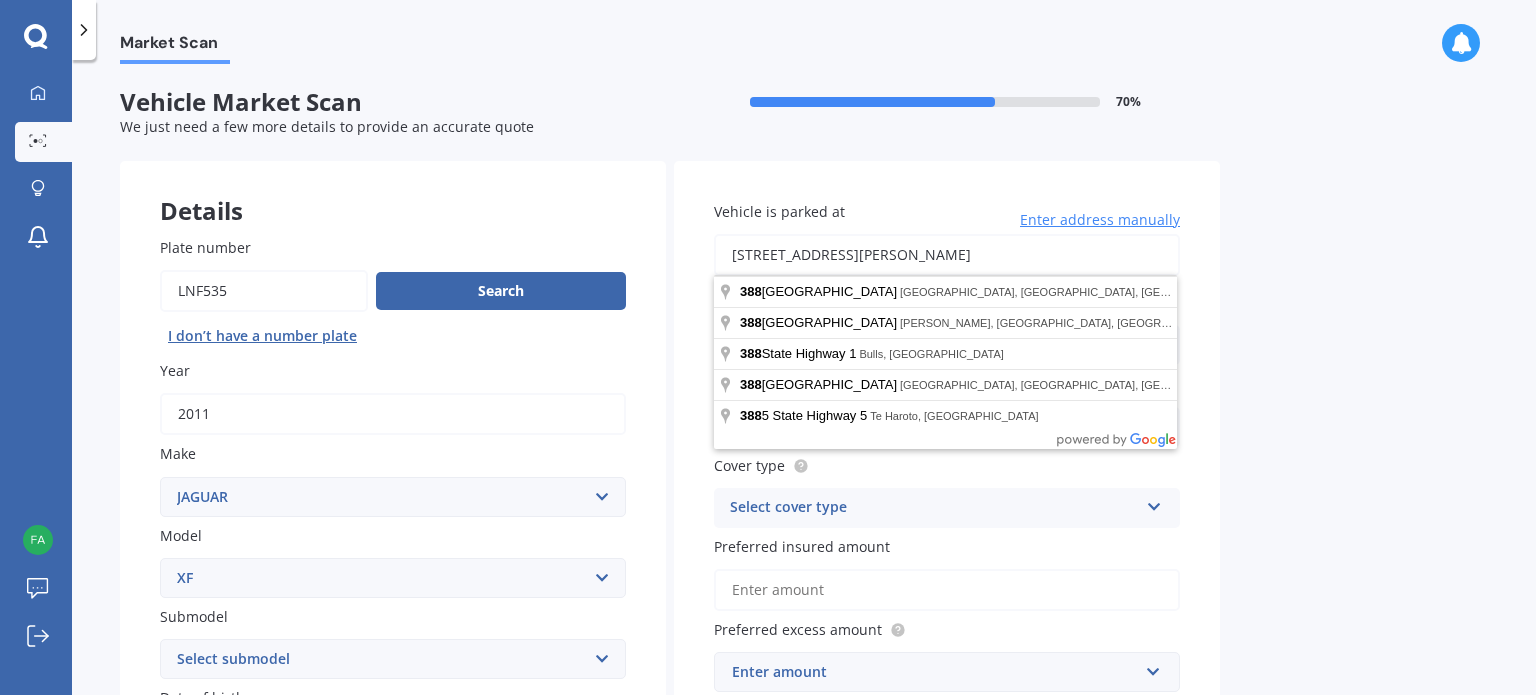click on "[STREET_ADDRESS][PERSON_NAME]" at bounding box center (947, 255) 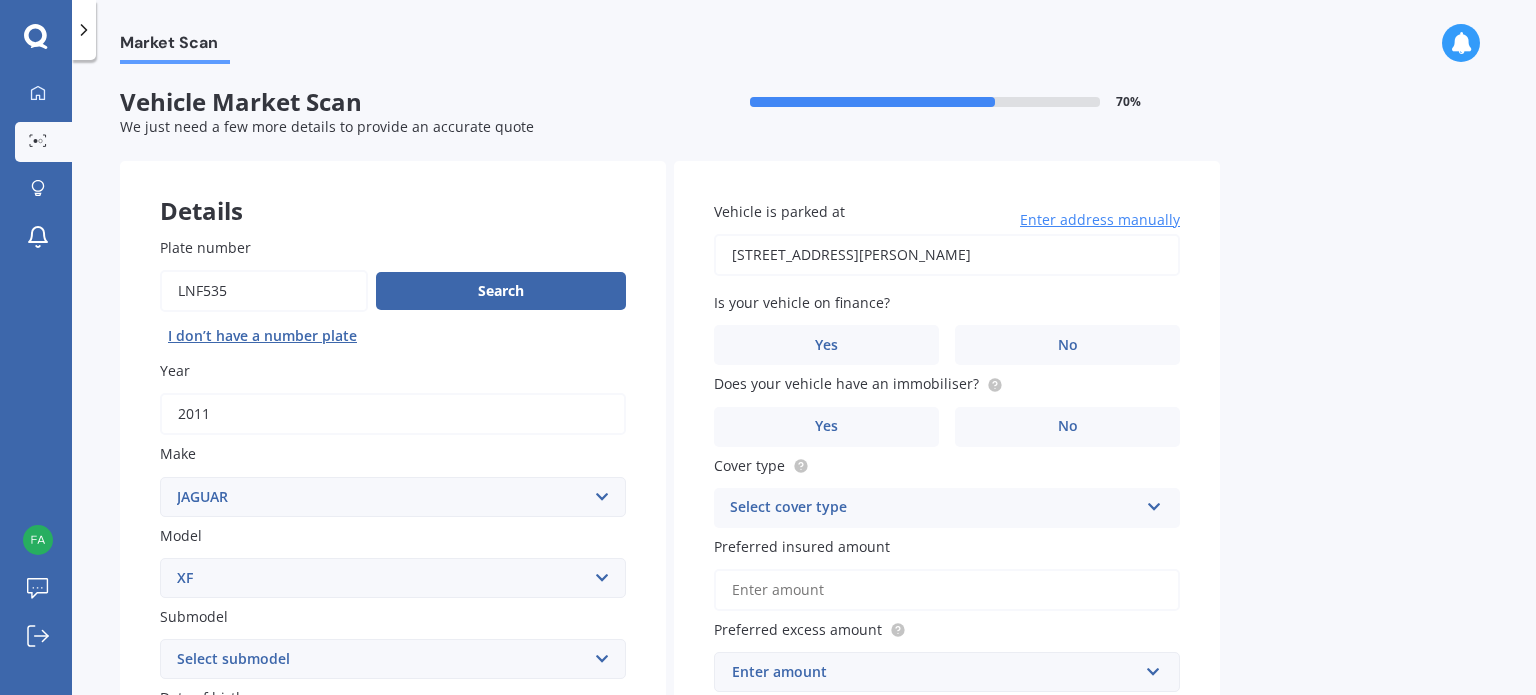 type on "[STREET_ADDRESS][PERSON_NAME]" 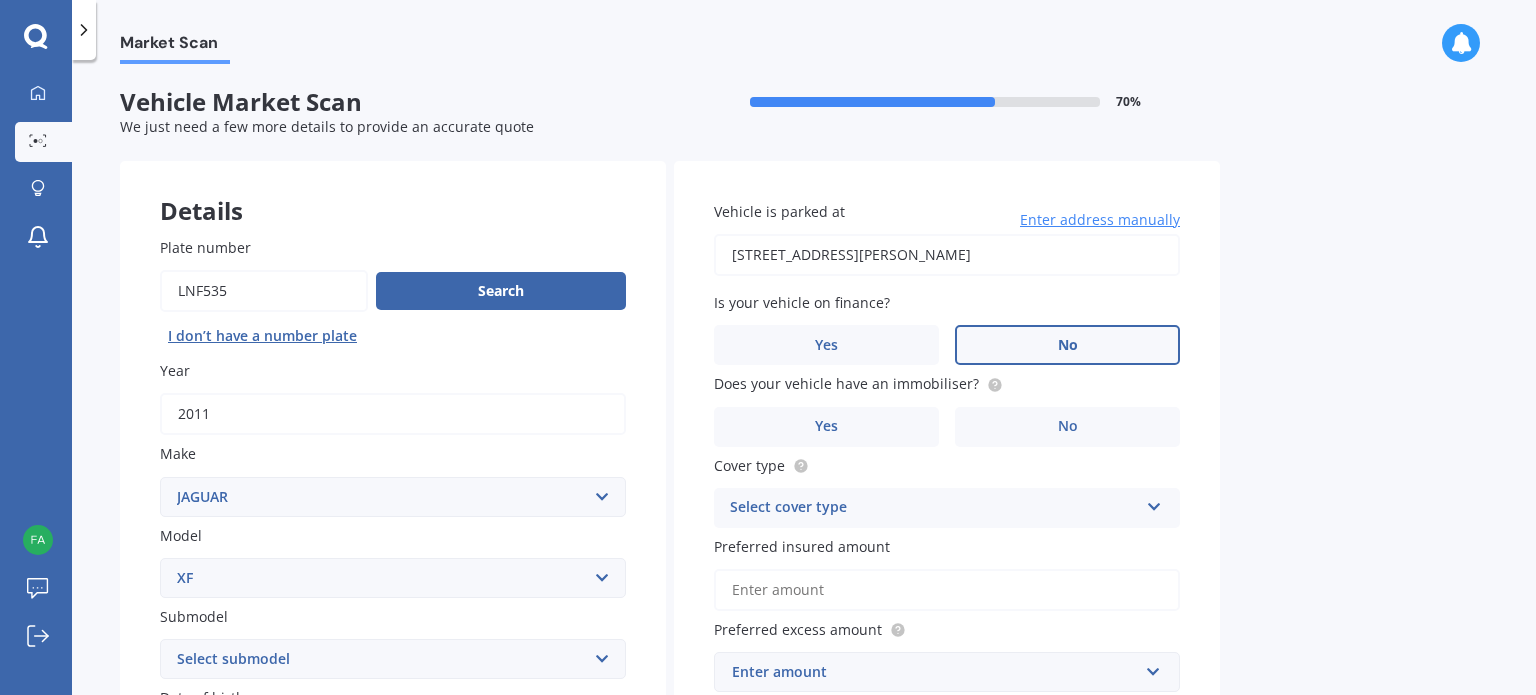 click on "No" at bounding box center [1067, 345] 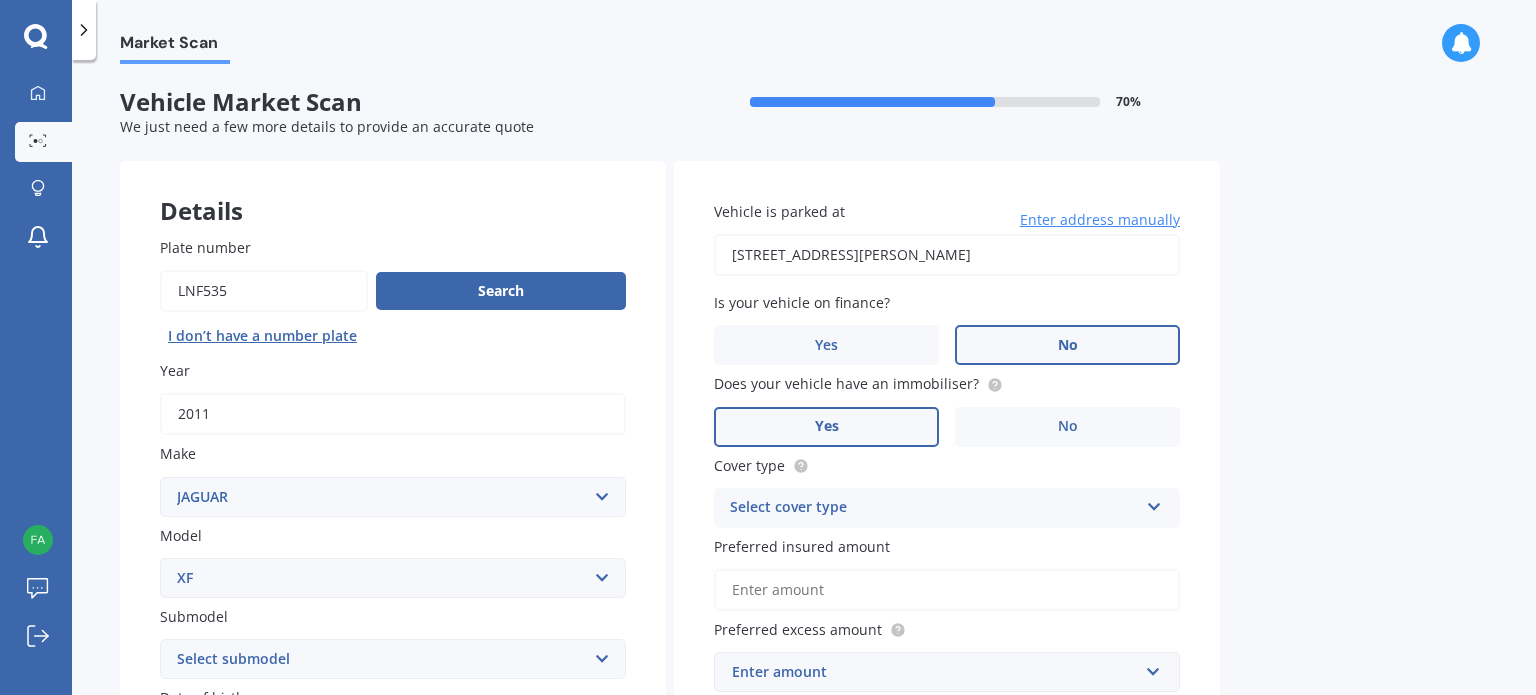 click on "Yes" at bounding box center (826, 427) 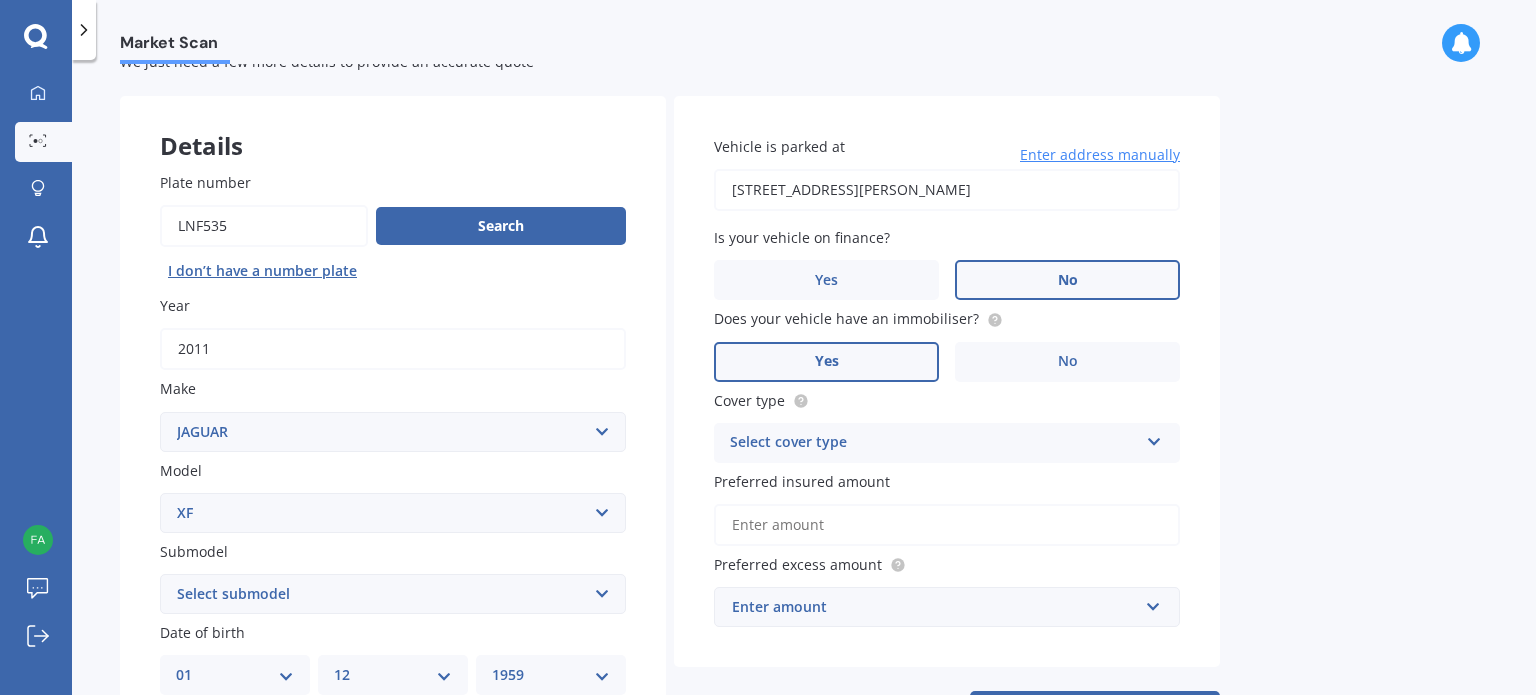 scroll, scrollTop: 100, scrollLeft: 0, axis: vertical 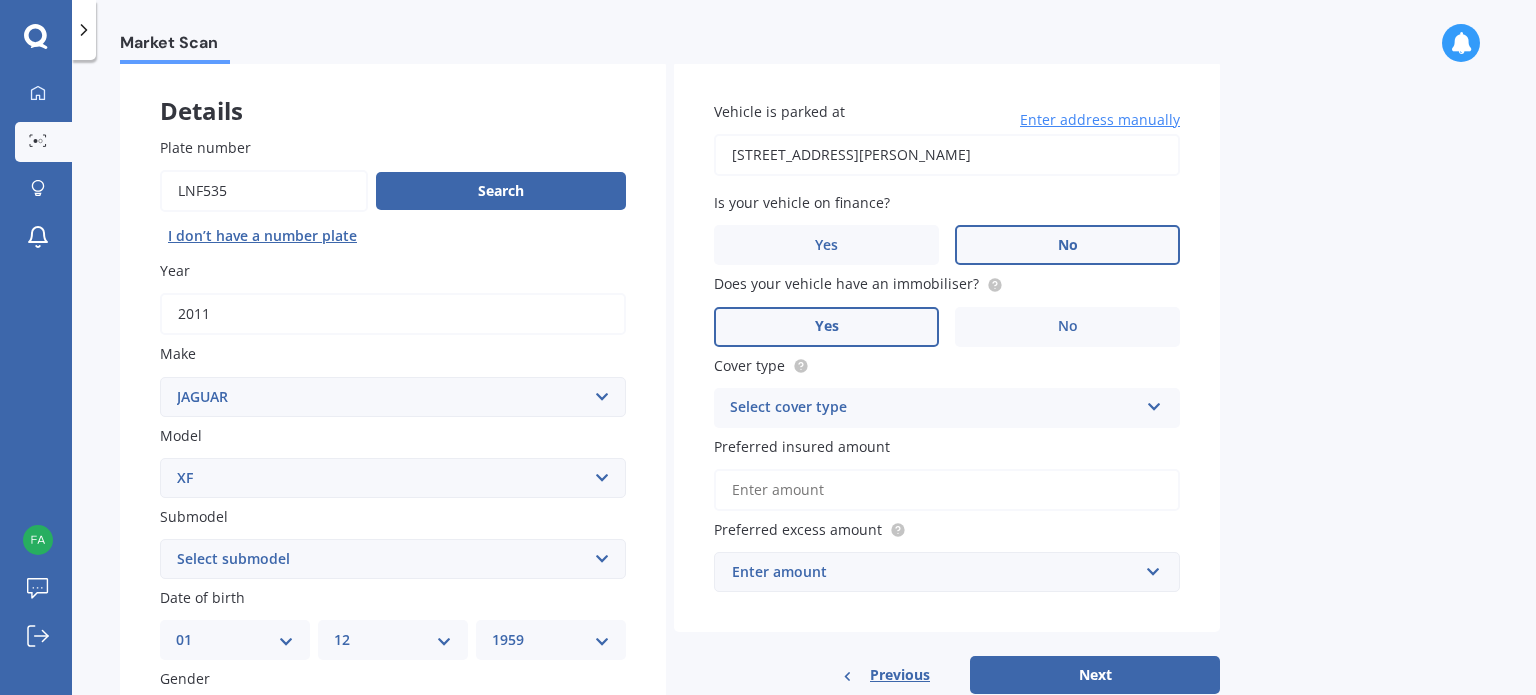 click at bounding box center [1154, 403] 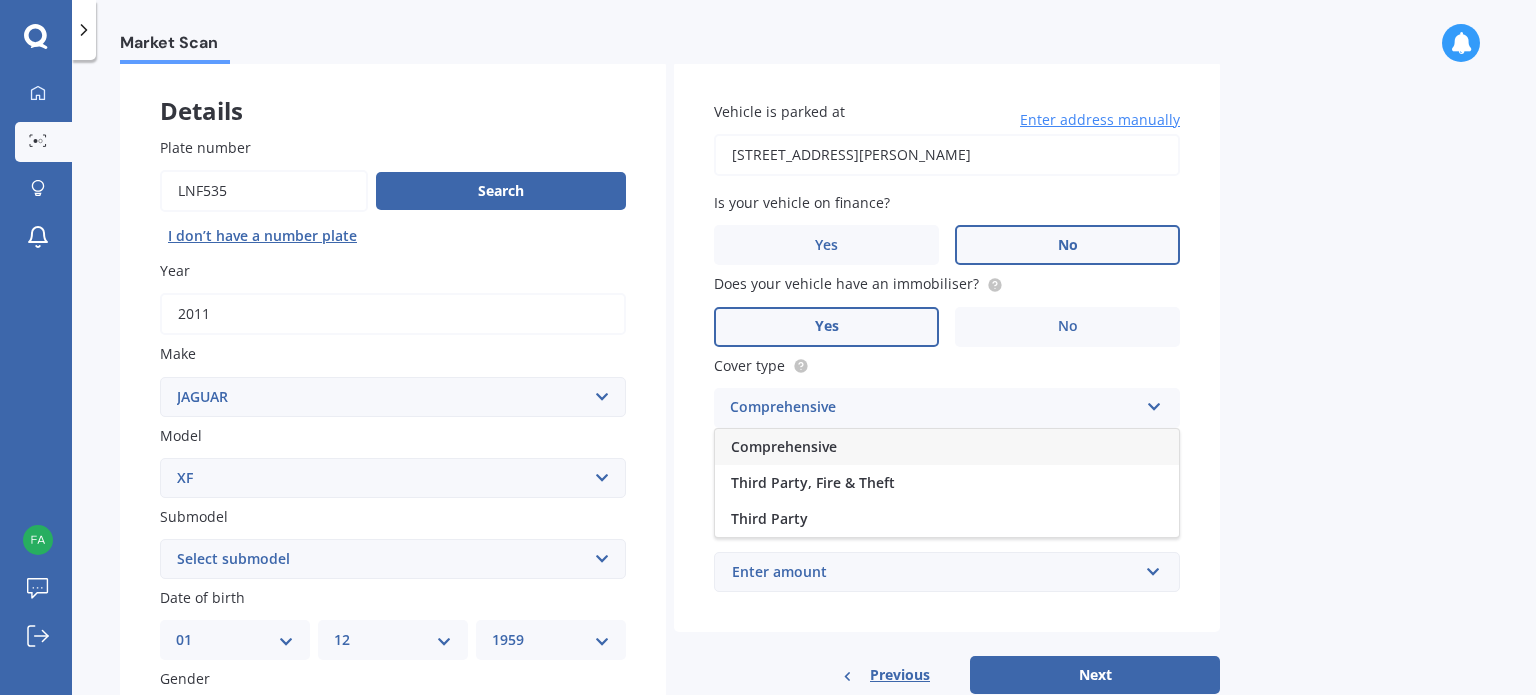click on "Comprehensive" at bounding box center [784, 446] 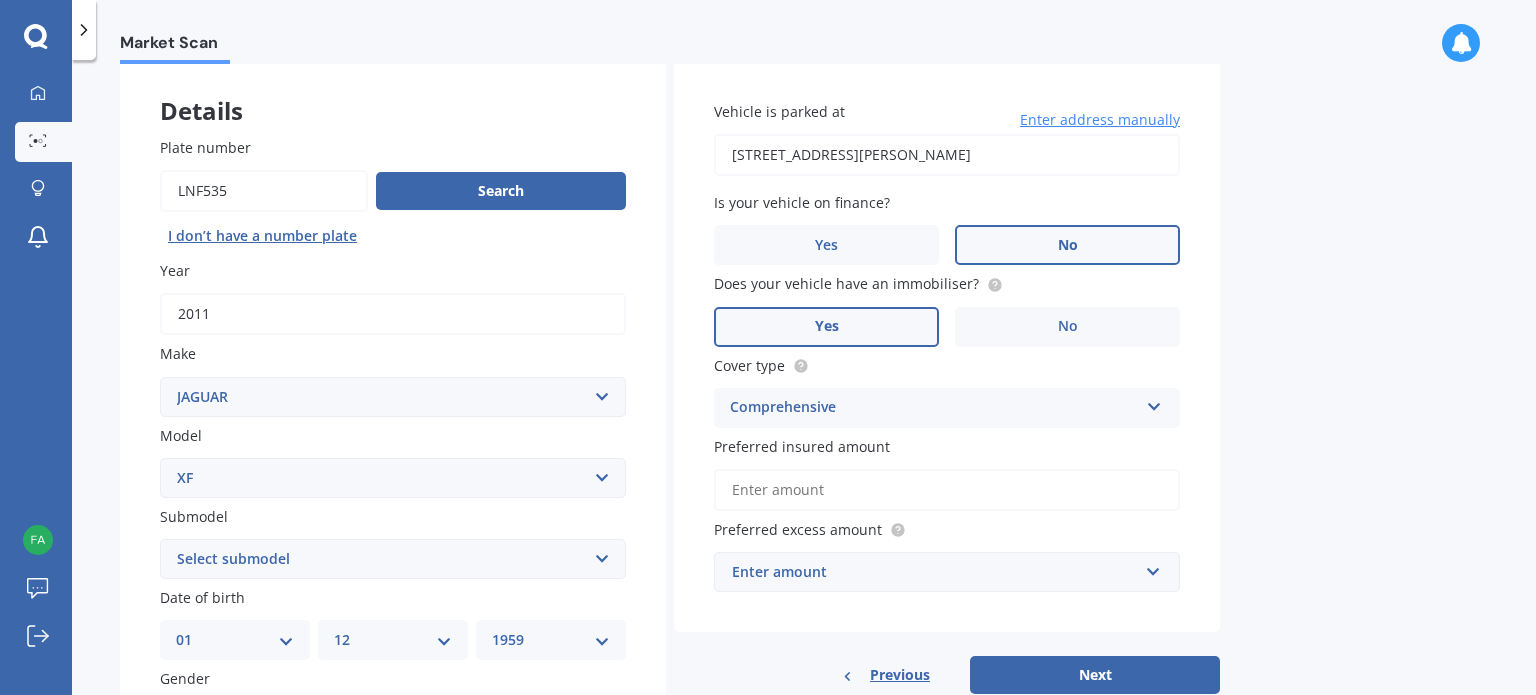 click on "Preferred insured amount" at bounding box center [947, 490] 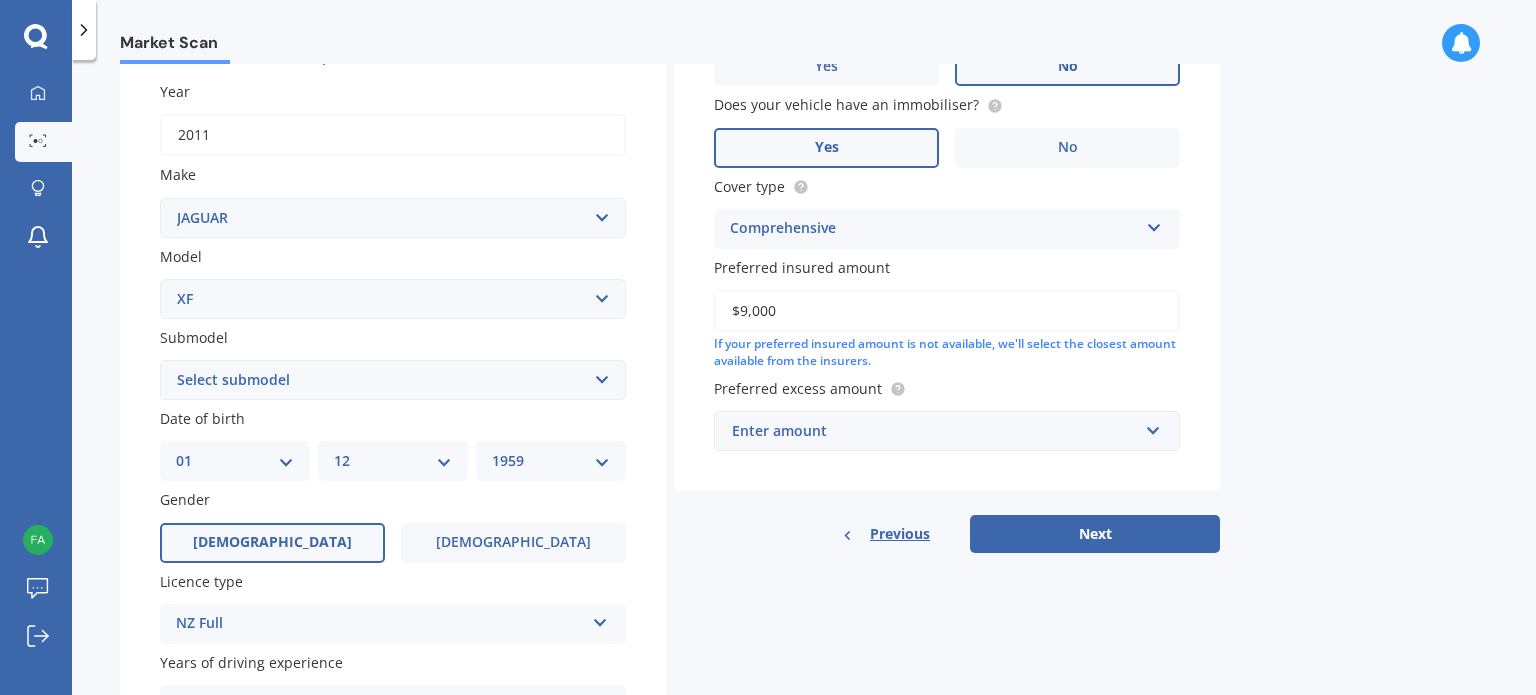 scroll, scrollTop: 300, scrollLeft: 0, axis: vertical 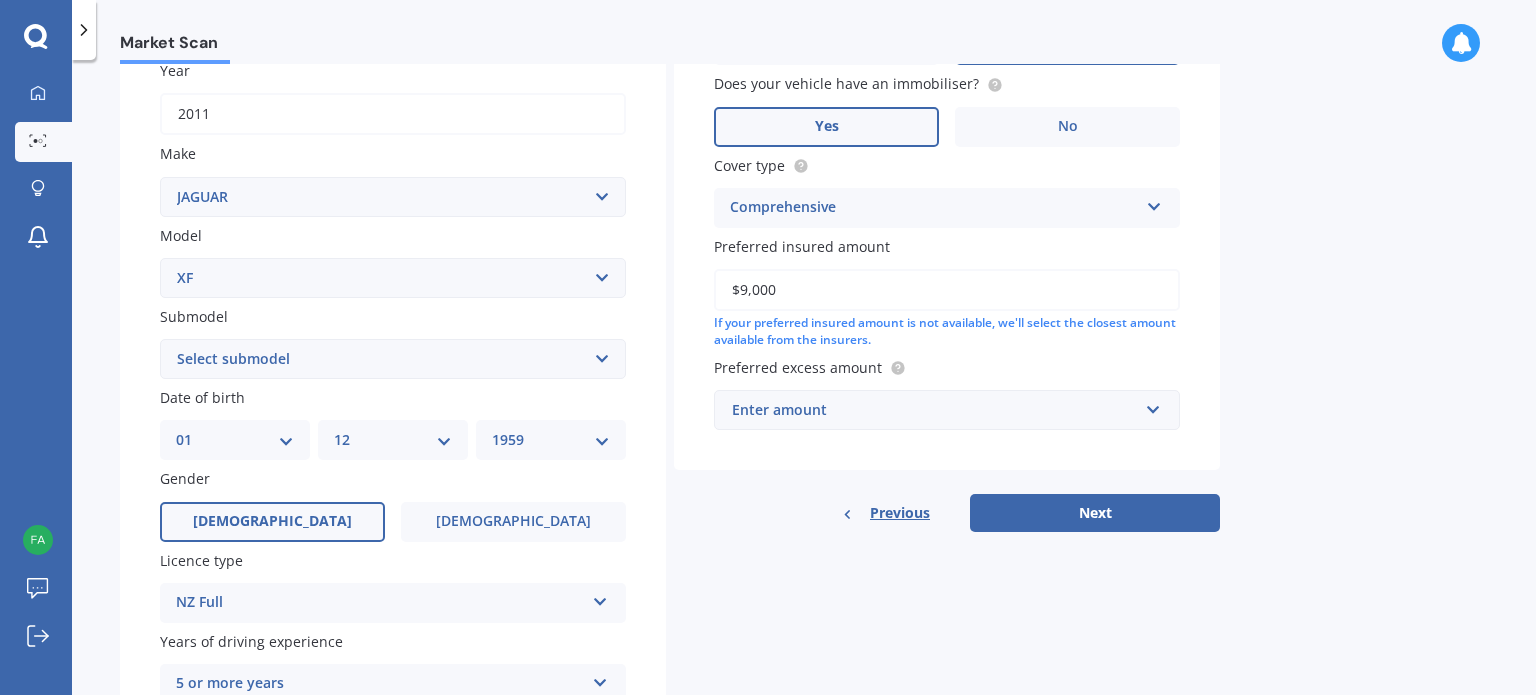 type on "$9,000" 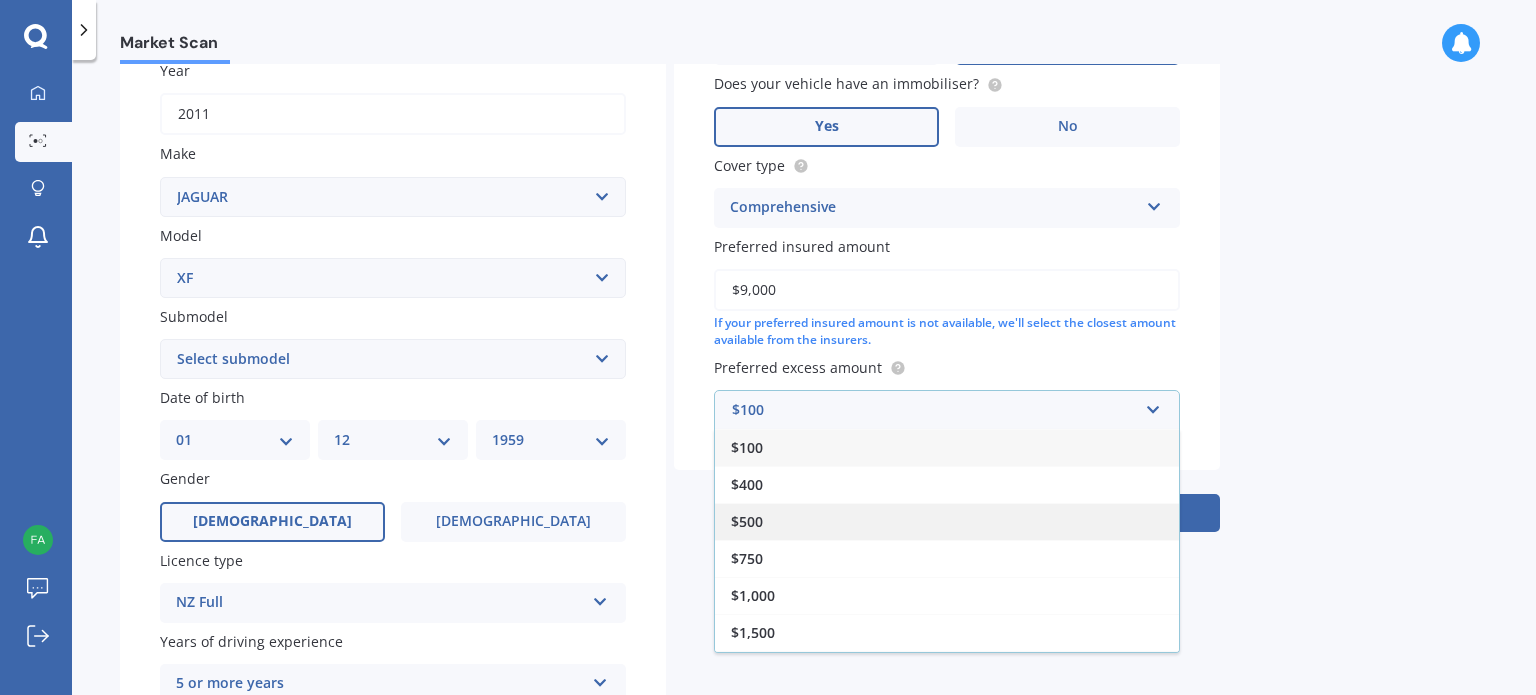 click on "$500" at bounding box center [747, 521] 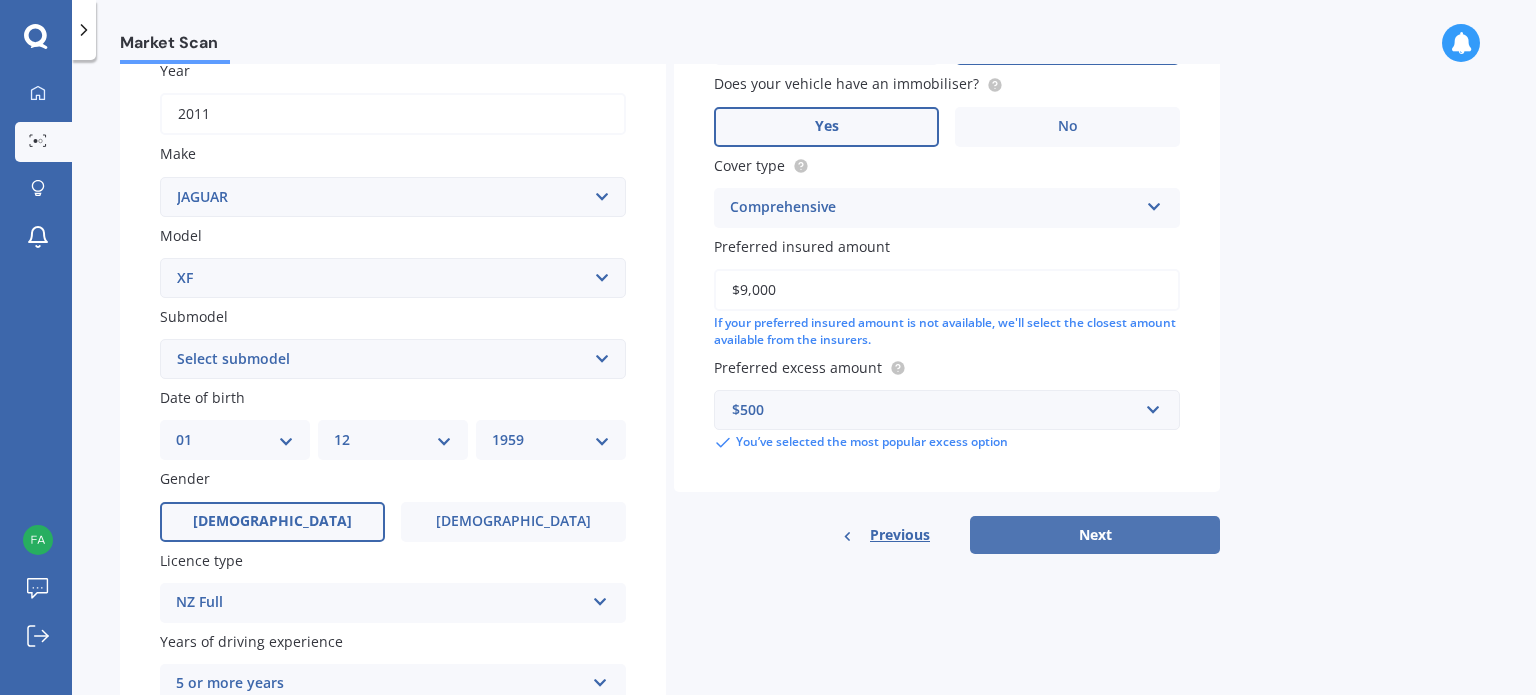 click on "Next" at bounding box center [1095, 535] 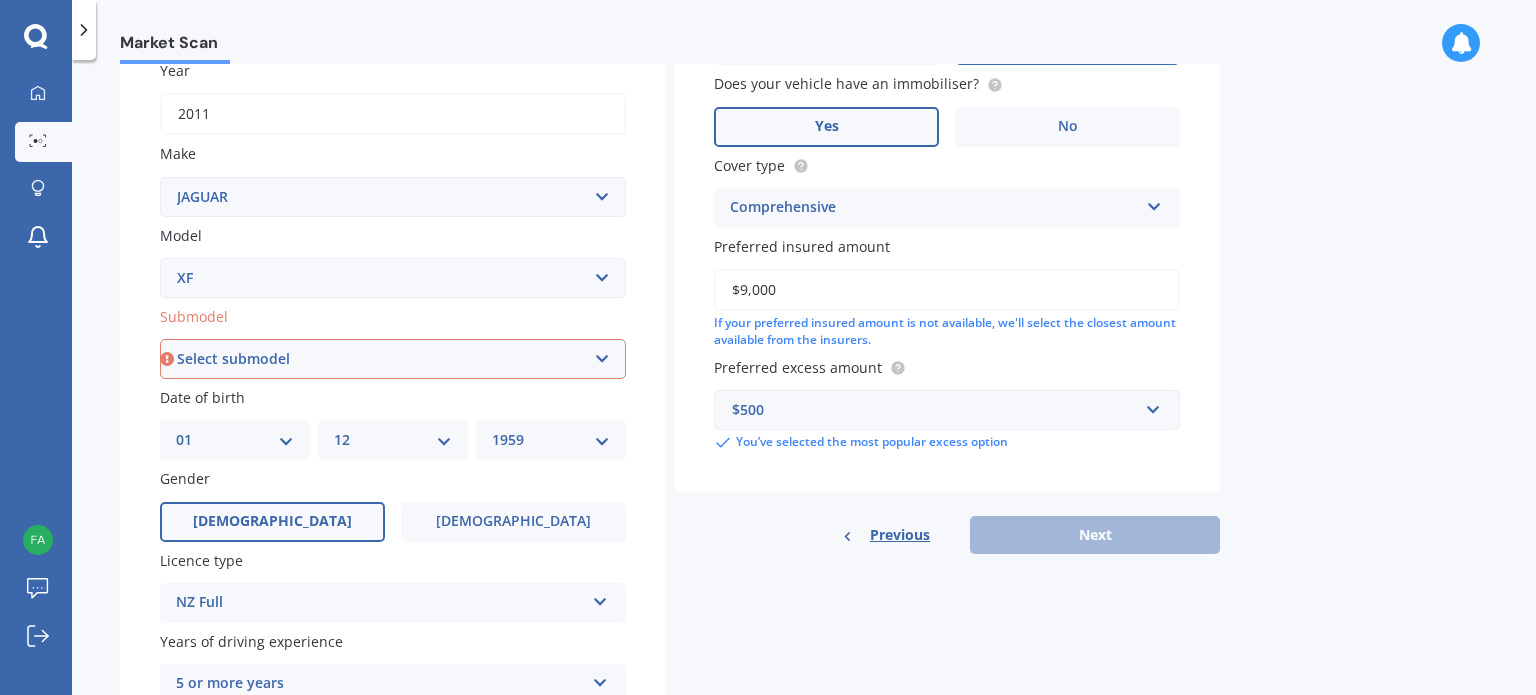 click on "Select submodel Diesel Petrol SV8" at bounding box center (393, 359) 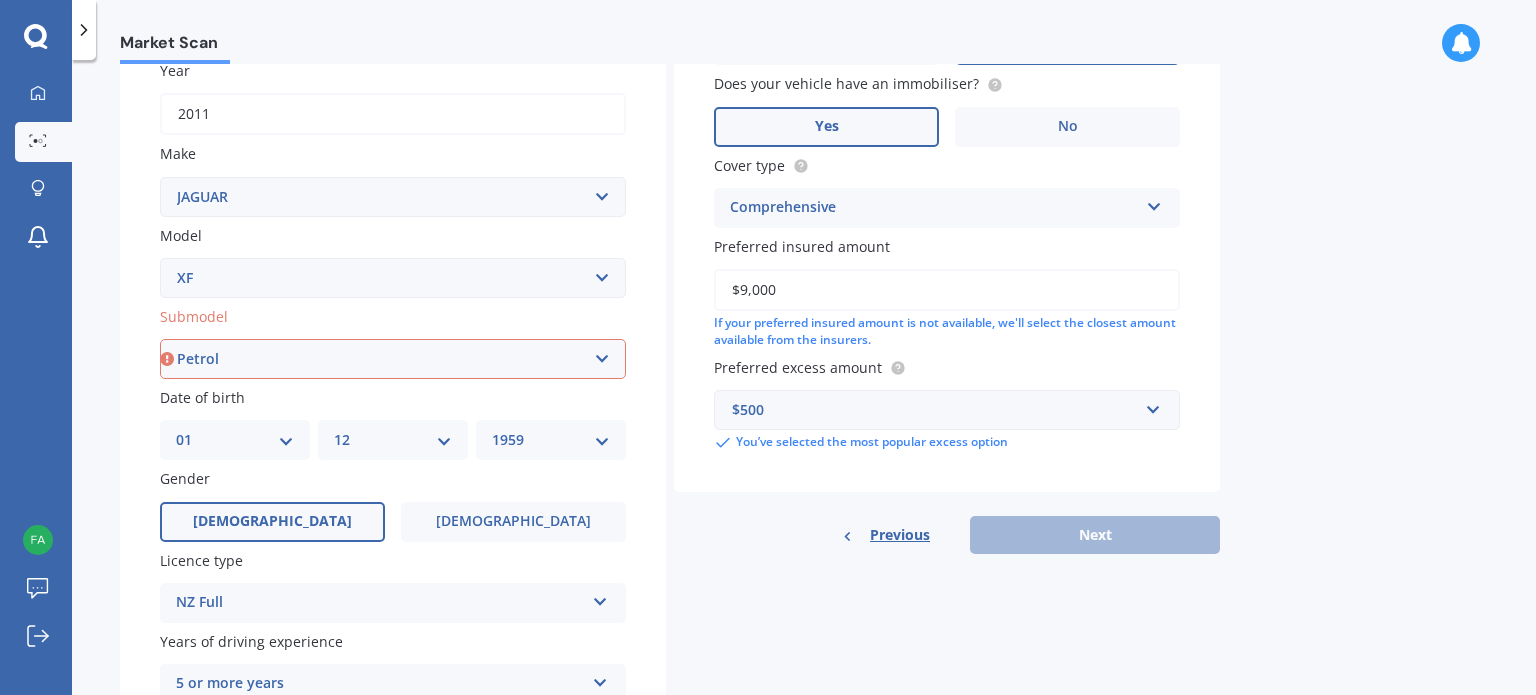 click on "Select submodel Diesel Petrol SV8" at bounding box center (393, 359) 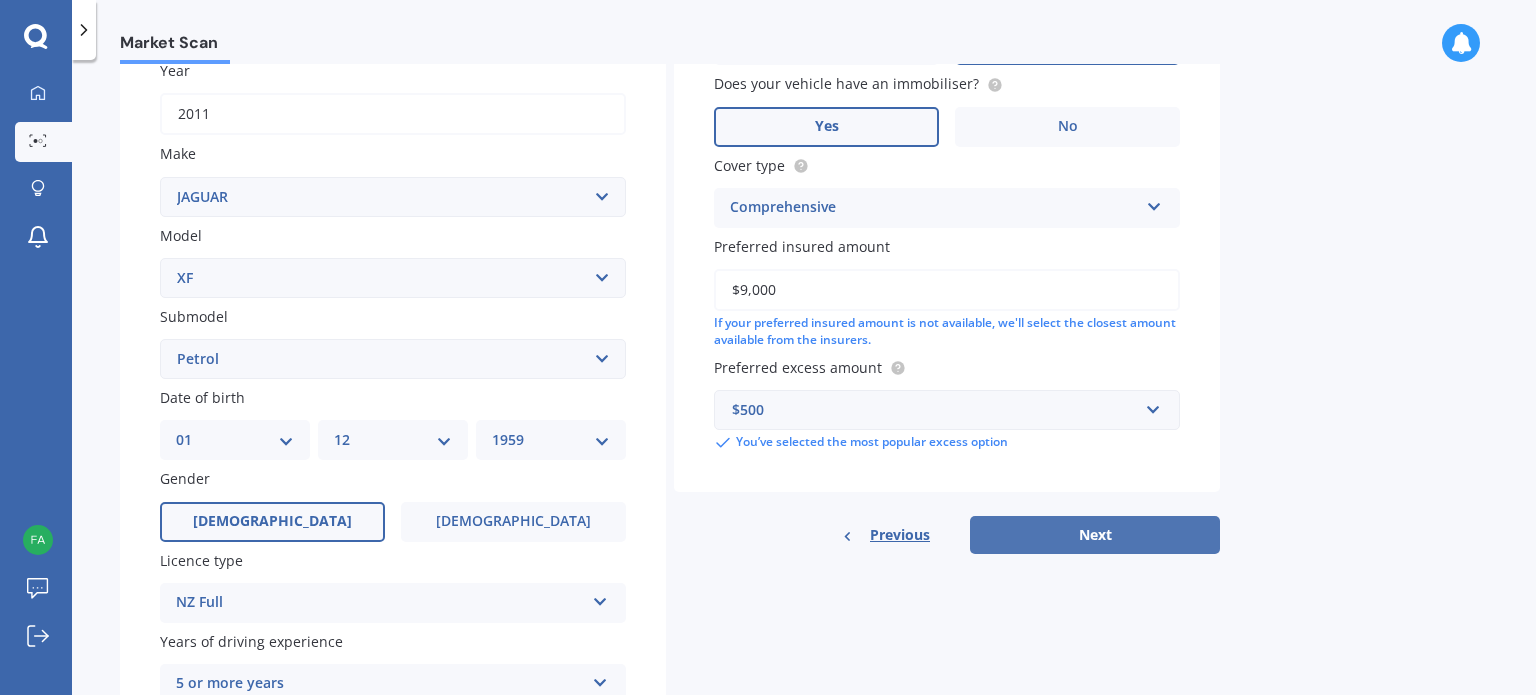 click on "Next" at bounding box center [1095, 535] 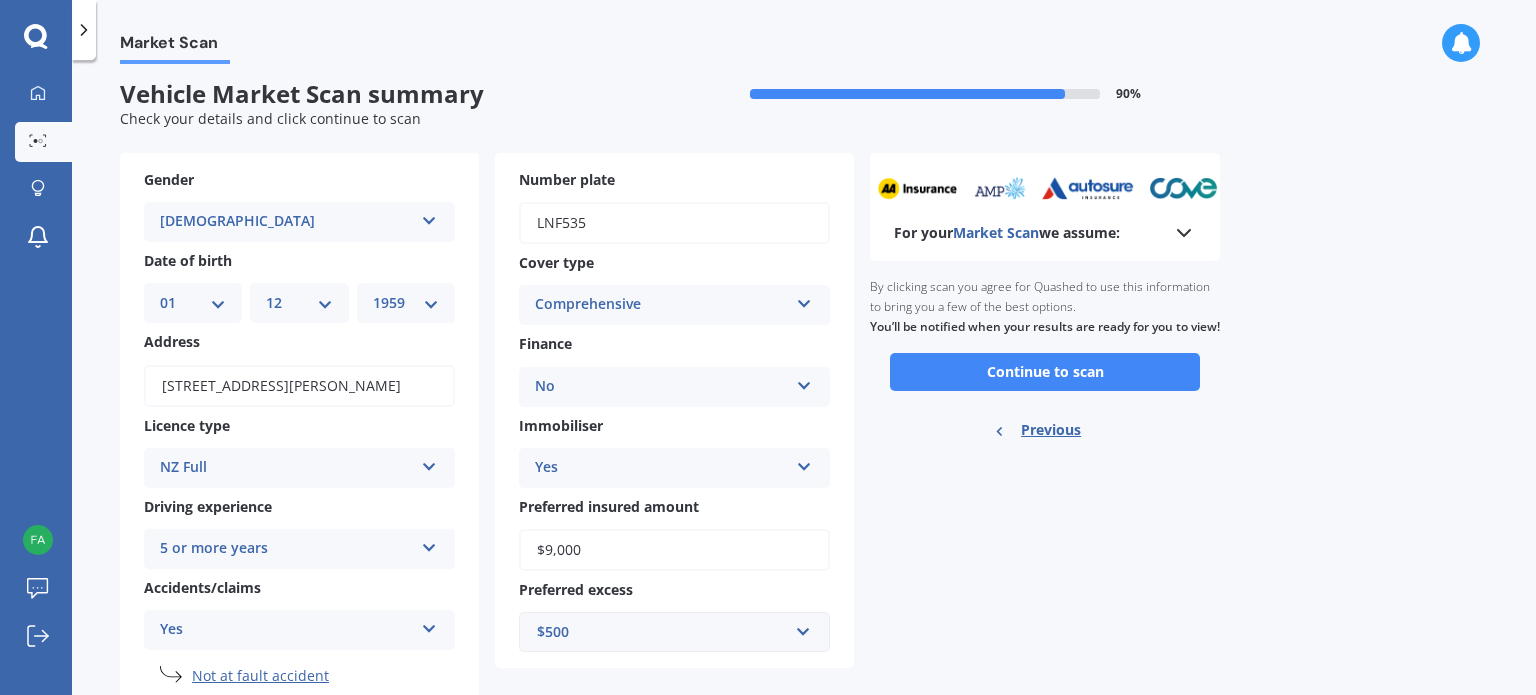 scroll, scrollTop: 0, scrollLeft: 0, axis: both 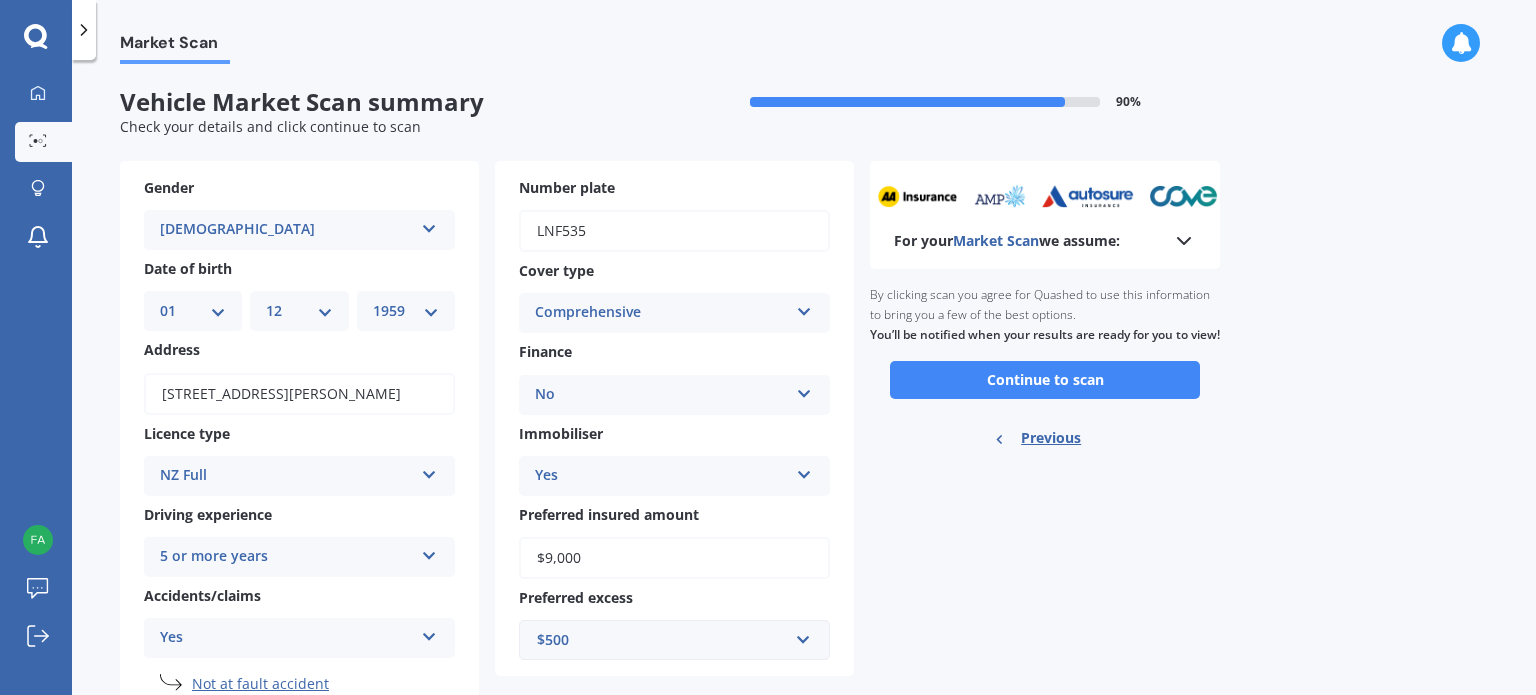 click 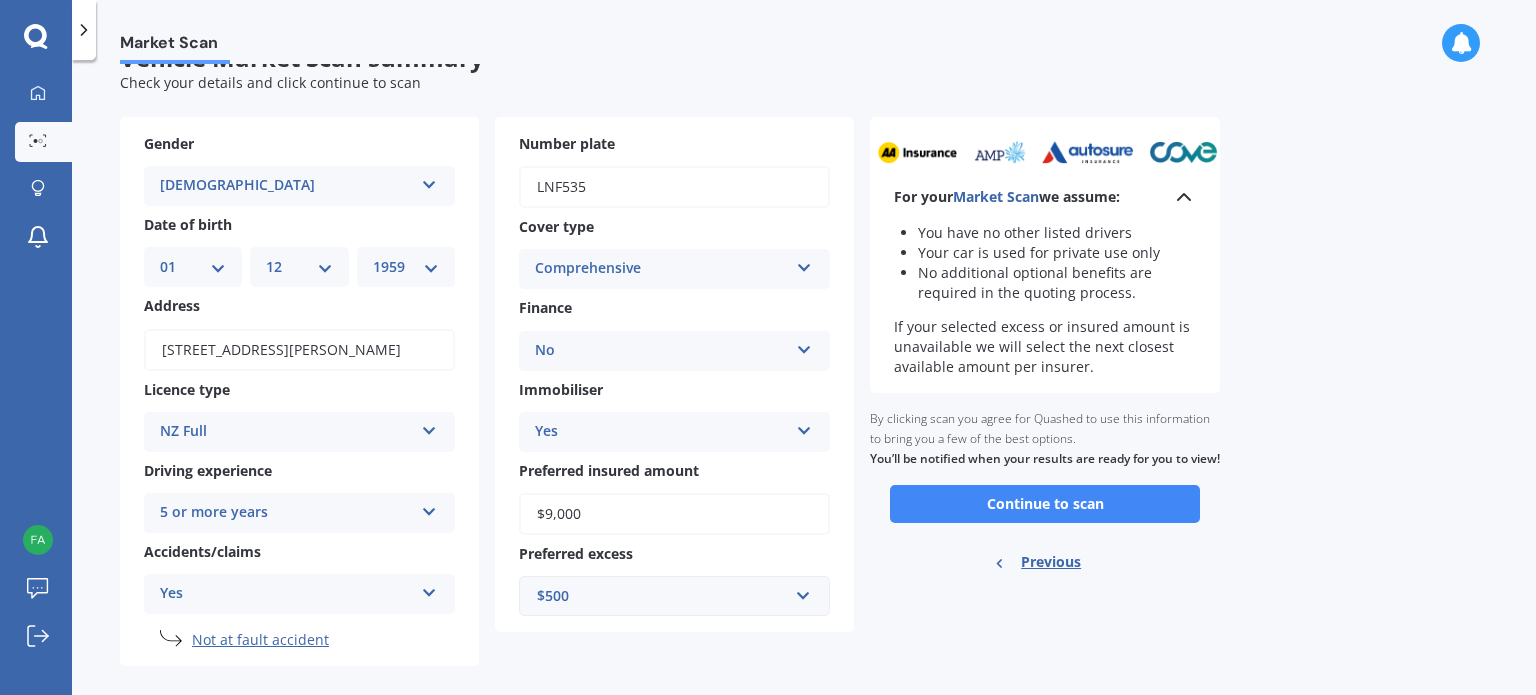 scroll, scrollTop: 67, scrollLeft: 0, axis: vertical 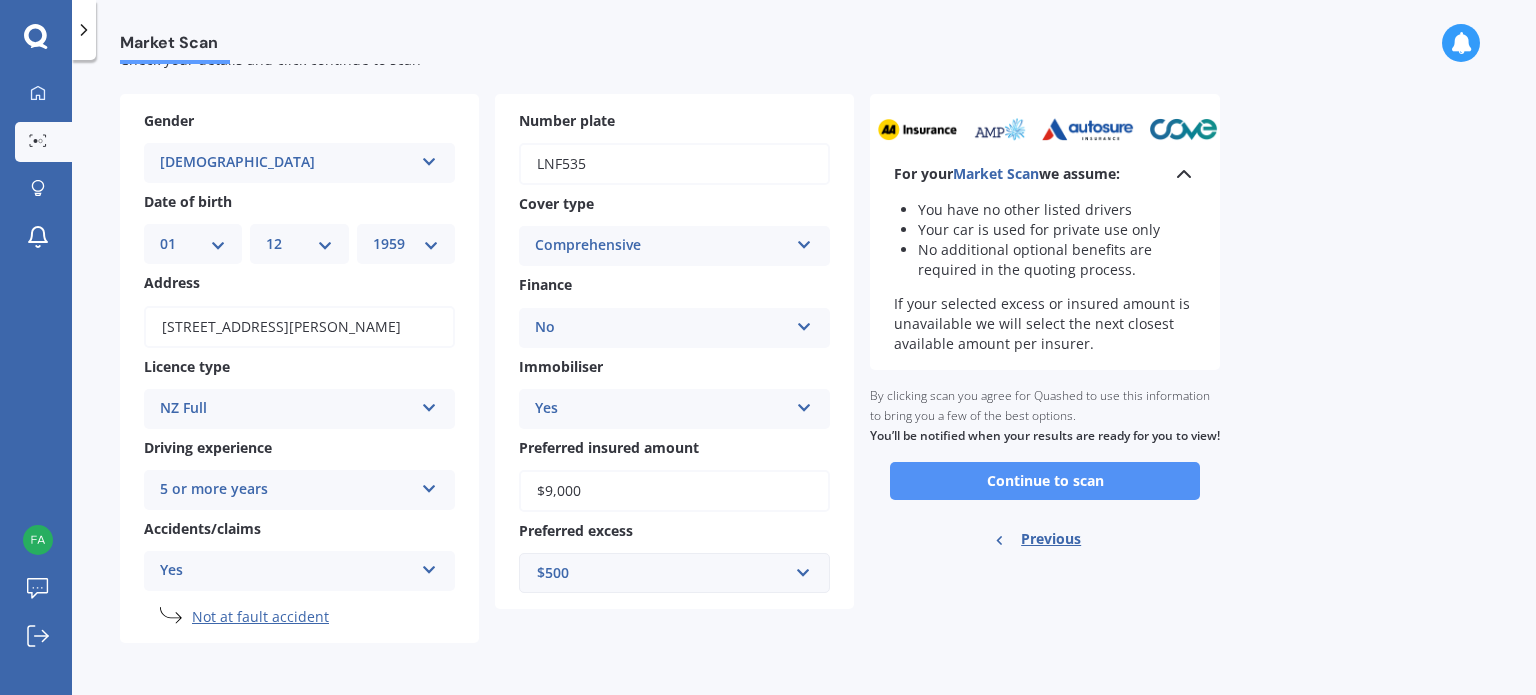 click on "Continue to scan" at bounding box center (1045, 481) 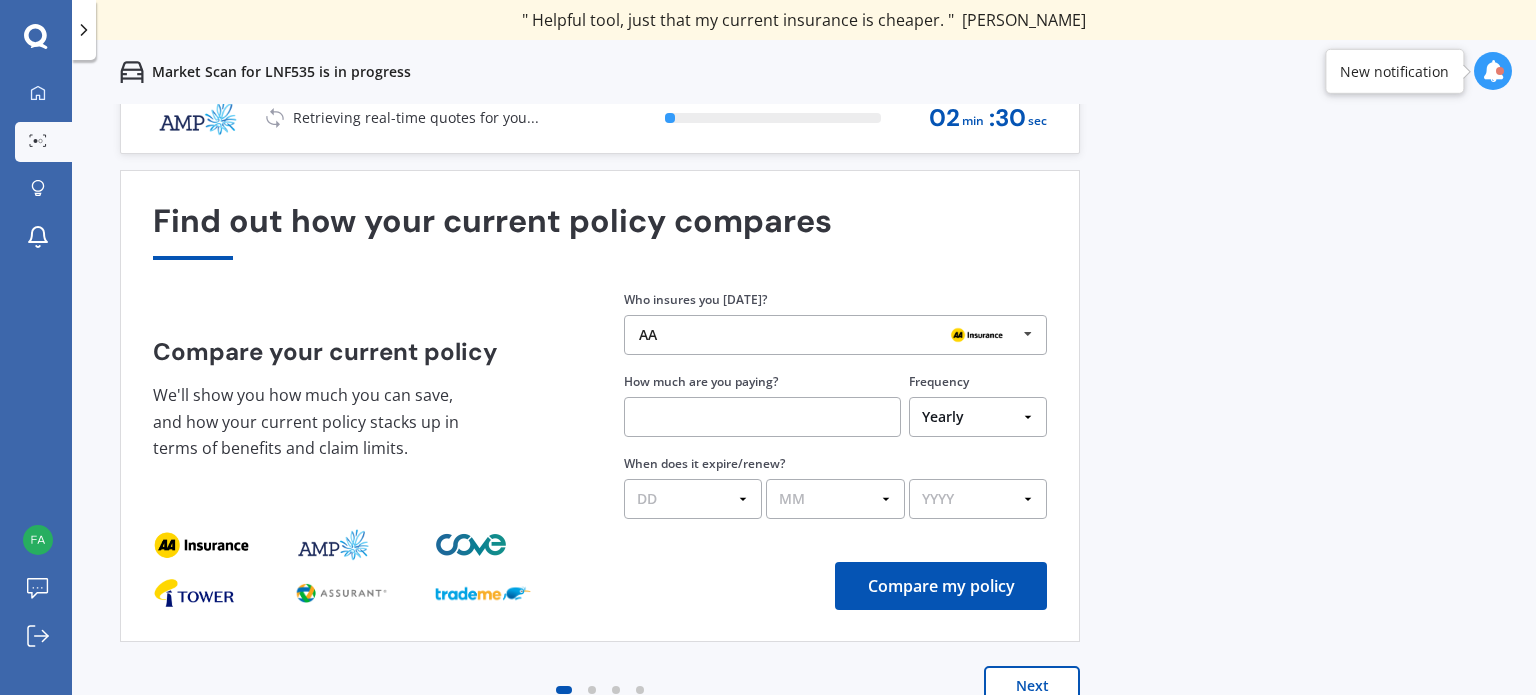 scroll, scrollTop: 28, scrollLeft: 0, axis: vertical 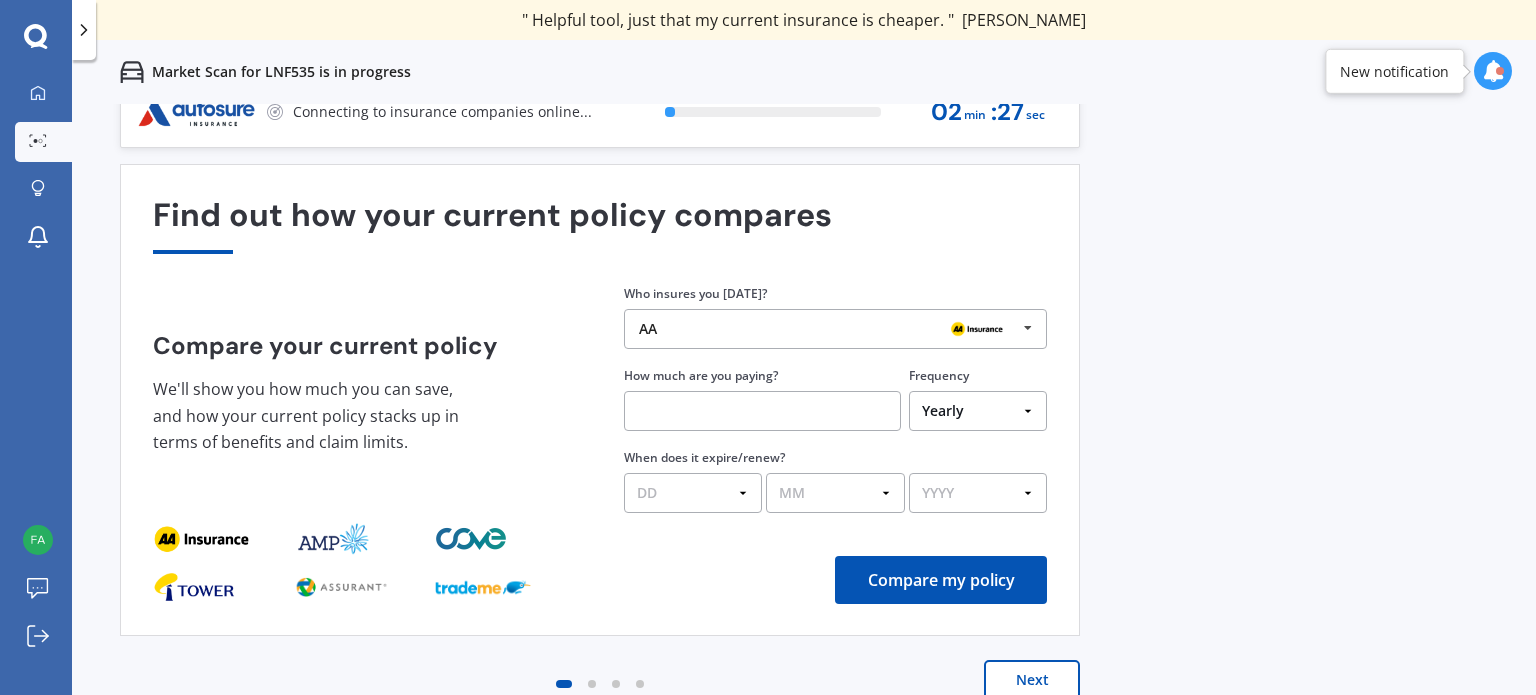 click at bounding box center [1028, 328] 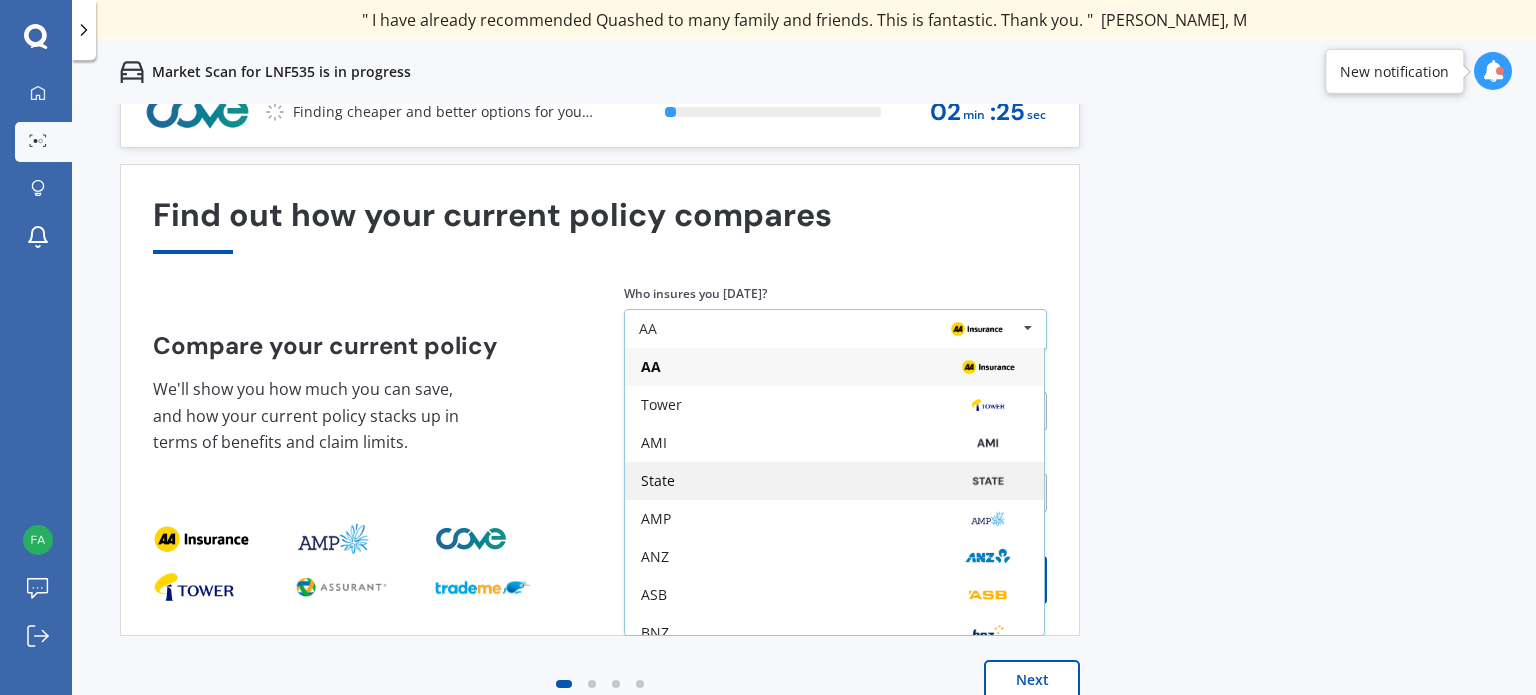 click on "State" at bounding box center [834, 481] 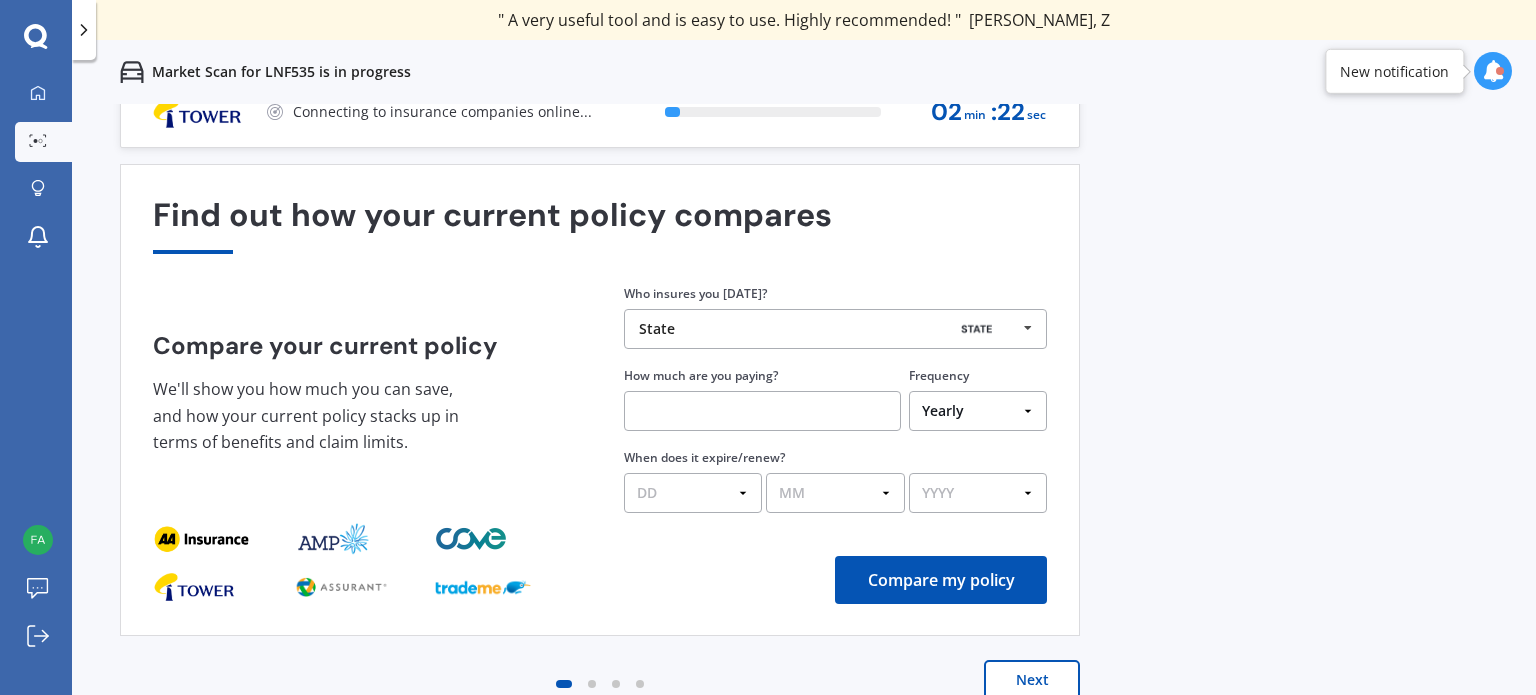 click at bounding box center [762, 411] 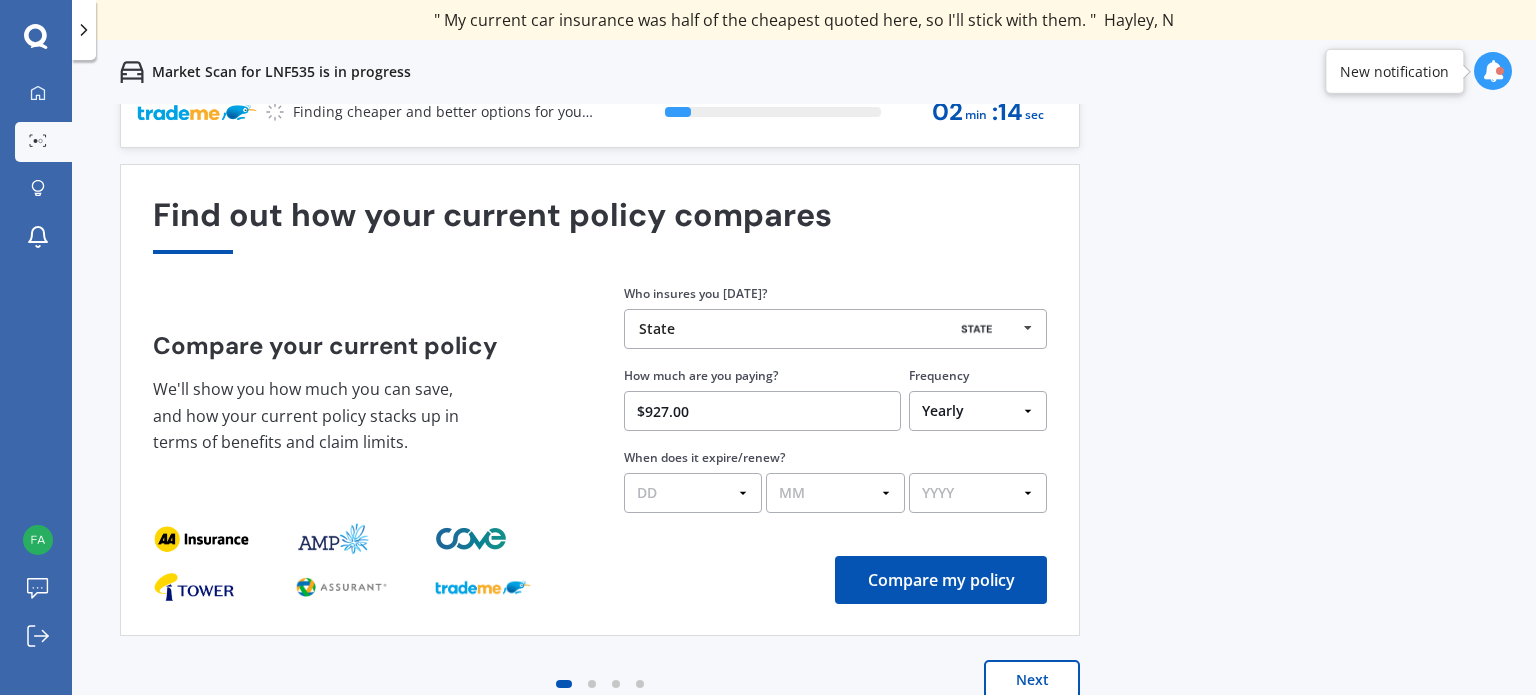type on "$927.00" 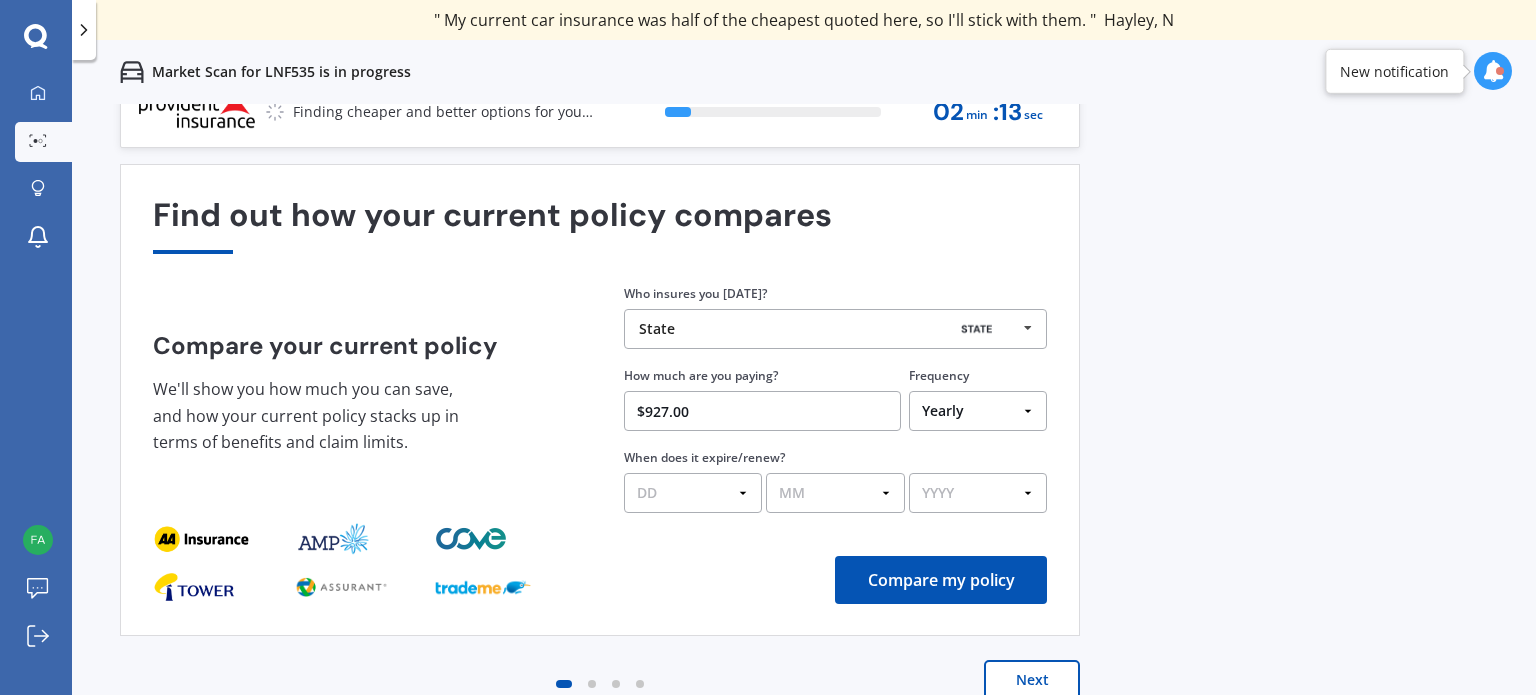 click on "When does it expire/renew? DD 01 02 03 04 05 06 07 08 09 10 11 12 13 14 15 16 17 18 19 20 21 22 23 24 25 26 27 28 29 30 31 MM 01 02 03 04 05 06 07 08 09 10 11 12 YYYY 2026 2025 2024" at bounding box center [835, 480] 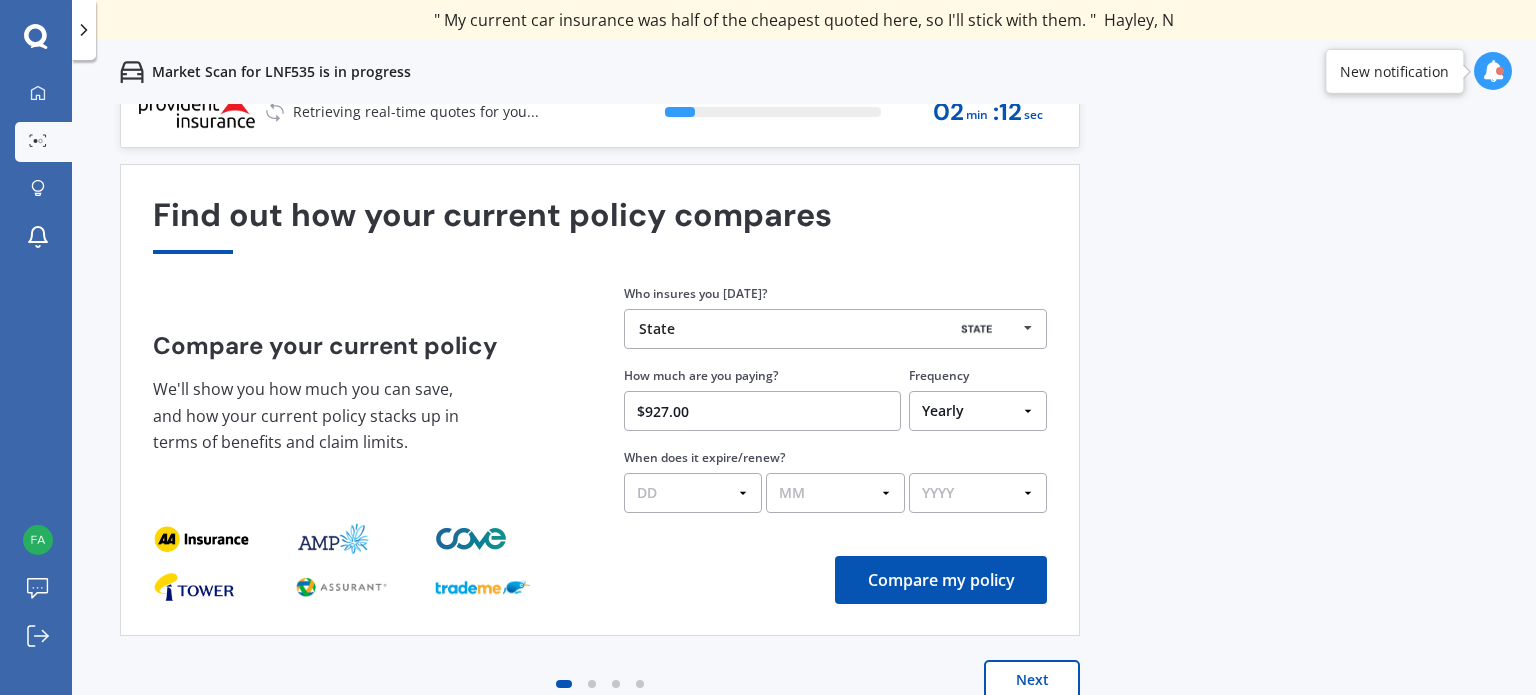 click on "DD 01 02 03 04 05 06 07 08 09 10 11 12 13 14 15 16 17 18 19 20 21 22 23 24 25 26 27 28 29 30 31" at bounding box center (693, 493) 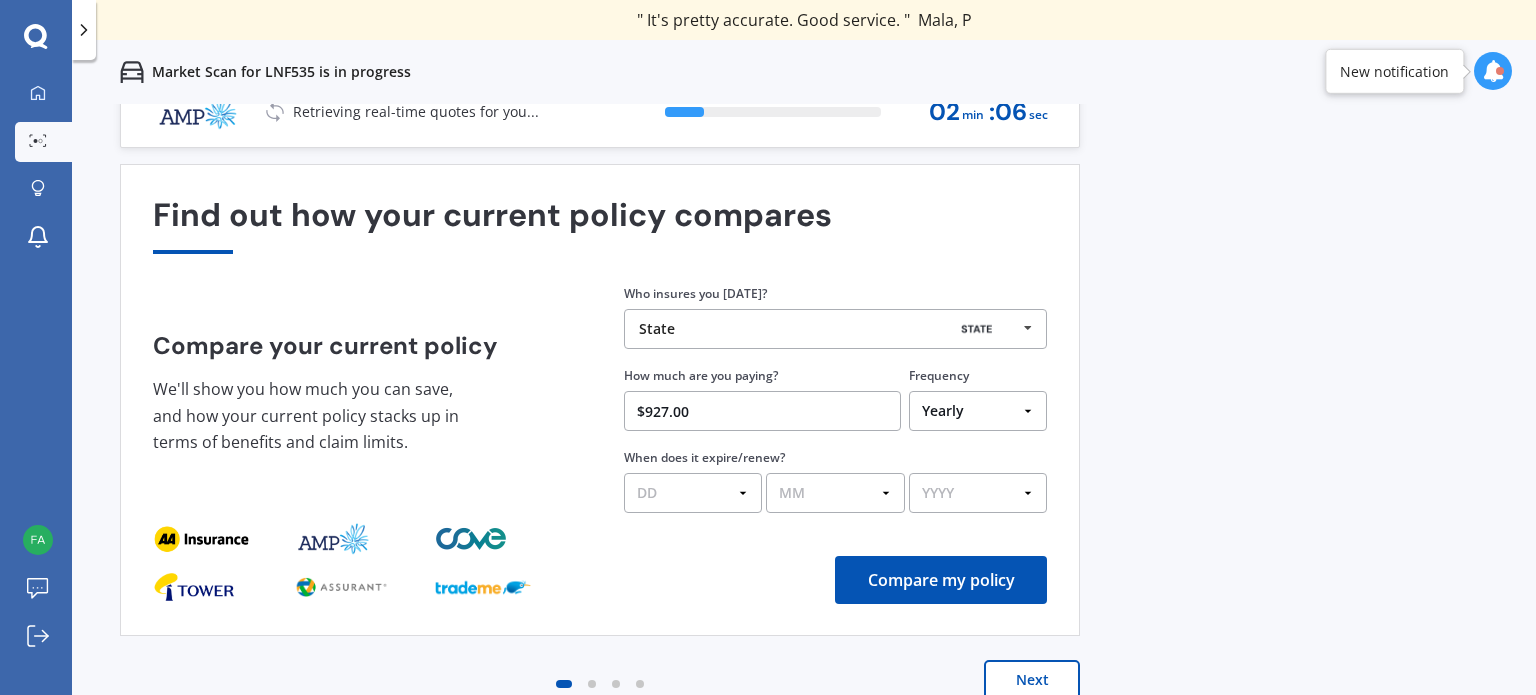 select on "24" 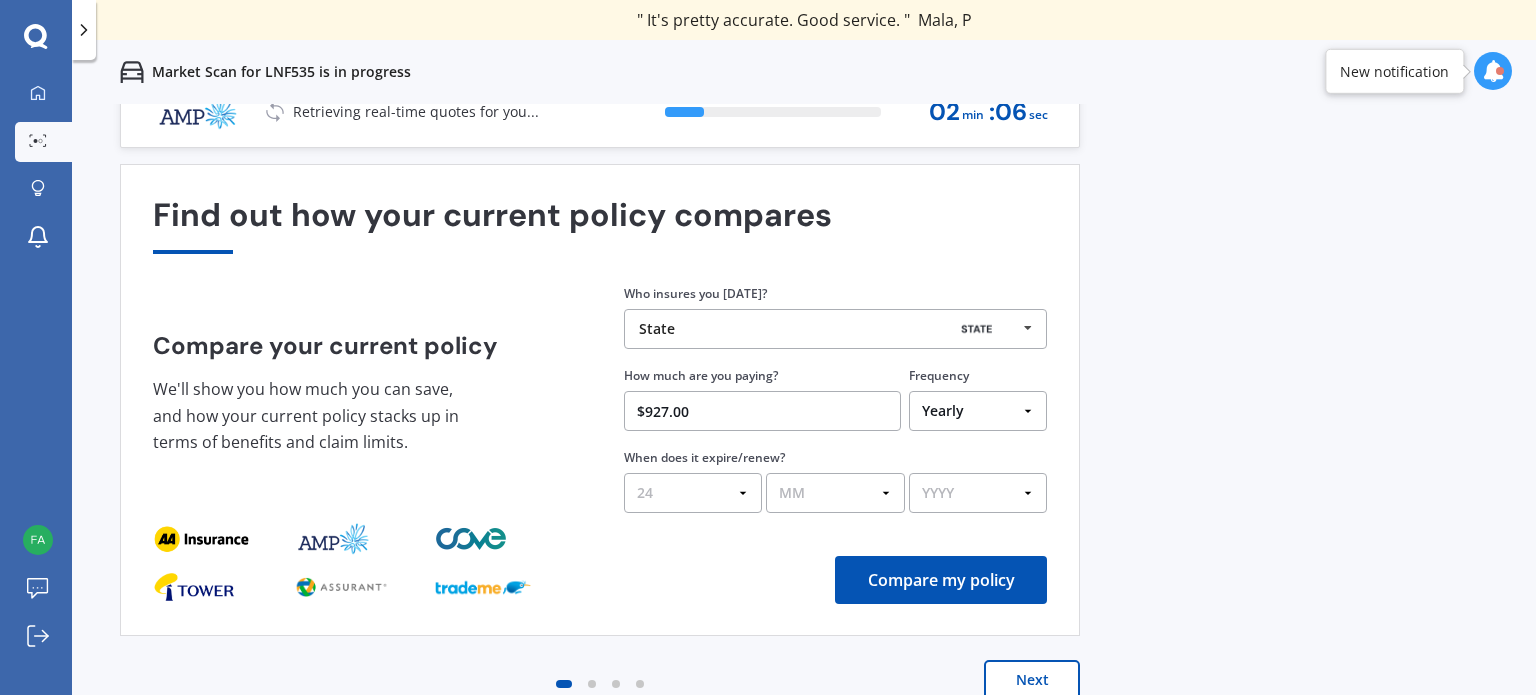 click on "DD 01 02 03 04 05 06 07 08 09 10 11 12 13 14 15 16 17 18 19 20 21 22 23 24 25 26 27 28 29 30 31" at bounding box center [693, 493] 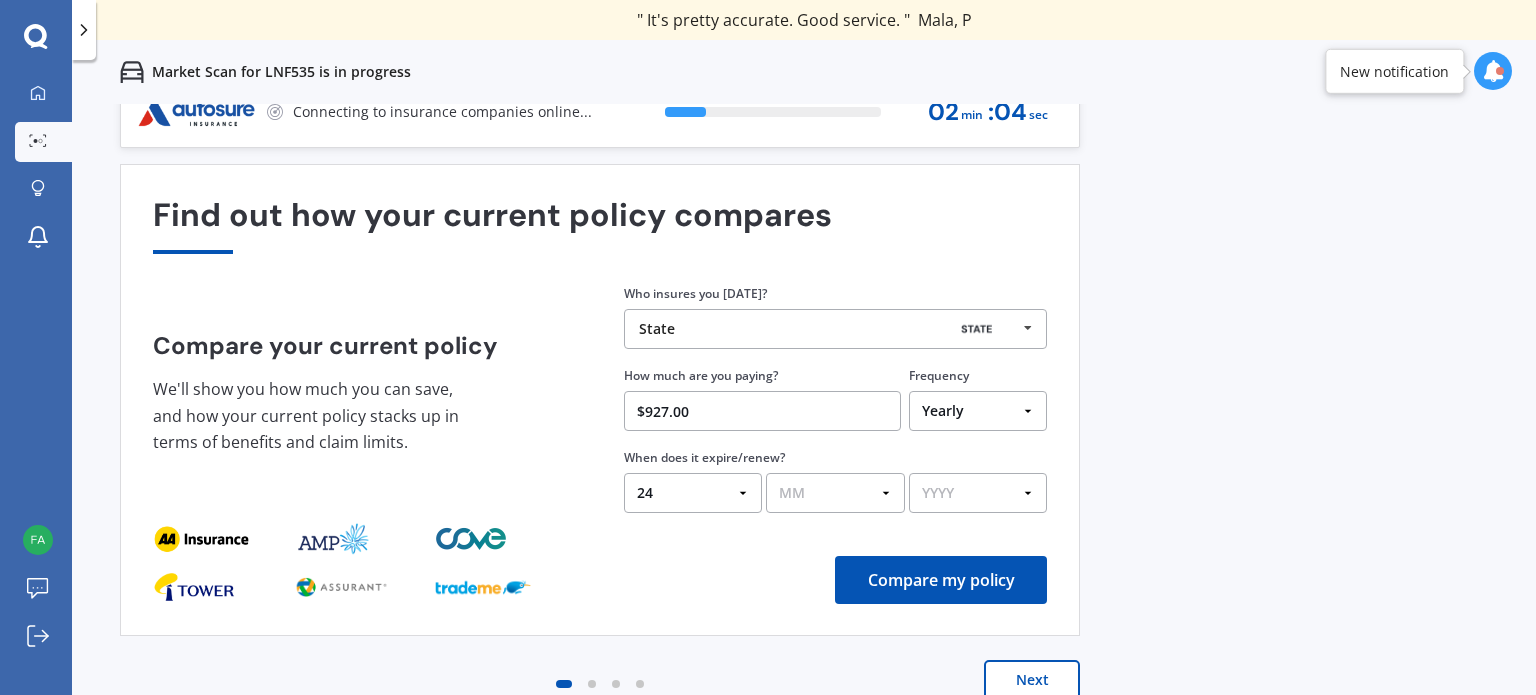 click on "MM 01 02 03 04 05 06 07 08 09 10 11 12" at bounding box center (835, 493) 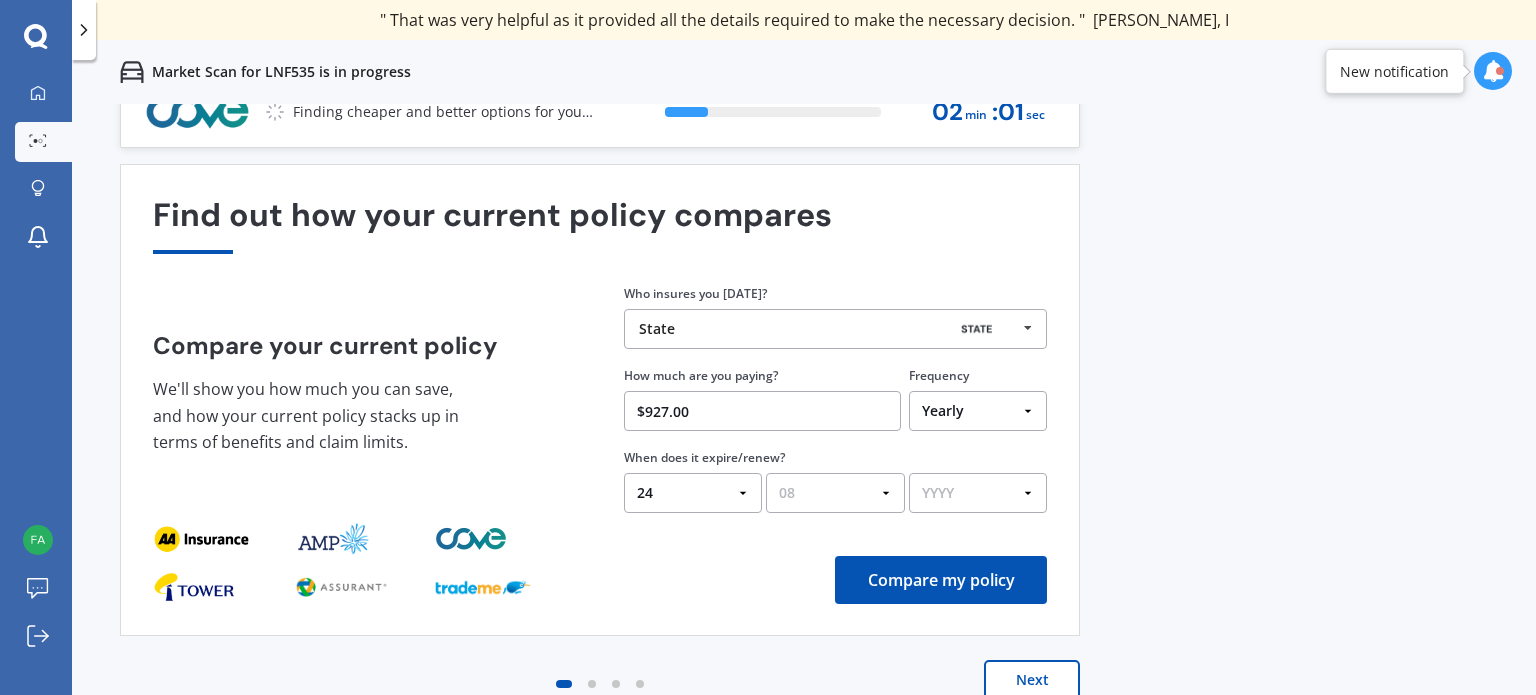 click on "MM 01 02 03 04 05 06 07 08 09 10 11 12" at bounding box center (835, 493) 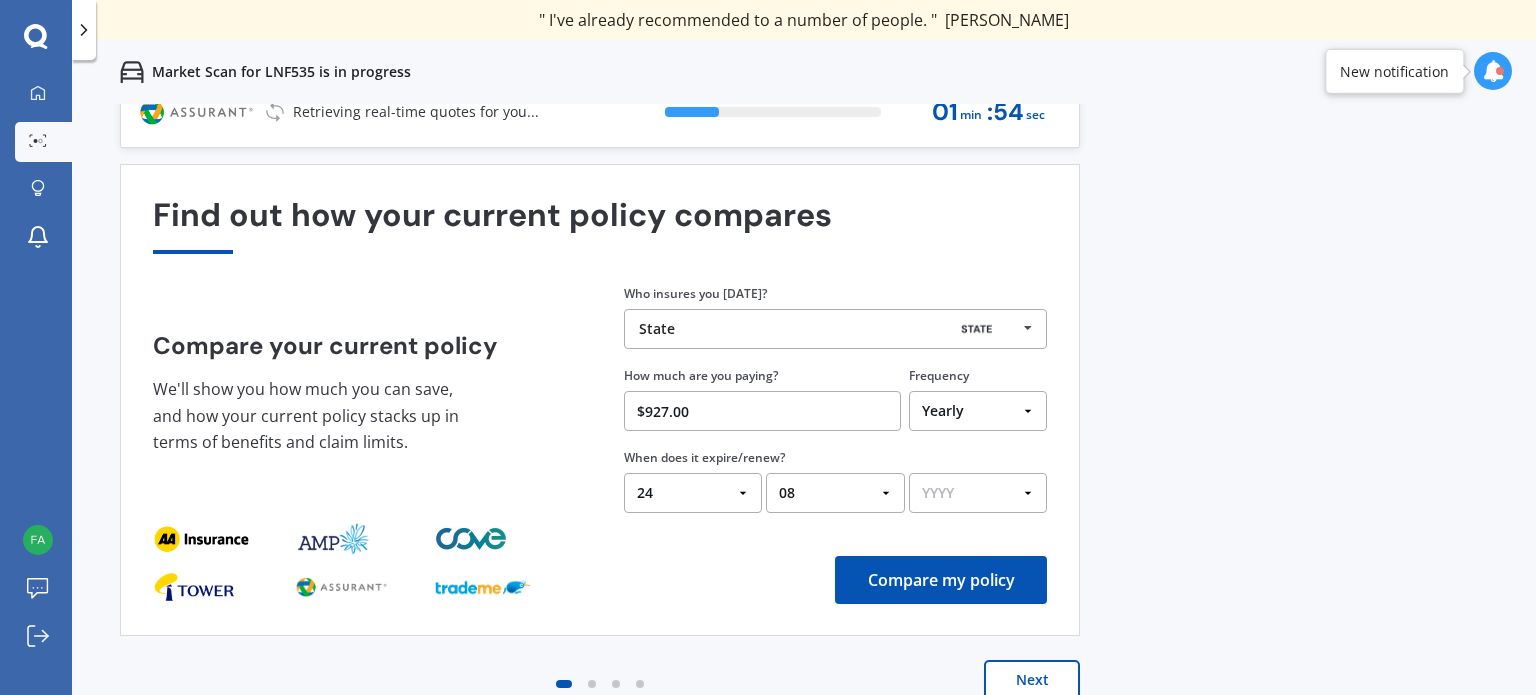 click on "MM 01 02 03 04 05 06 07 08 09 10 11 12" at bounding box center (835, 493) 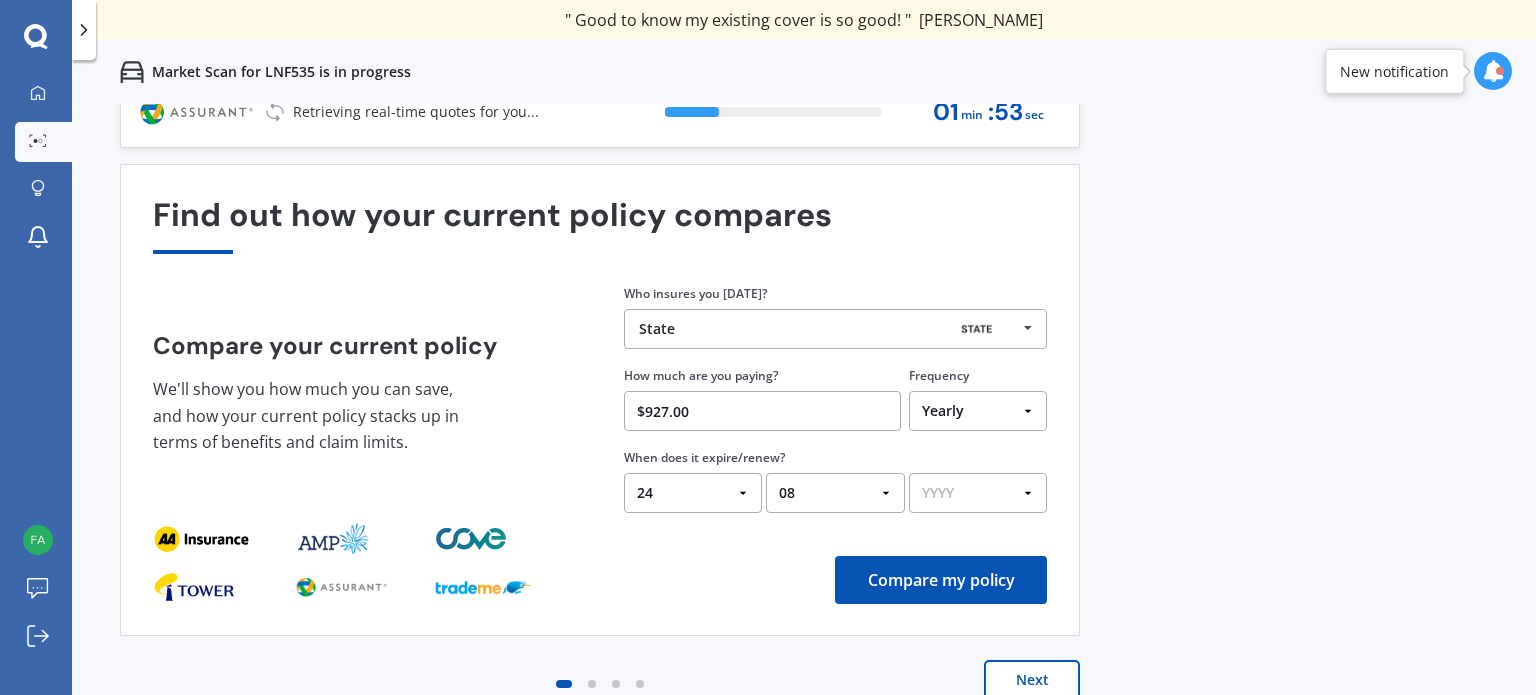 select on "07" 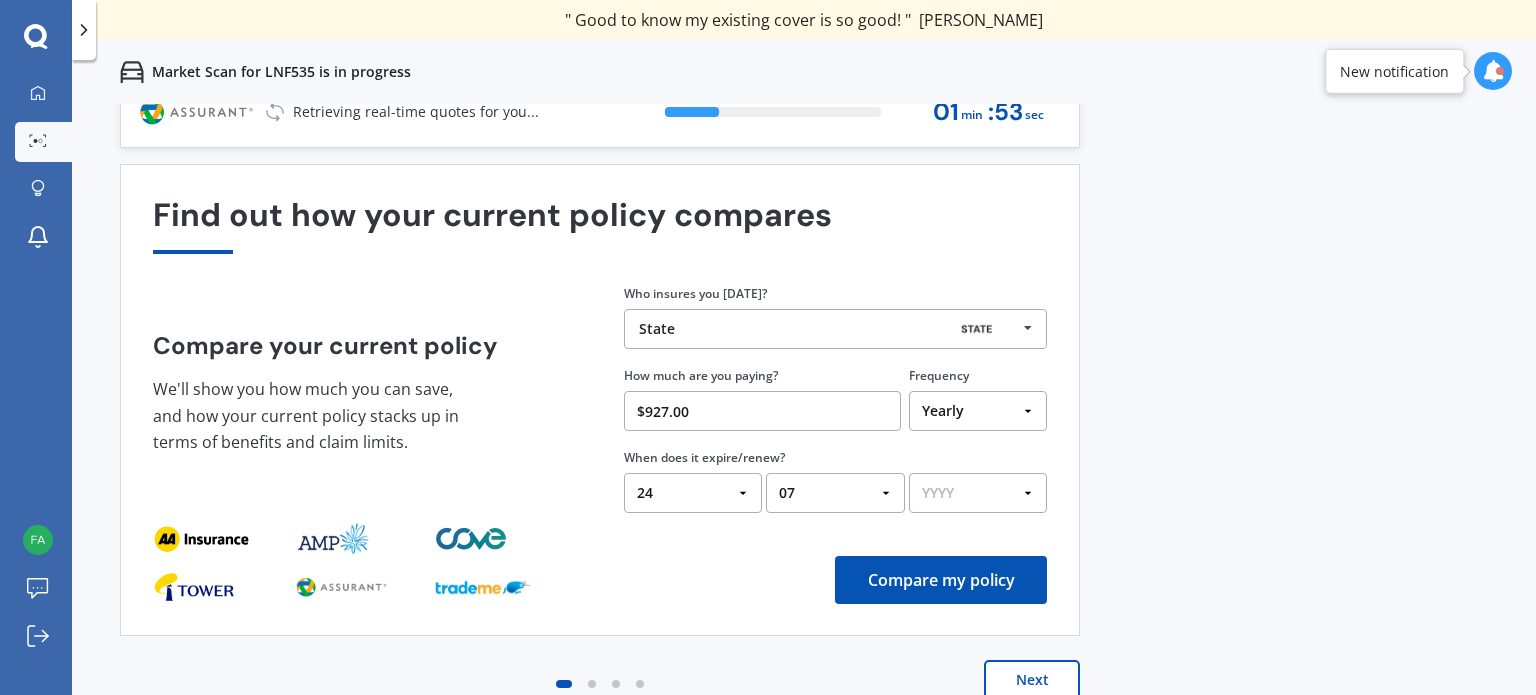 click on "MM 01 02 03 04 05 06 07 08 09 10 11 12" at bounding box center [835, 493] 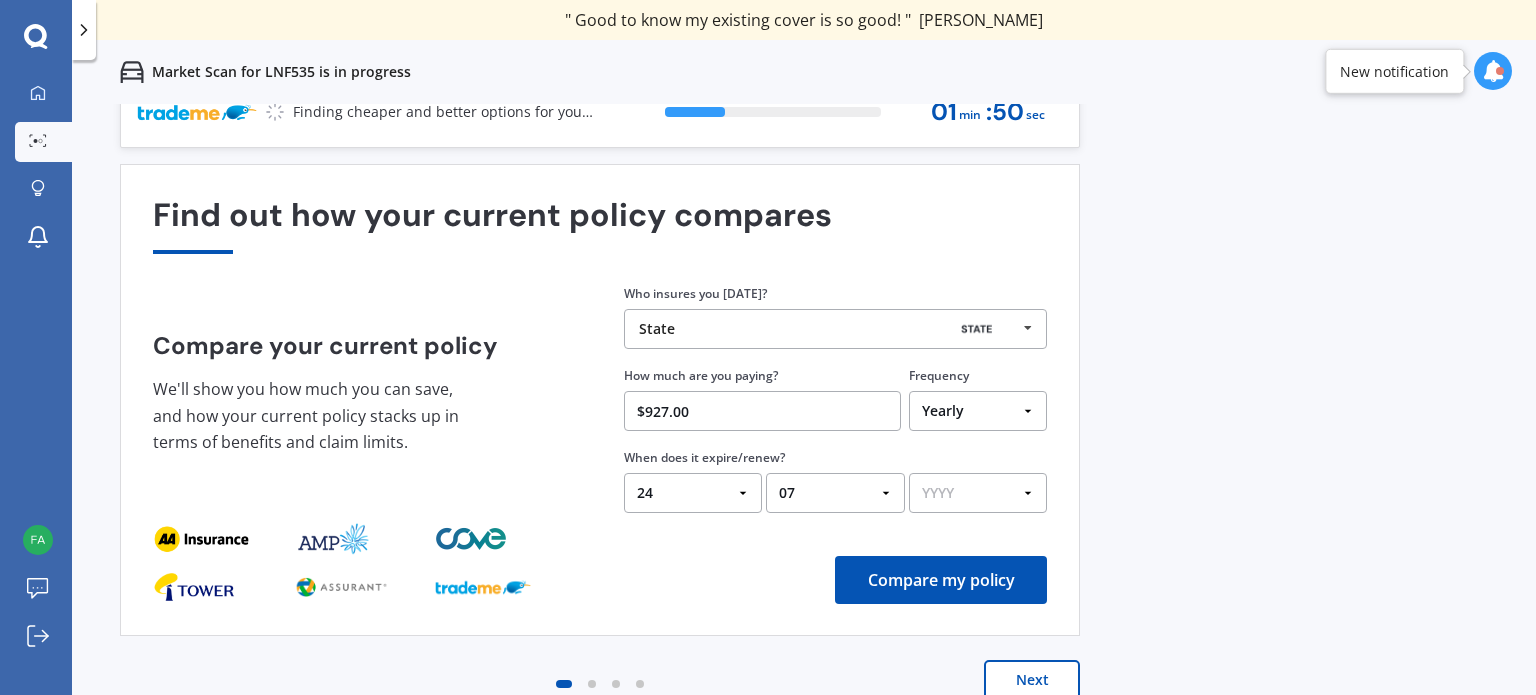click on "YYYY 2026 2025 2024" at bounding box center (978, 493) 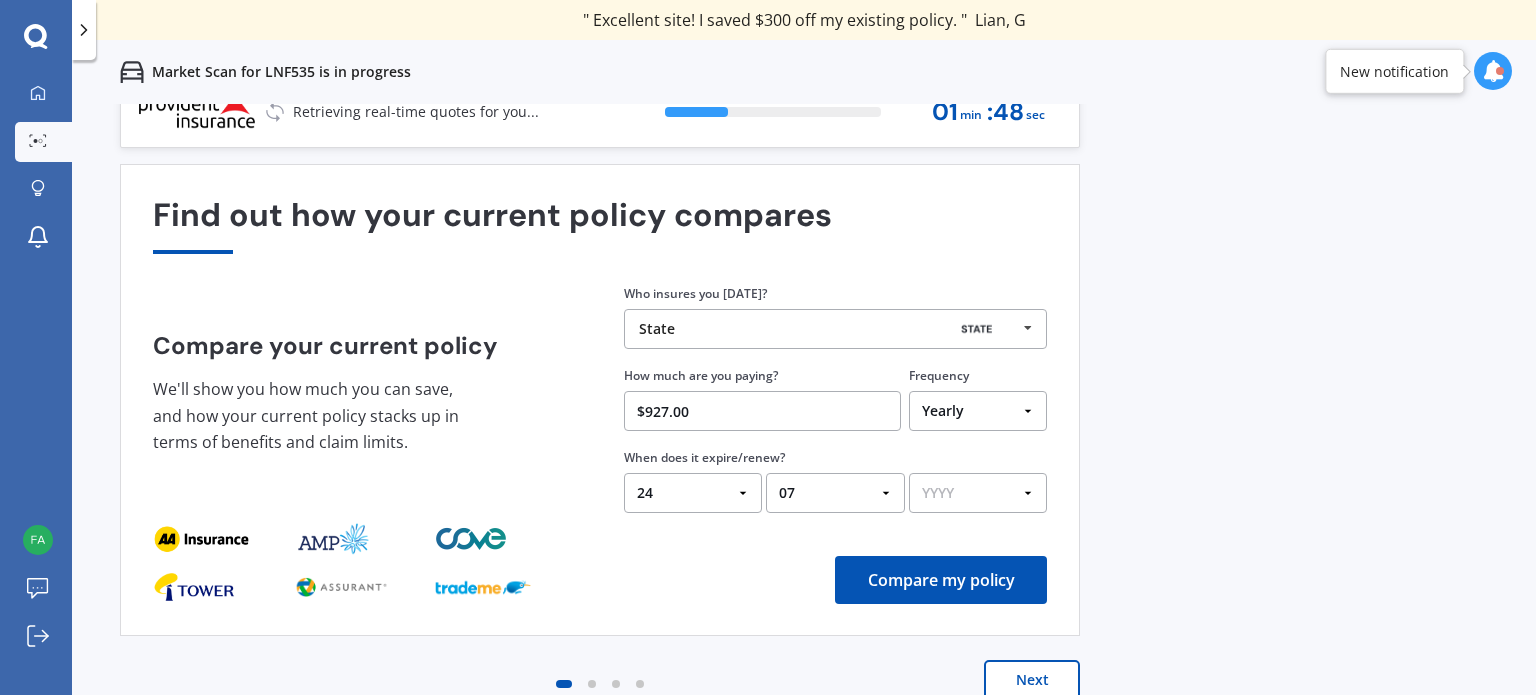 select on "2025" 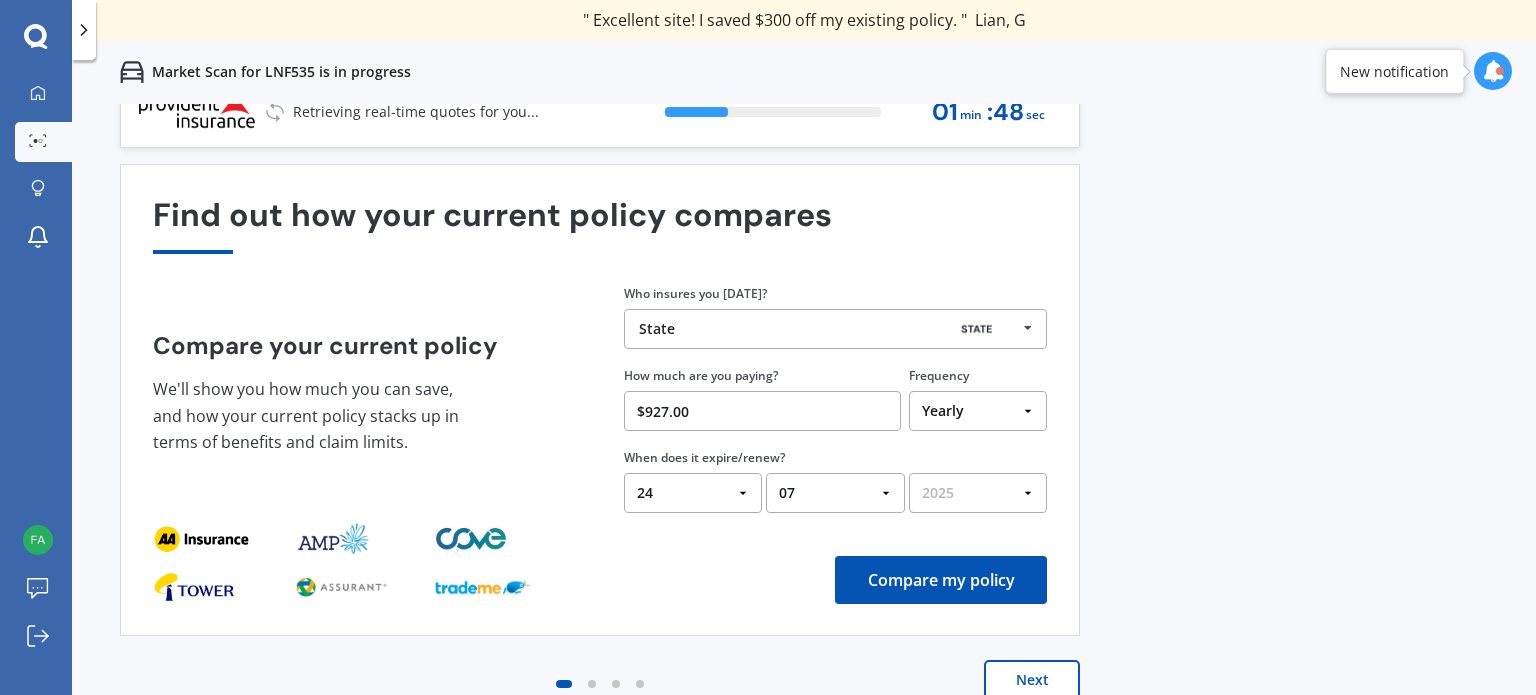 click on "YYYY 2026 2025 2024" at bounding box center (978, 493) 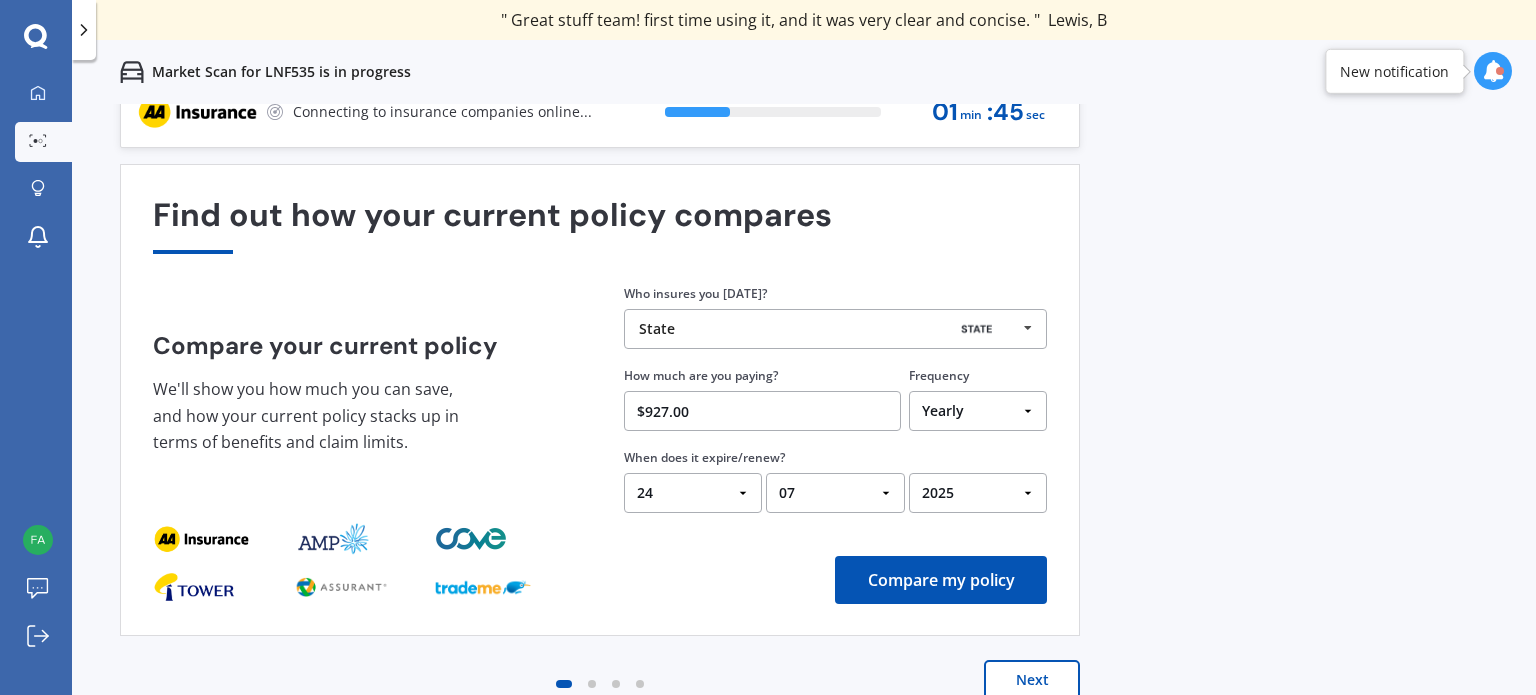 click on "Compare my policy" at bounding box center [941, 580] 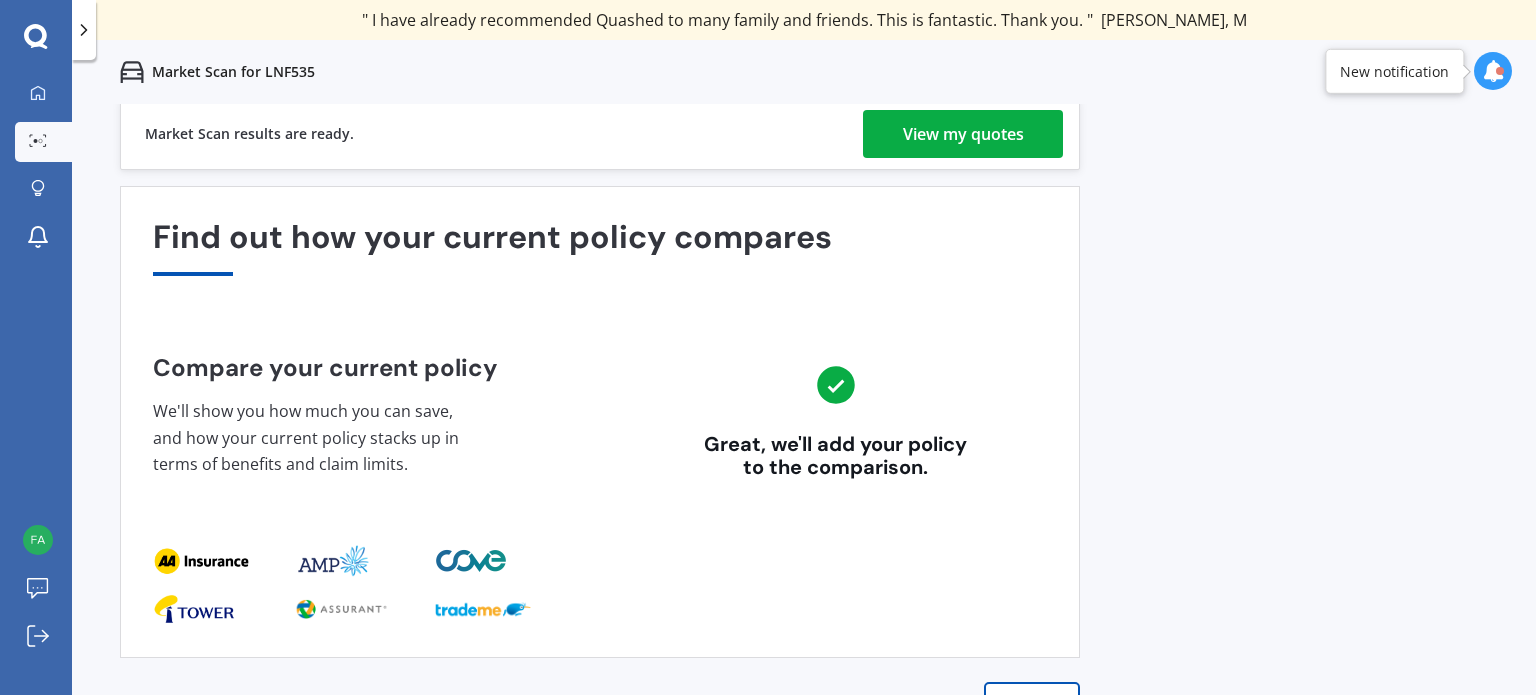 scroll, scrollTop: 0, scrollLeft: 0, axis: both 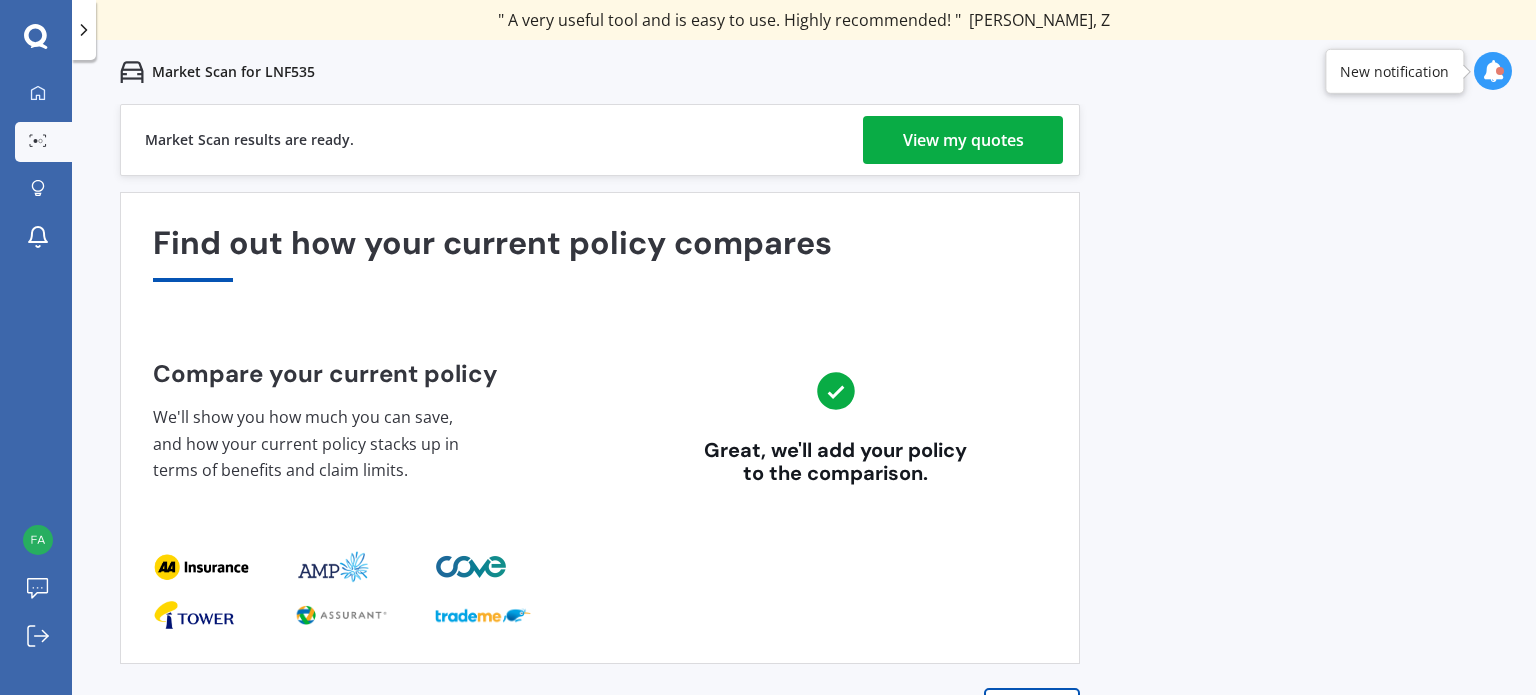 click on "View my quotes" at bounding box center (963, 140) 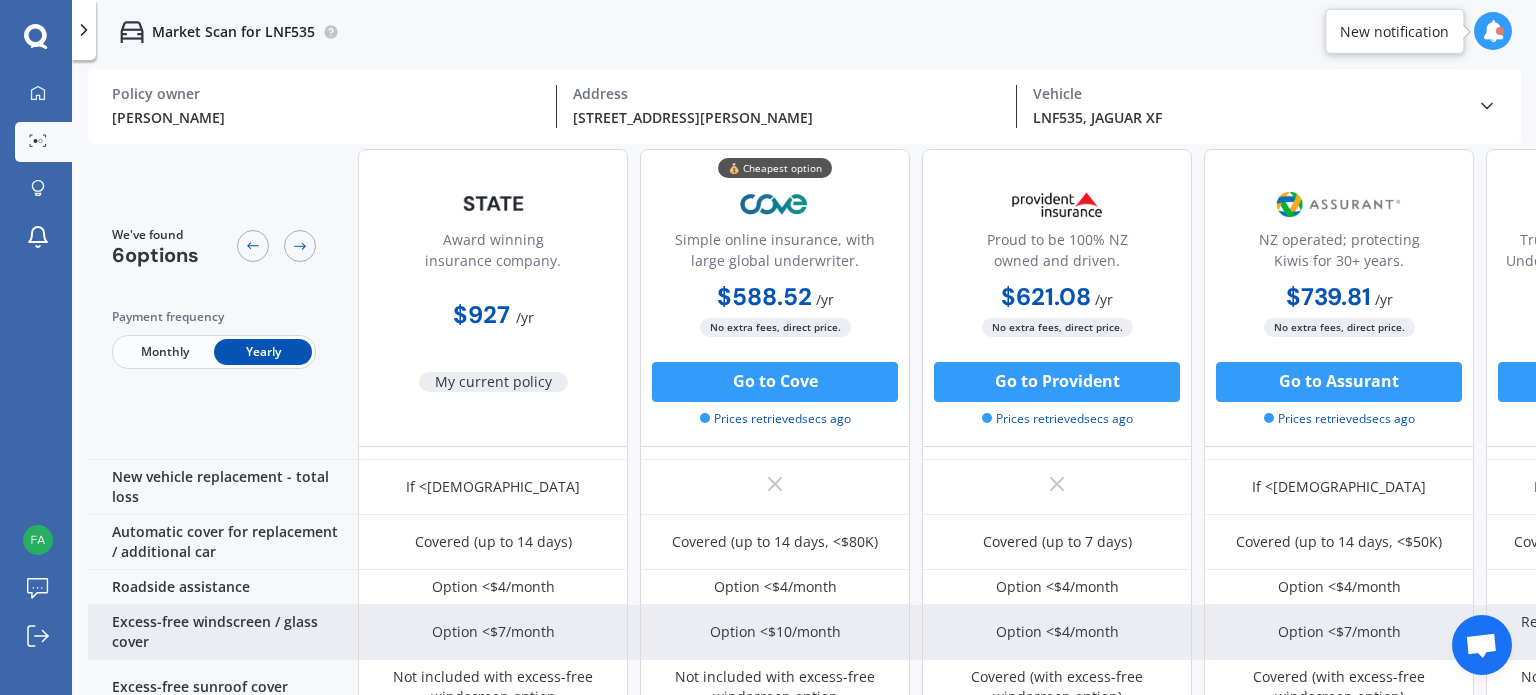 scroll, scrollTop: 700, scrollLeft: 0, axis: vertical 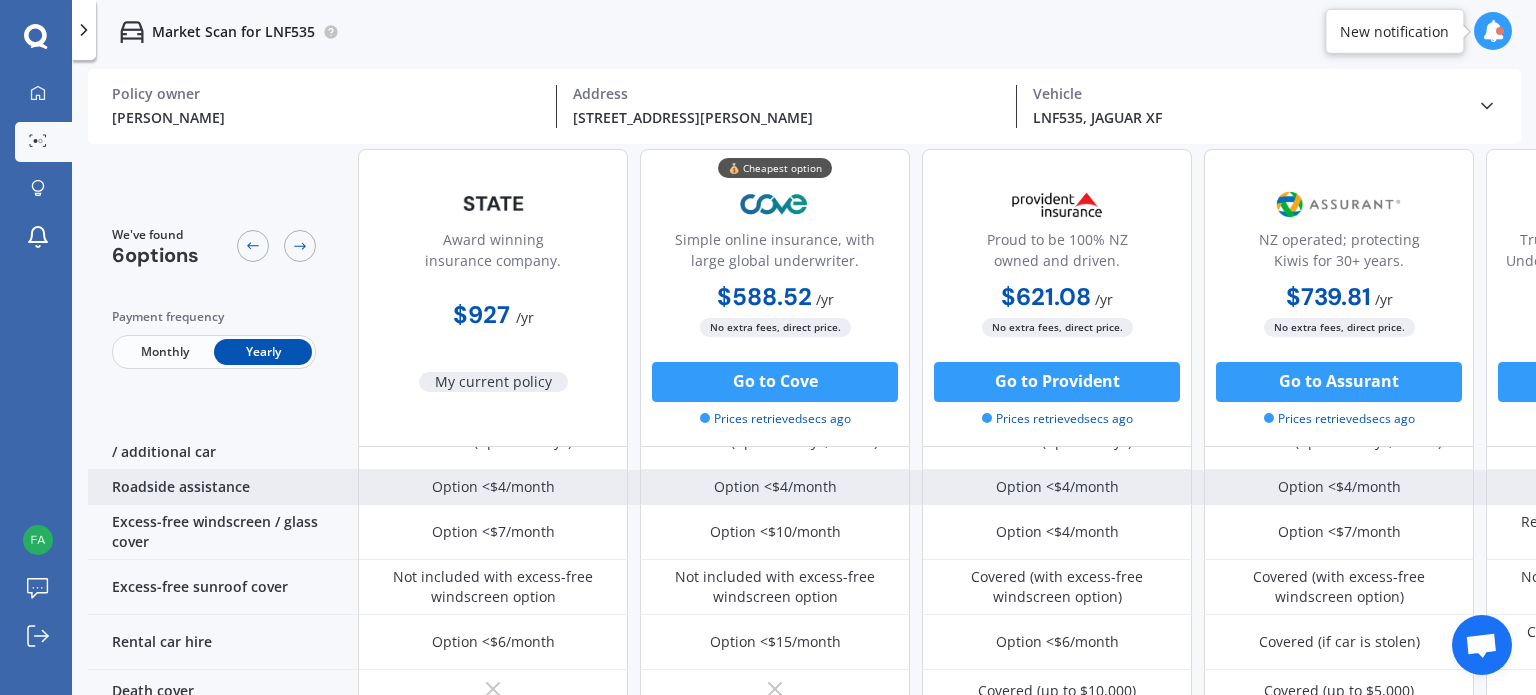 click on "Option <$4/month" at bounding box center (775, 487) 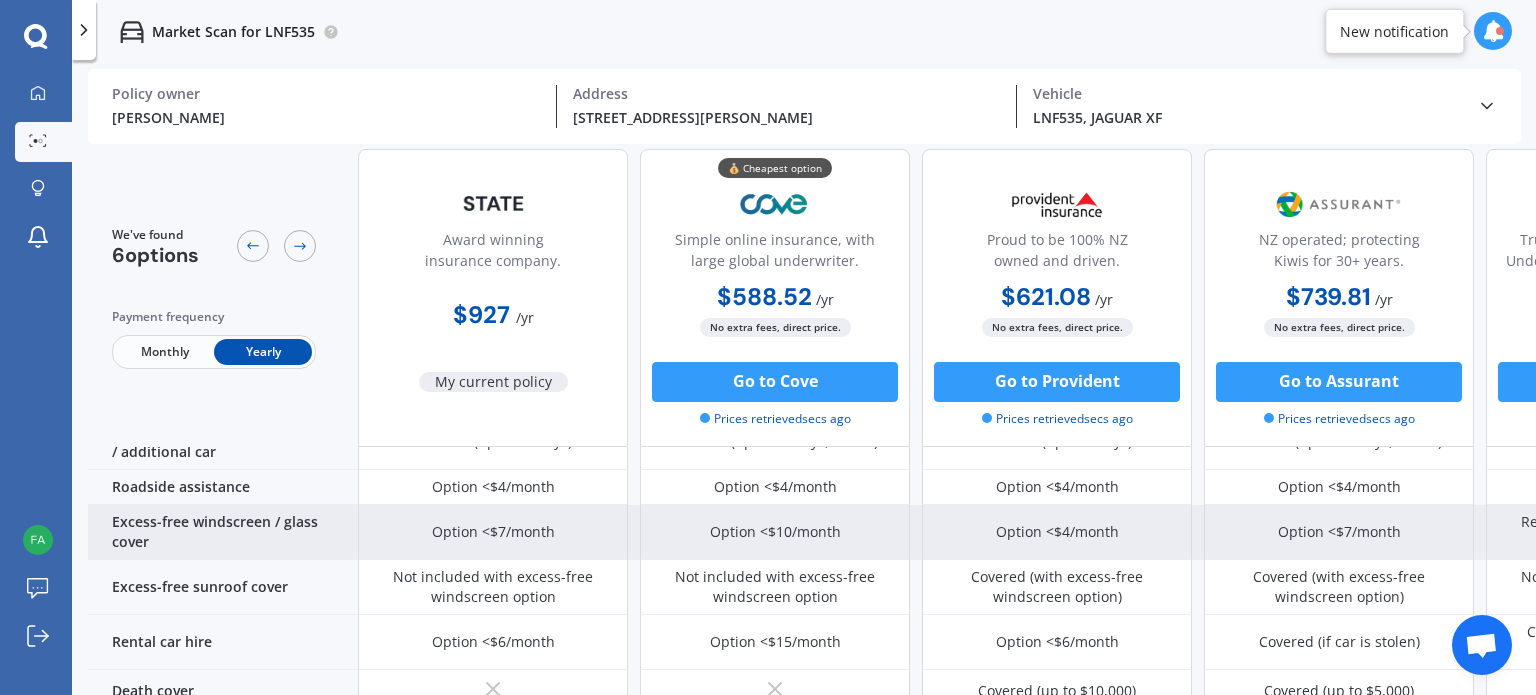 click on "Option <$10/month" at bounding box center [775, 532] 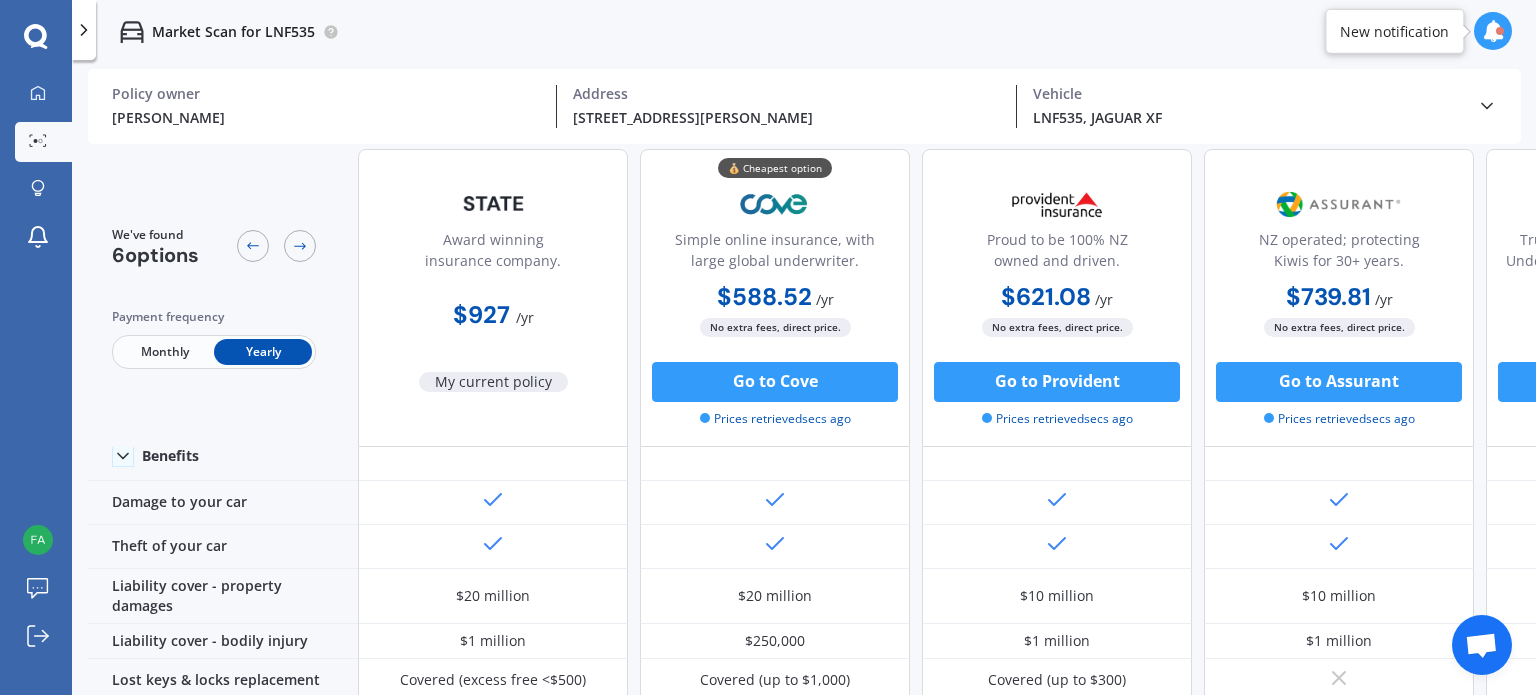 scroll, scrollTop: 0, scrollLeft: 0, axis: both 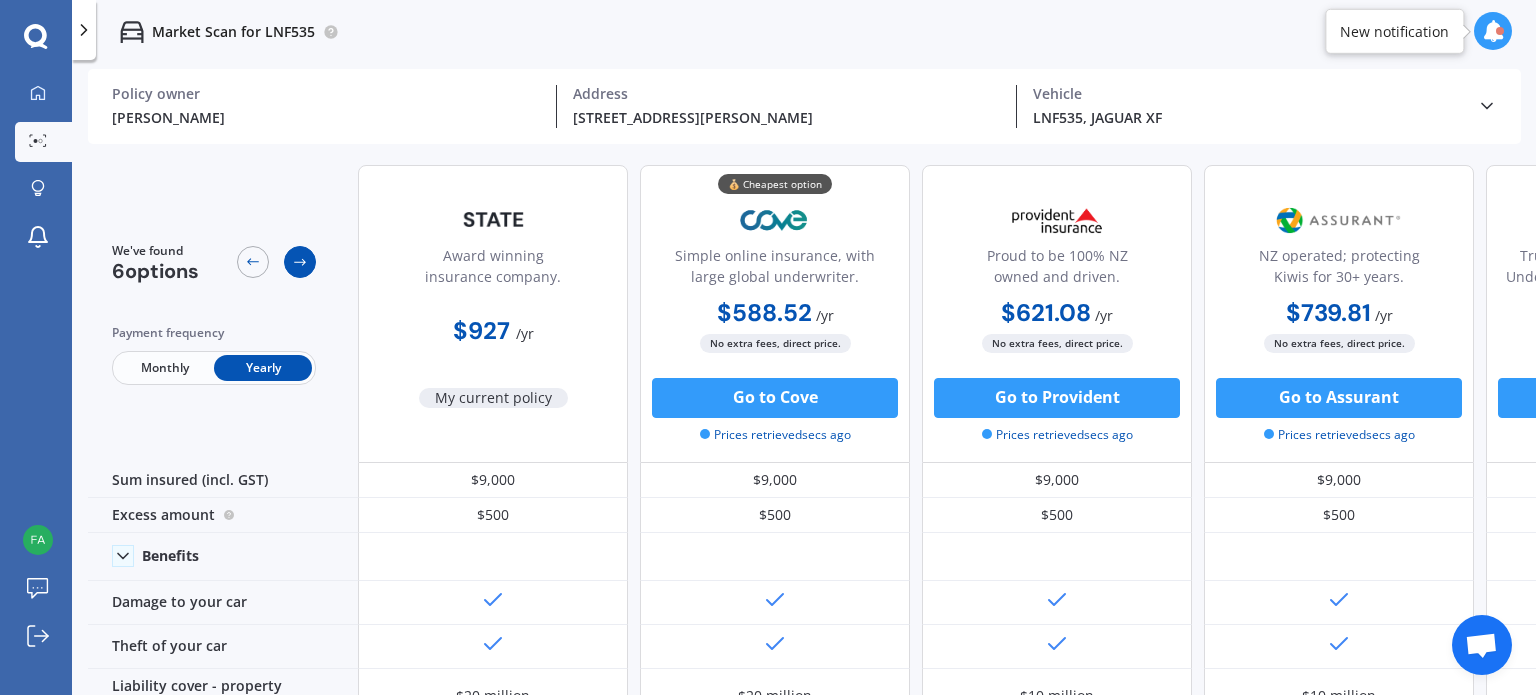 click 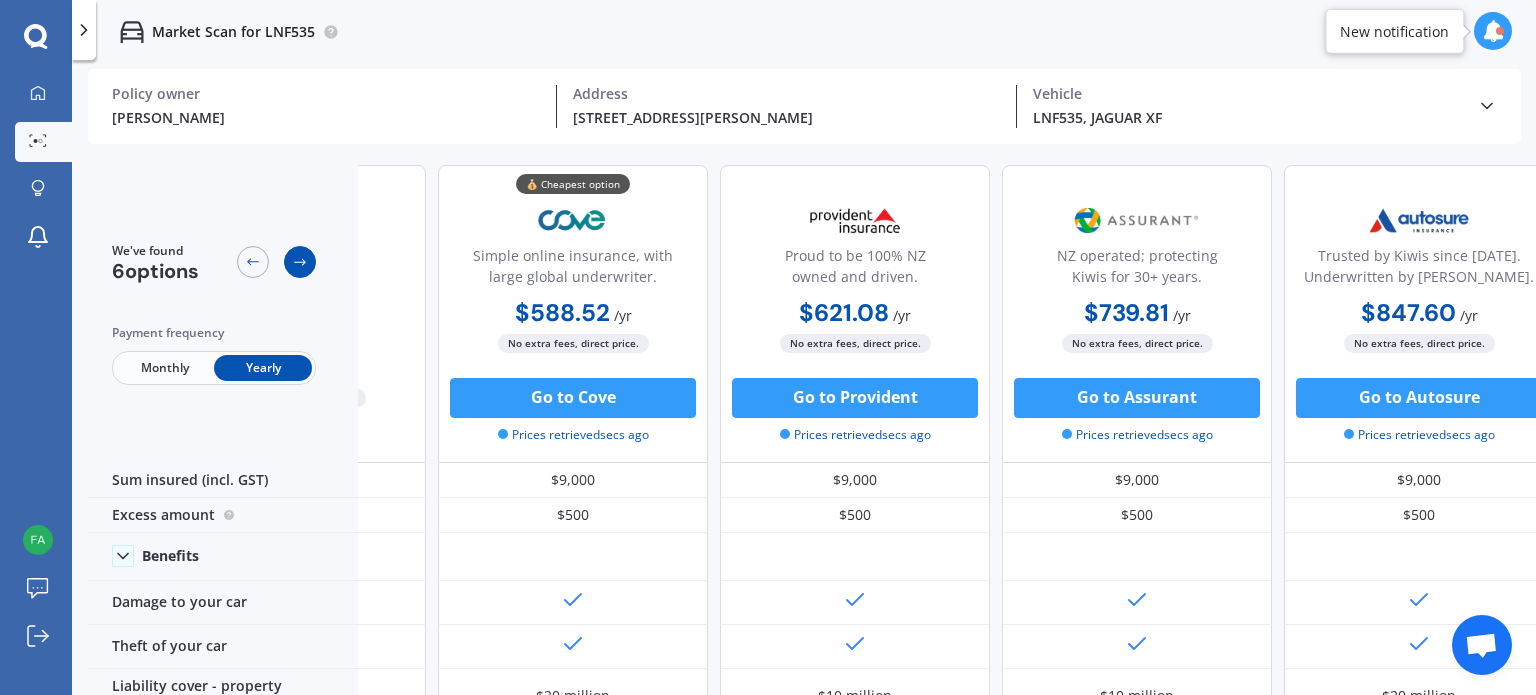 scroll, scrollTop: 0, scrollLeft: 270, axis: horizontal 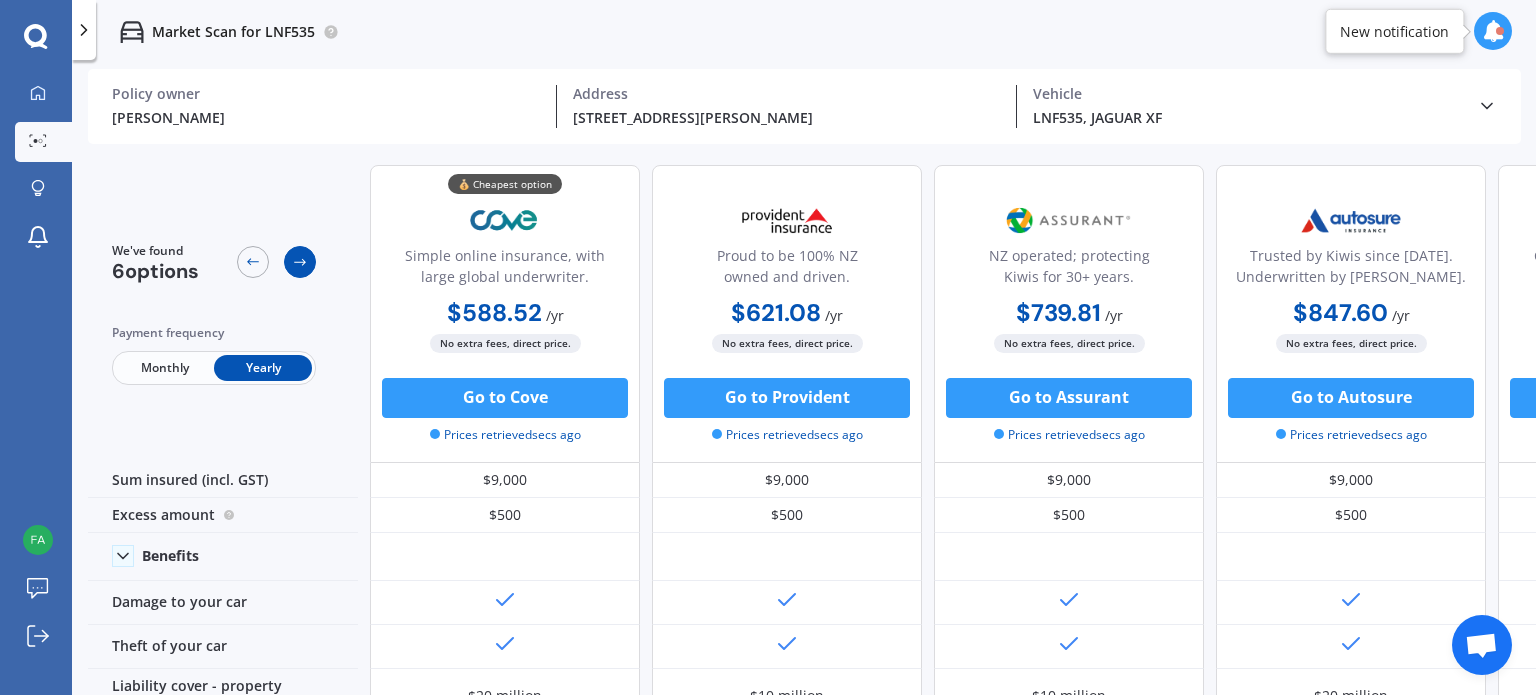 click 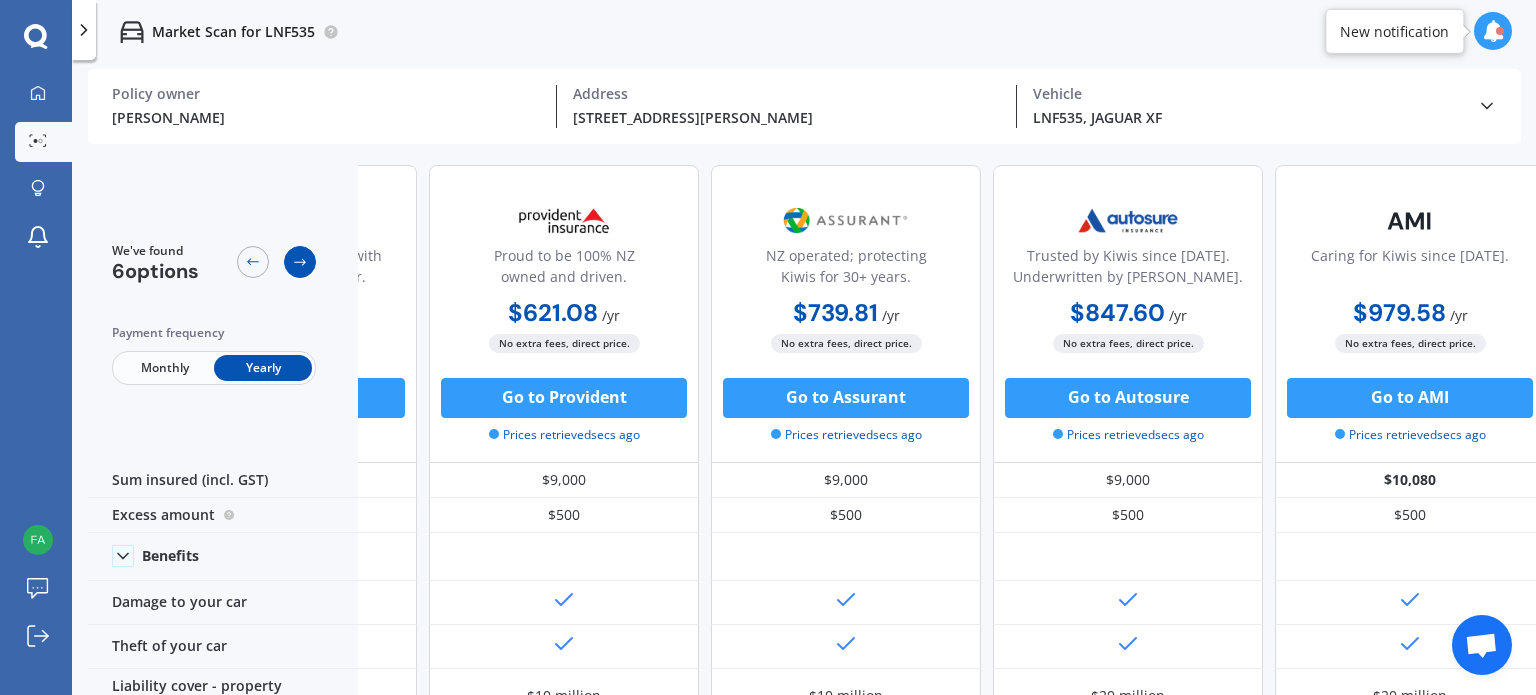scroll, scrollTop: 0, scrollLeft: 512, axis: horizontal 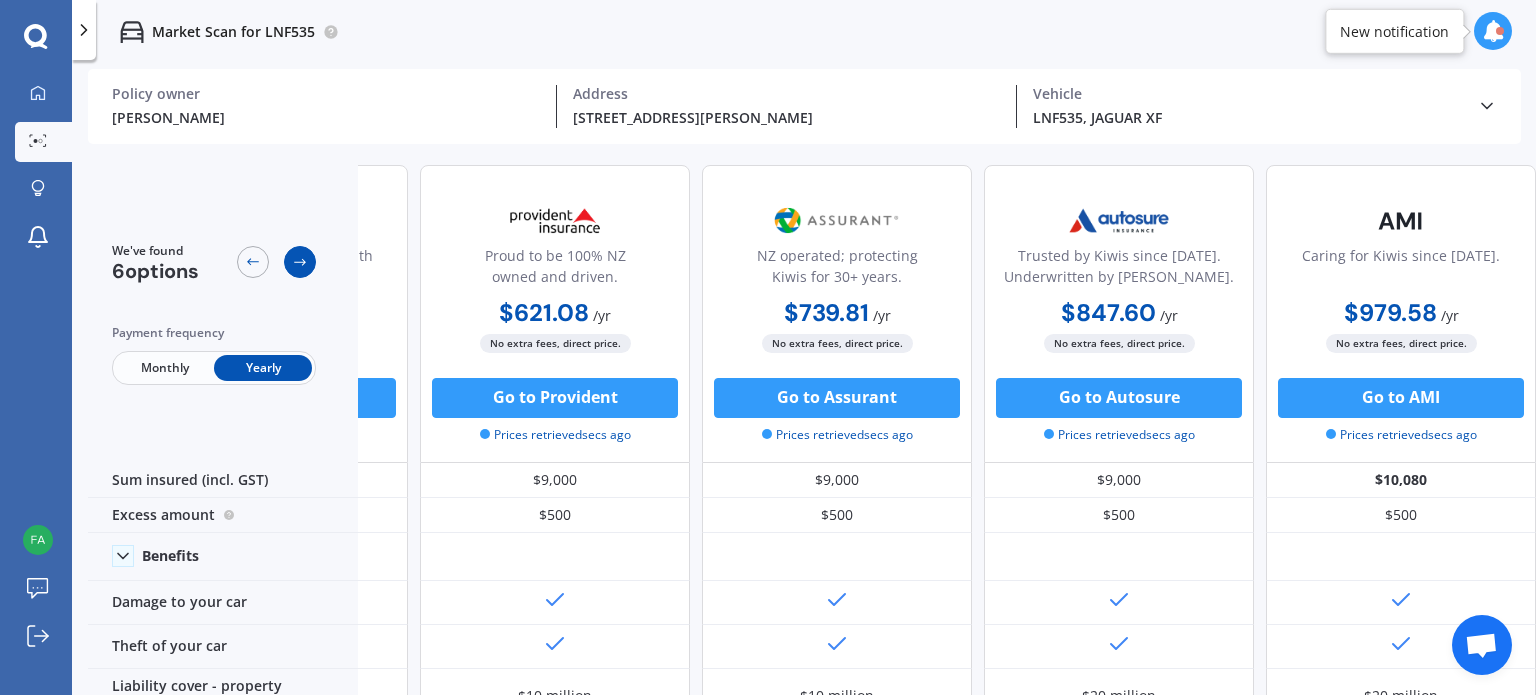 click 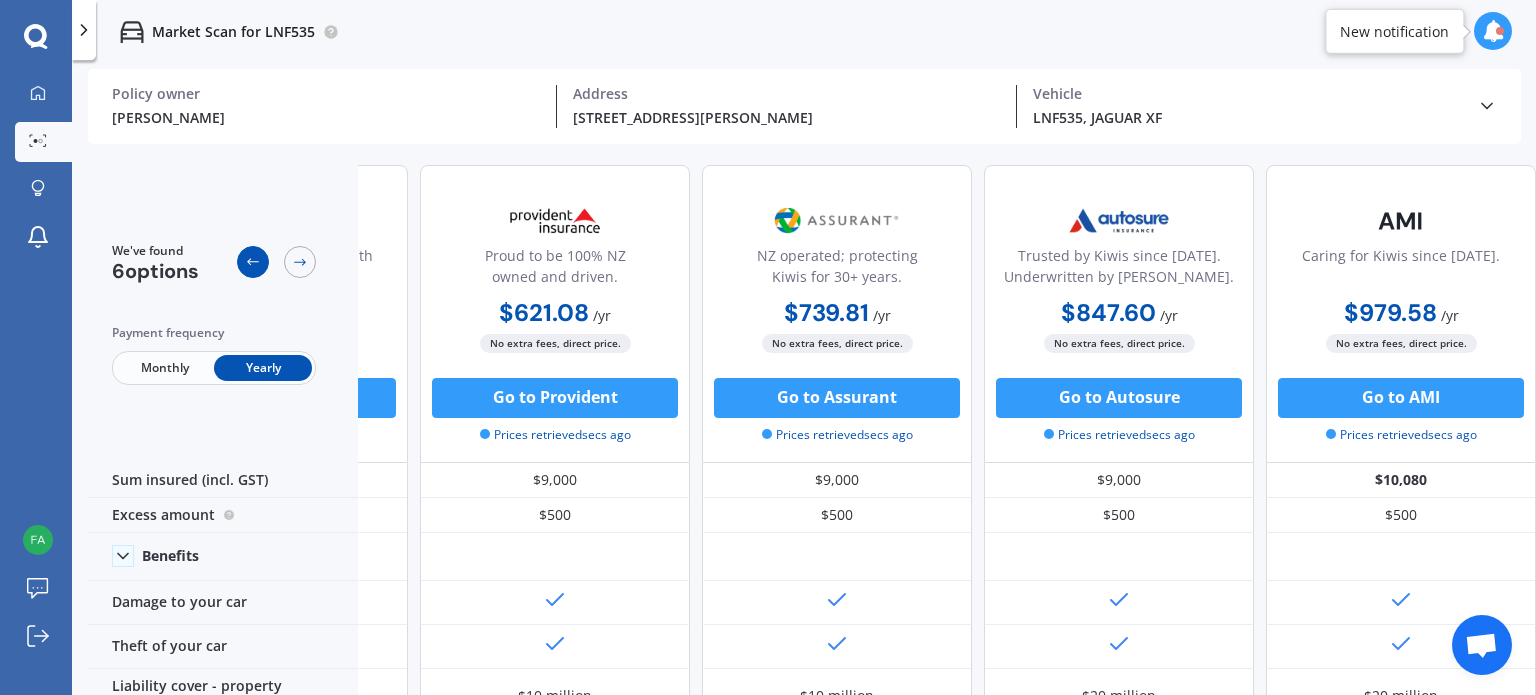 click 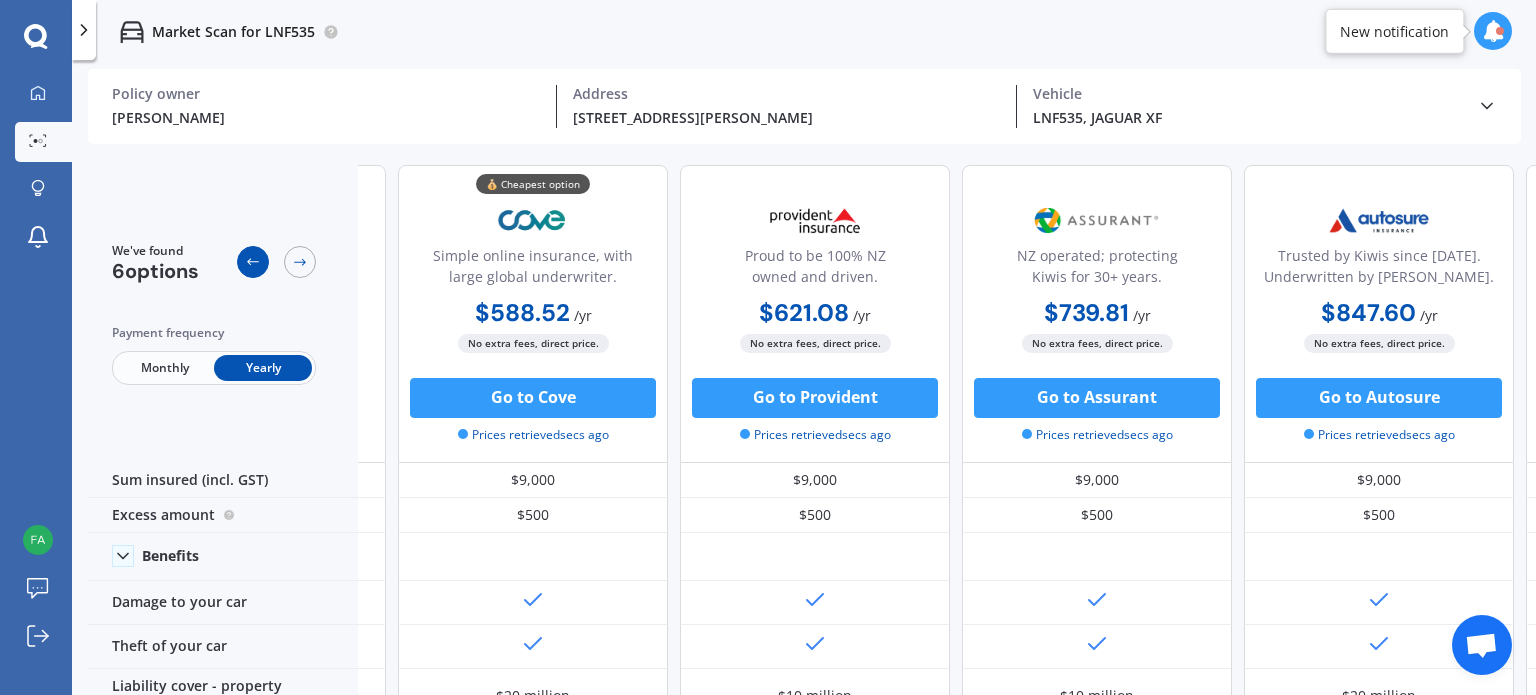 click 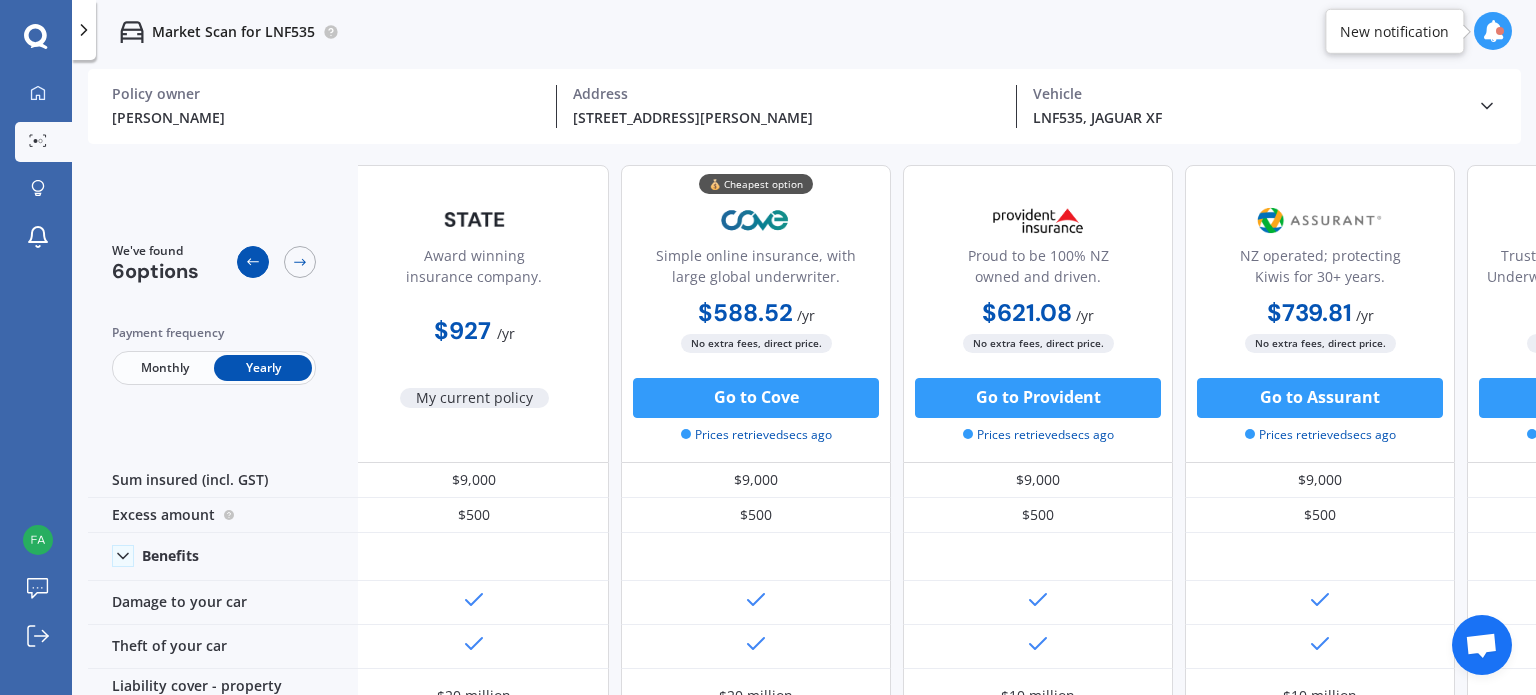 scroll, scrollTop: 0, scrollLeft: 0, axis: both 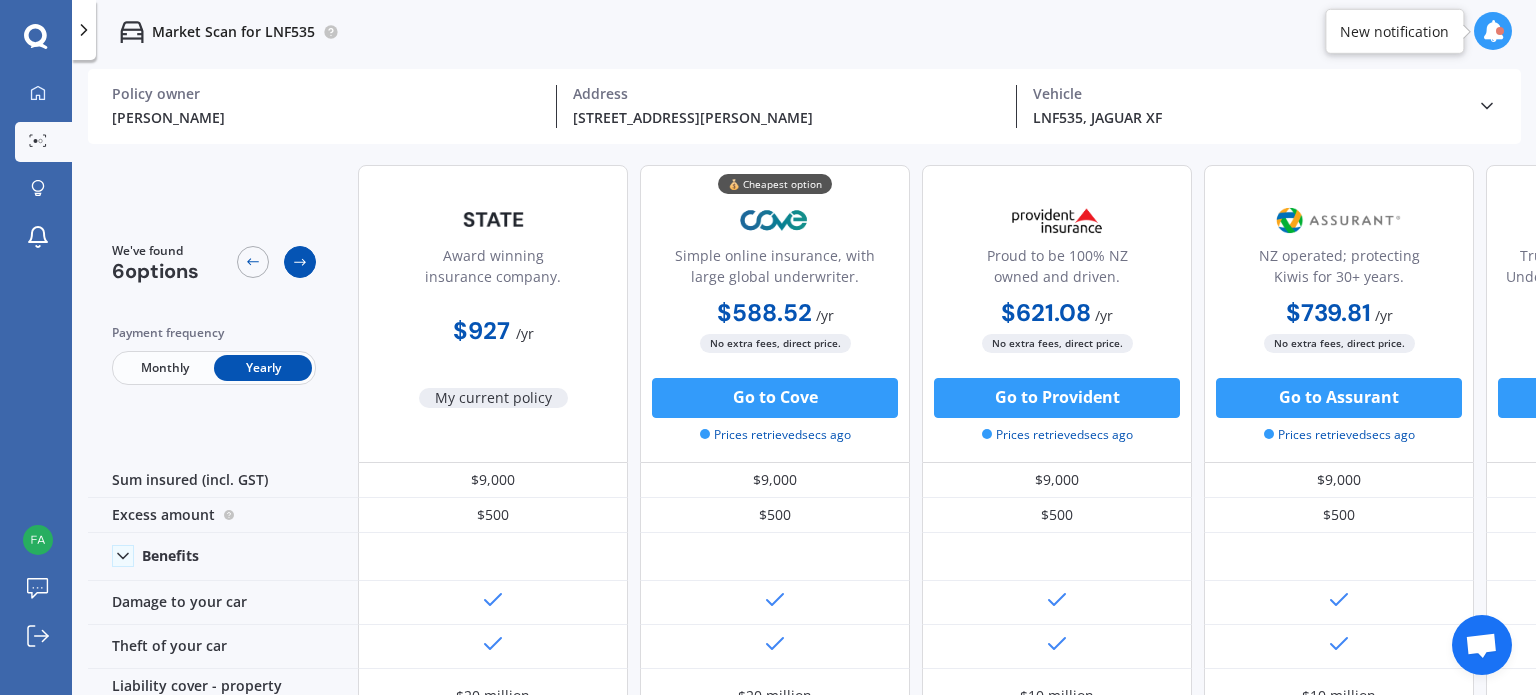 click 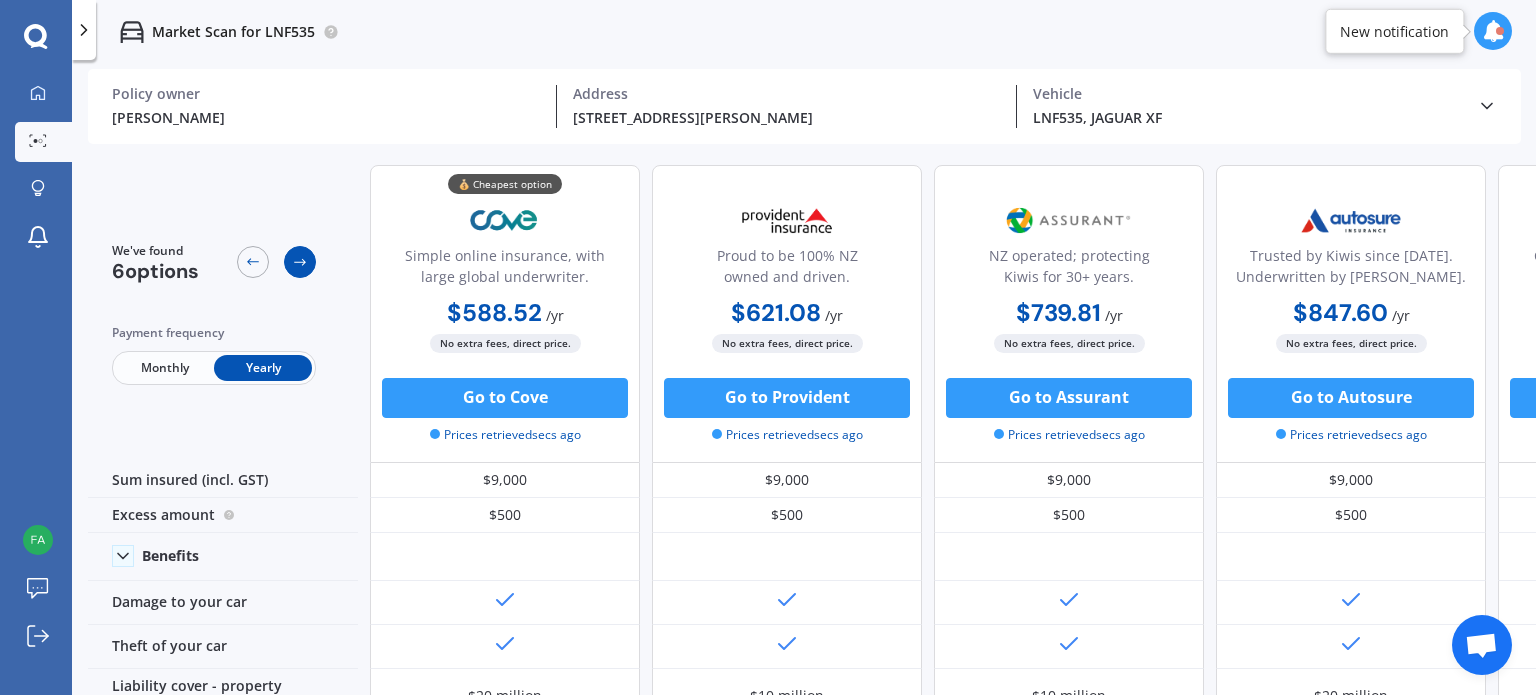 click 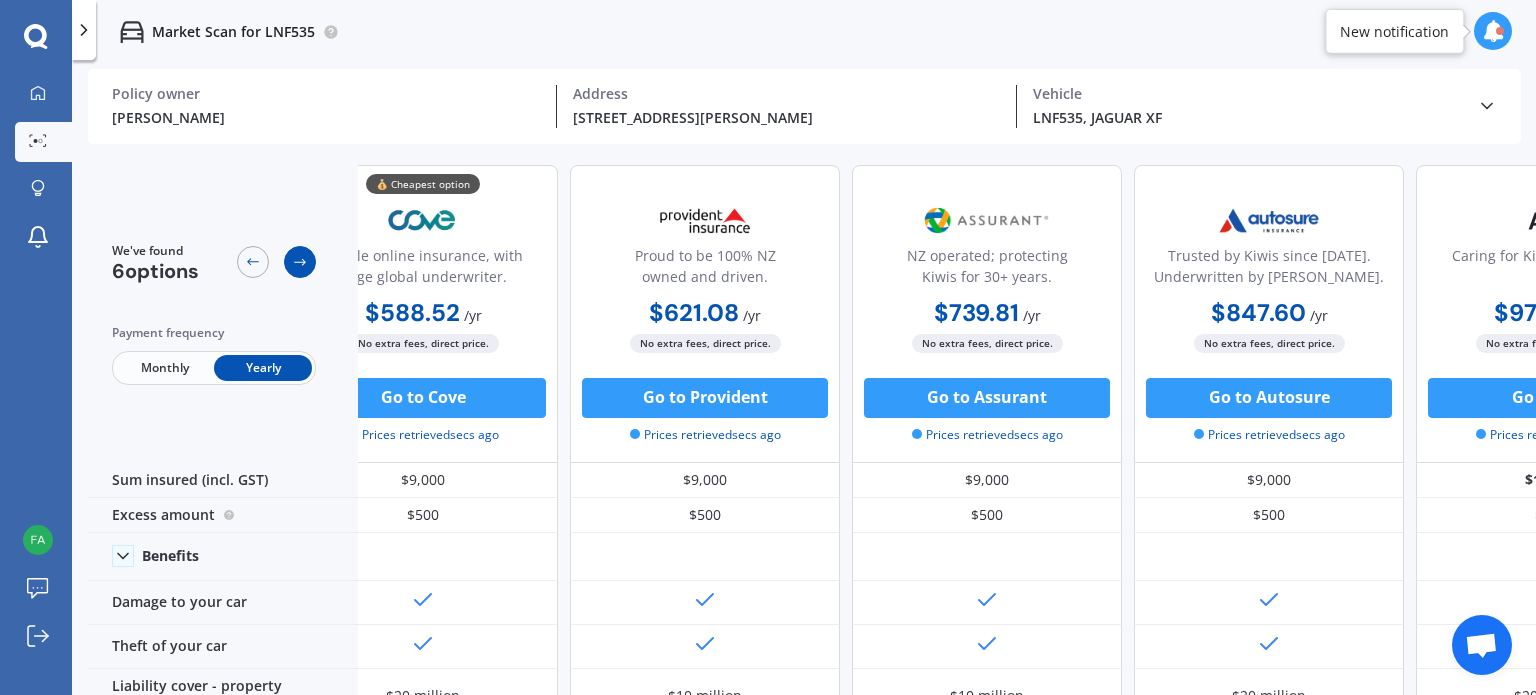 scroll, scrollTop: 0, scrollLeft: 512, axis: horizontal 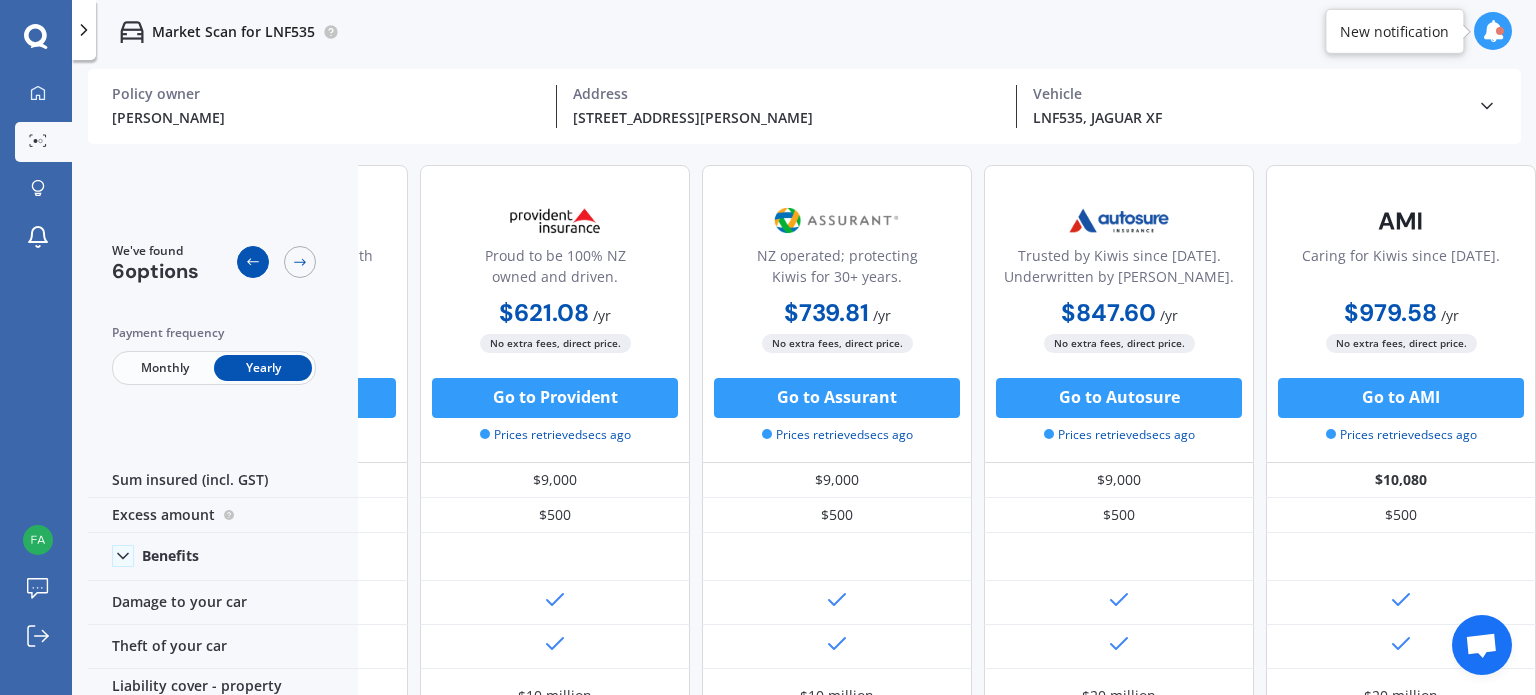 click 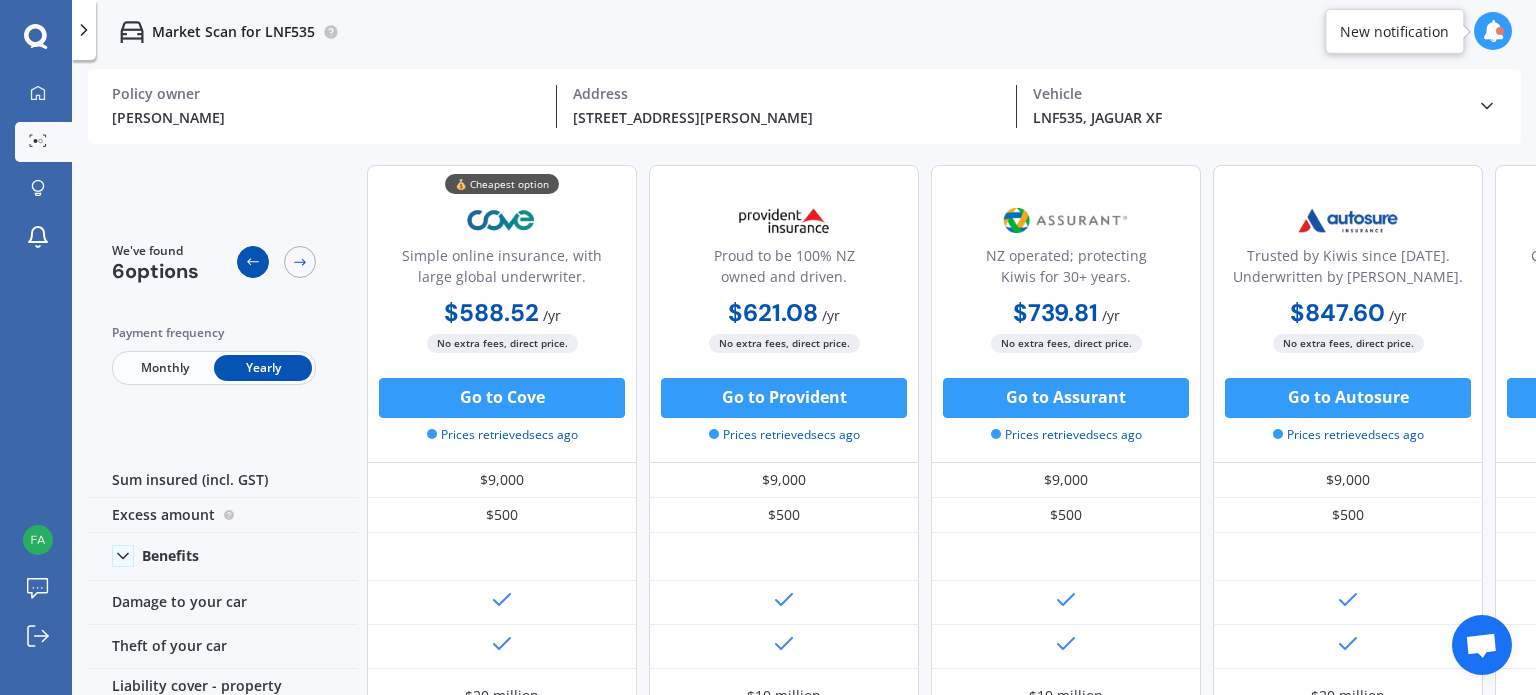 scroll, scrollTop: 0, scrollLeft: 242, axis: horizontal 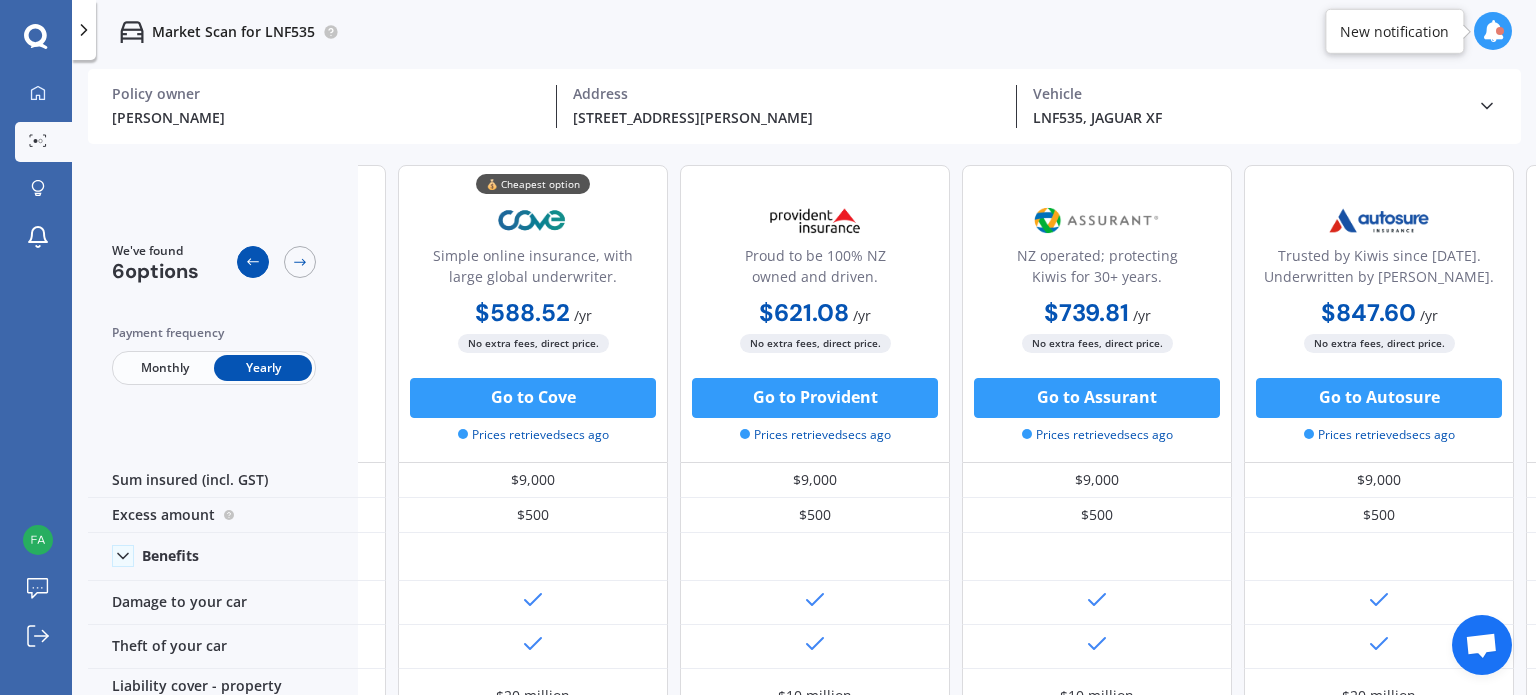 click 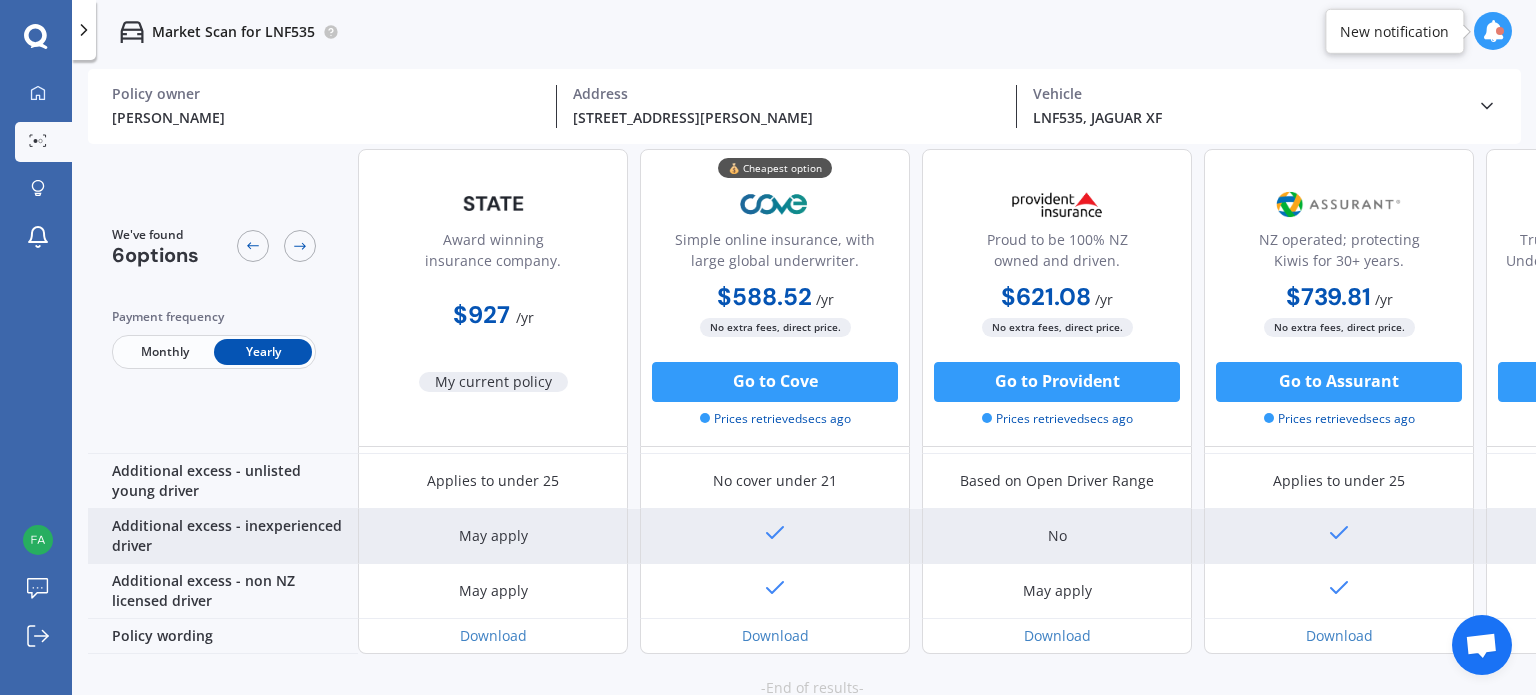 scroll, scrollTop: 1091, scrollLeft: 0, axis: vertical 